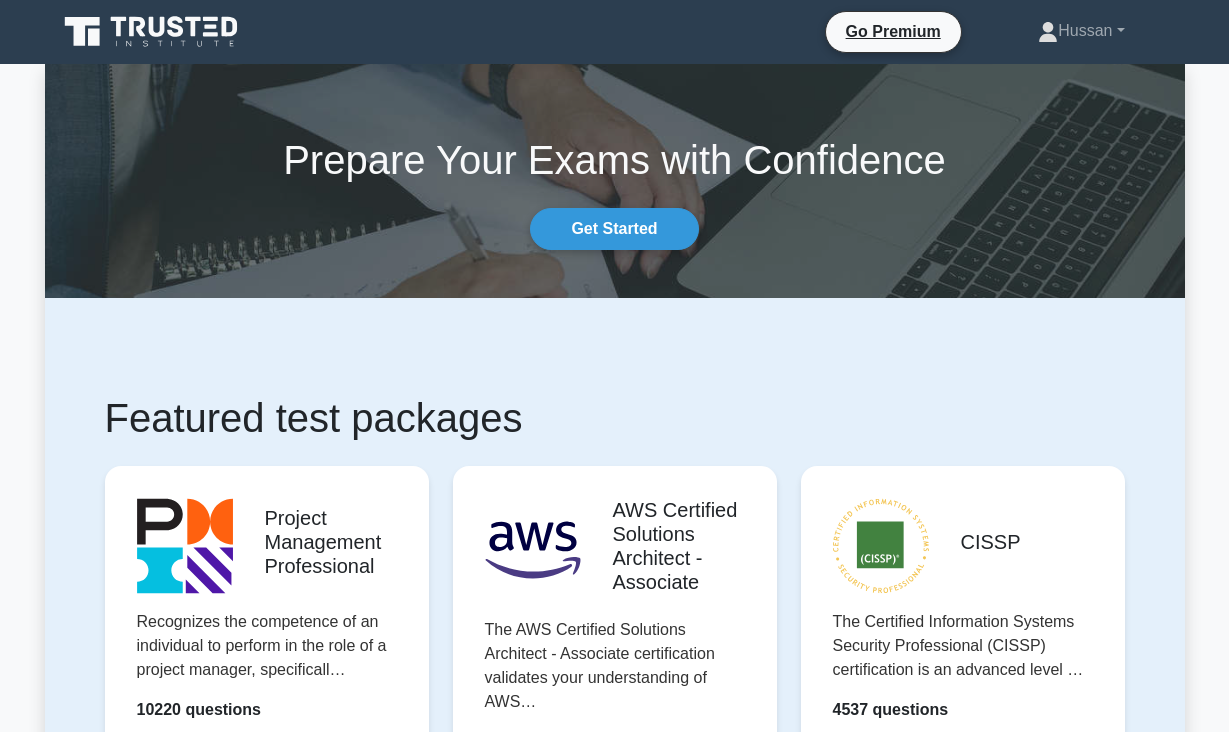 scroll, scrollTop: 0, scrollLeft: 0, axis: both 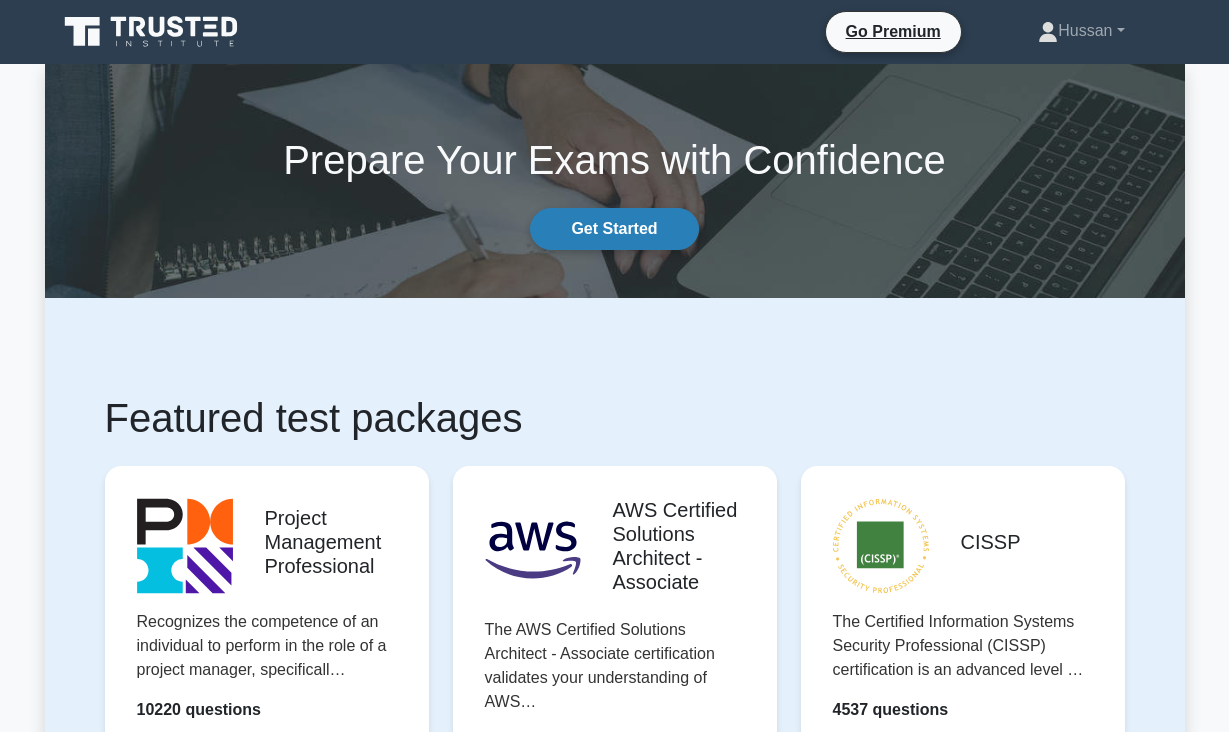 click on "Get Started" at bounding box center [614, 229] 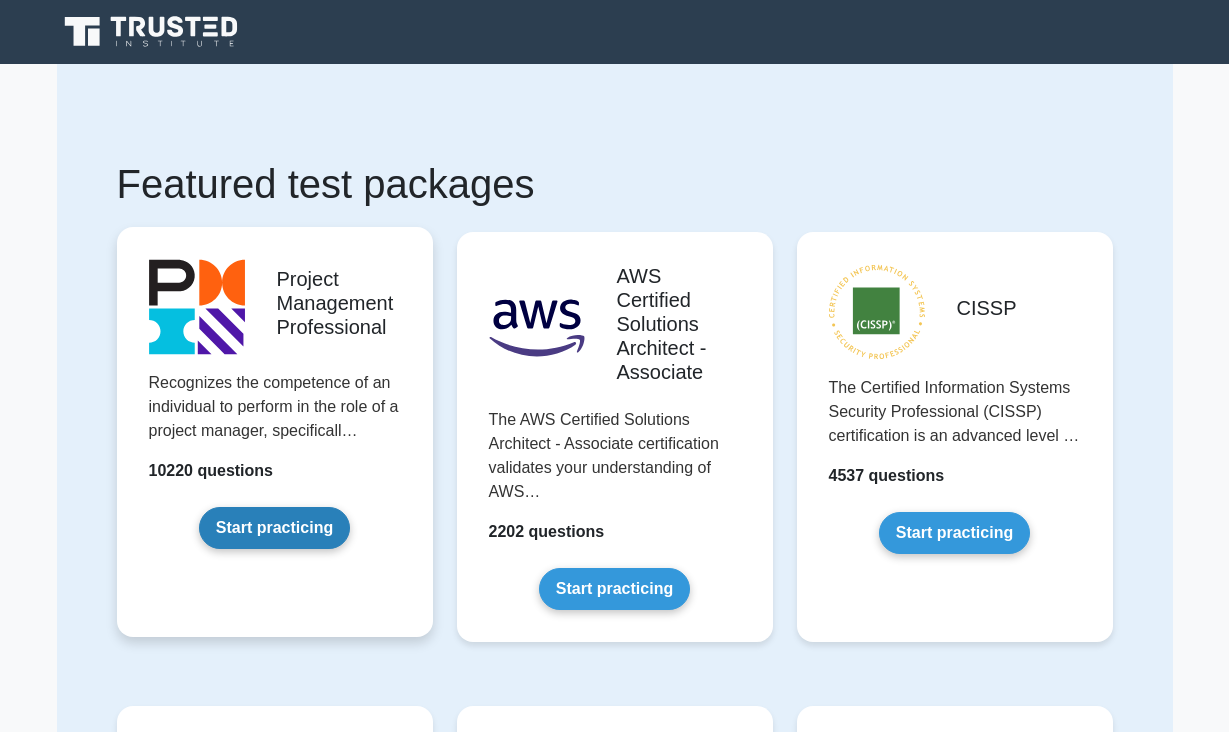 scroll, scrollTop: 0, scrollLeft: 0, axis: both 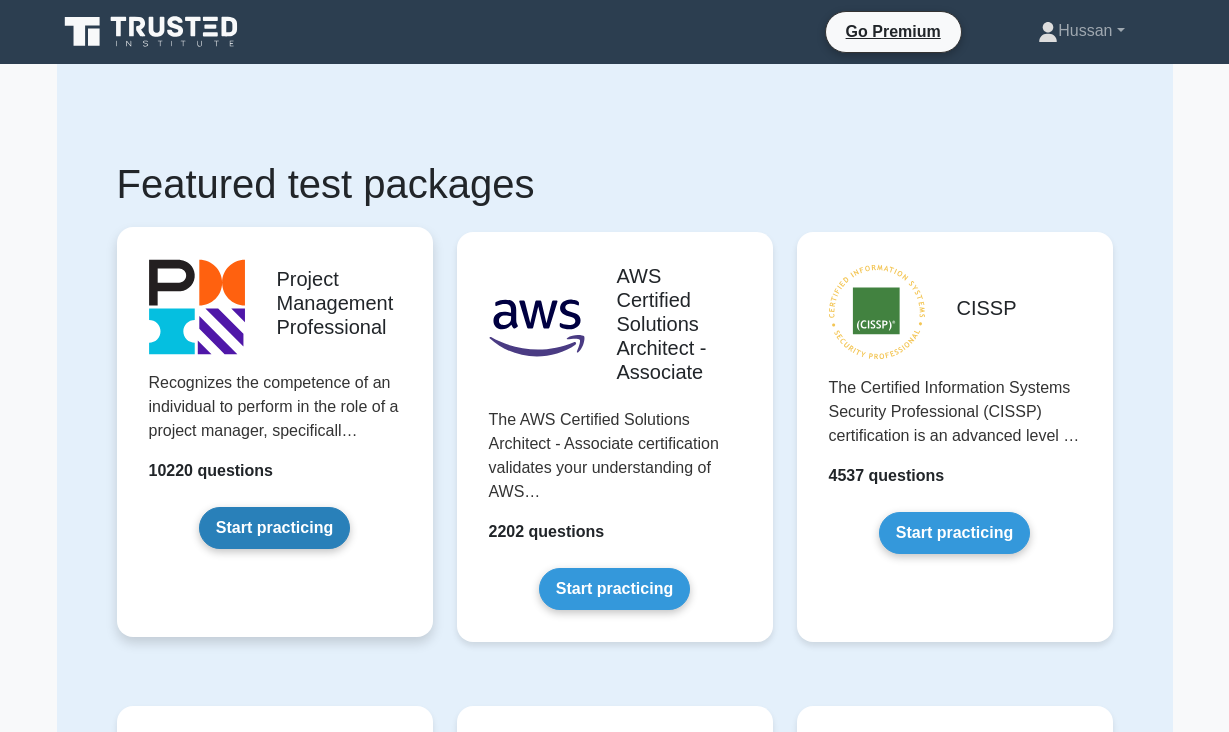 click on "Start practicing" at bounding box center [274, 528] 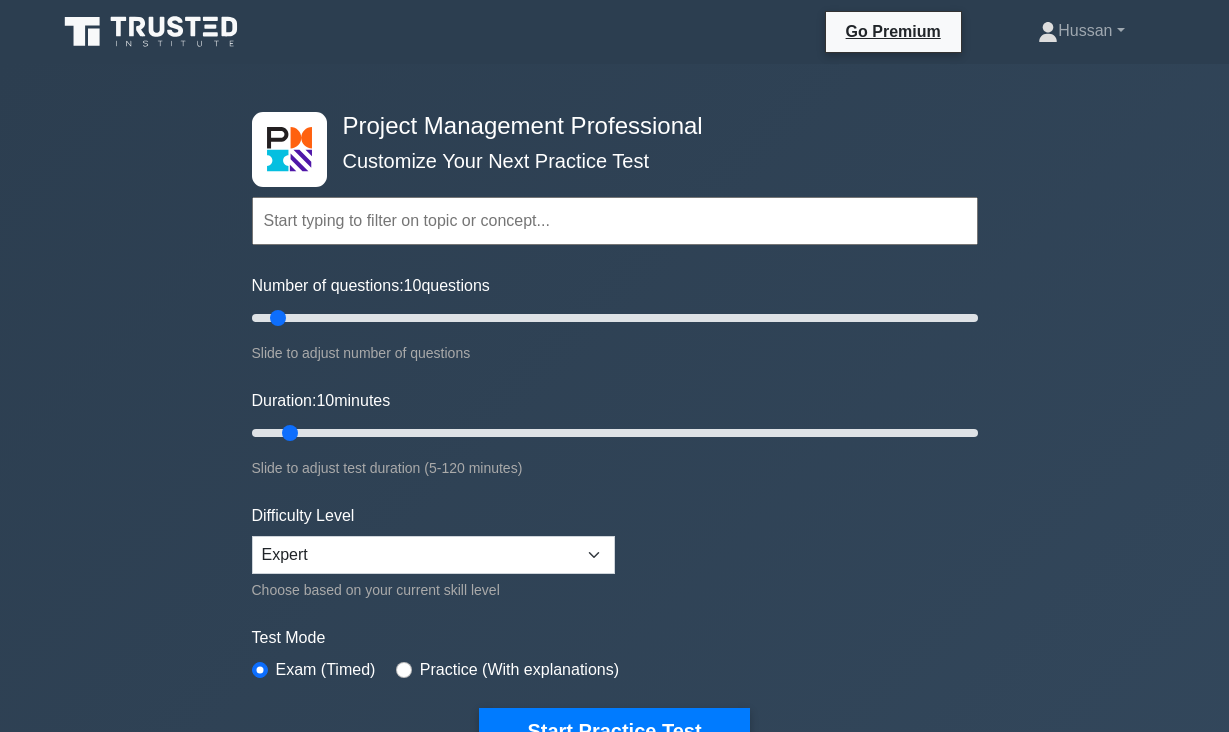 scroll, scrollTop: 0, scrollLeft: 0, axis: both 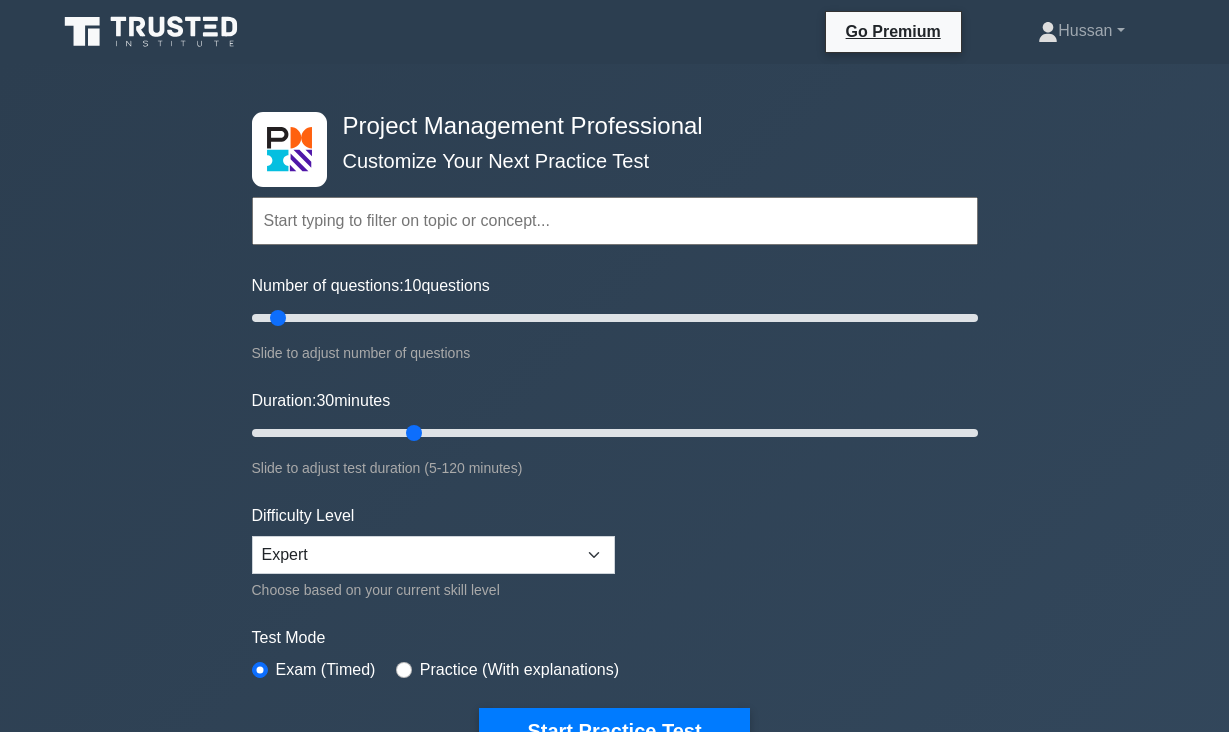 click on "Duration:  30  minutes" at bounding box center (615, 433) 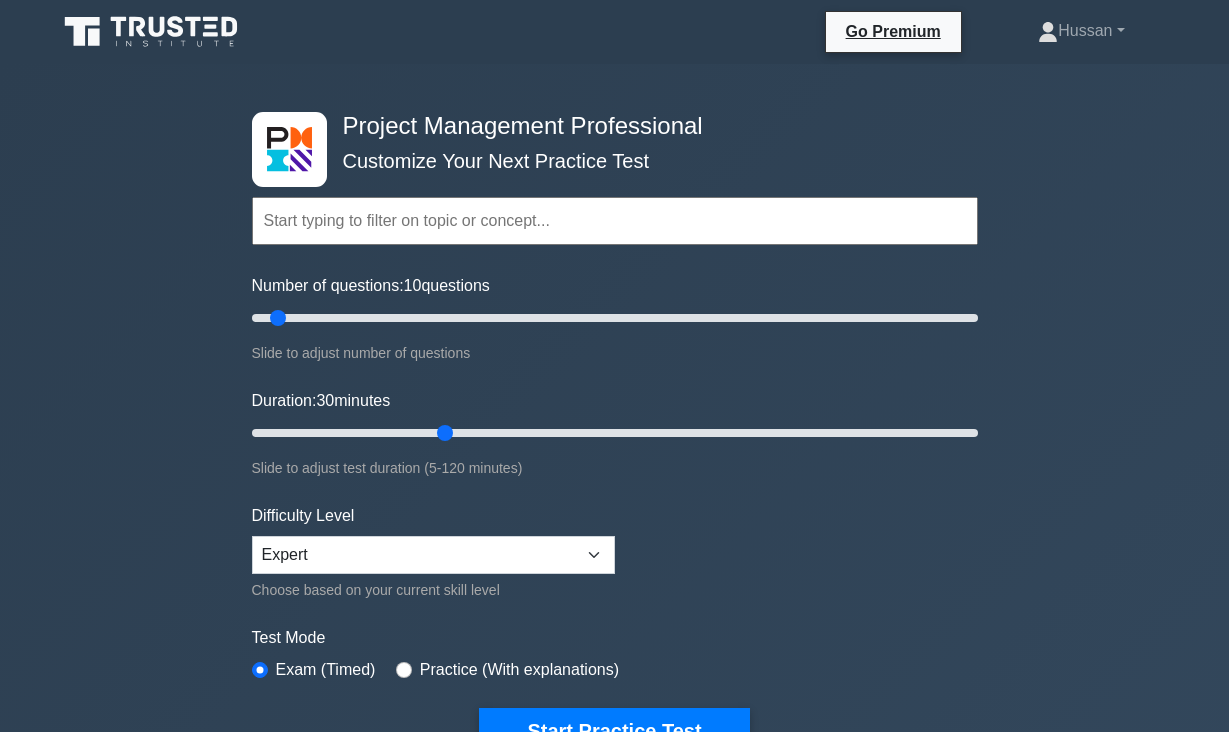click on "Duration:  30  minutes" at bounding box center (615, 433) 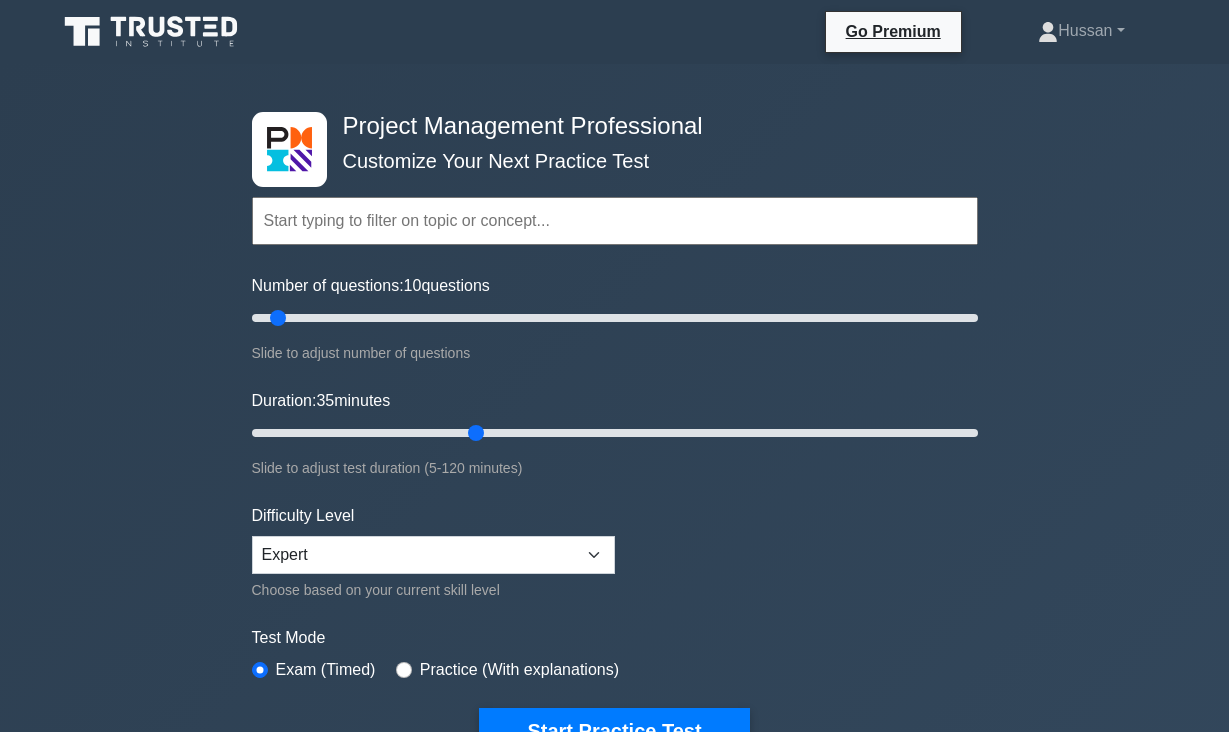 click on "Duration:  35  minutes" at bounding box center [615, 433] 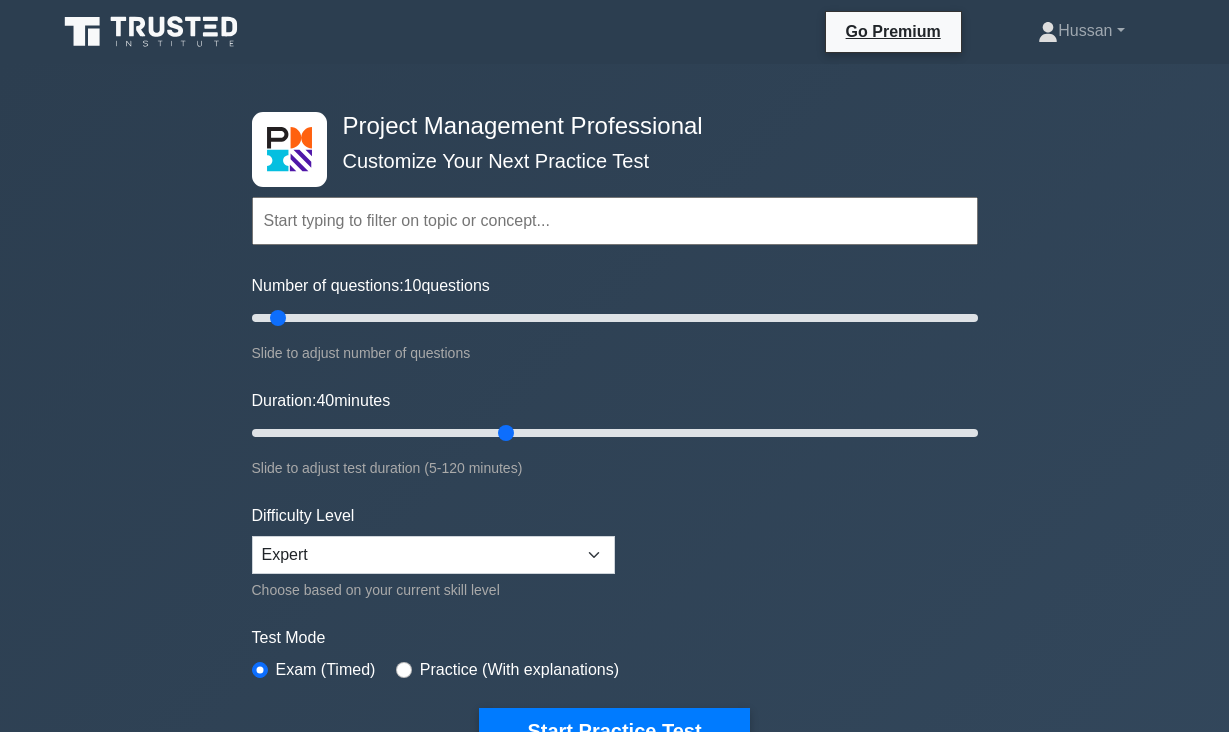 click on "Duration:  40  minutes" at bounding box center [615, 433] 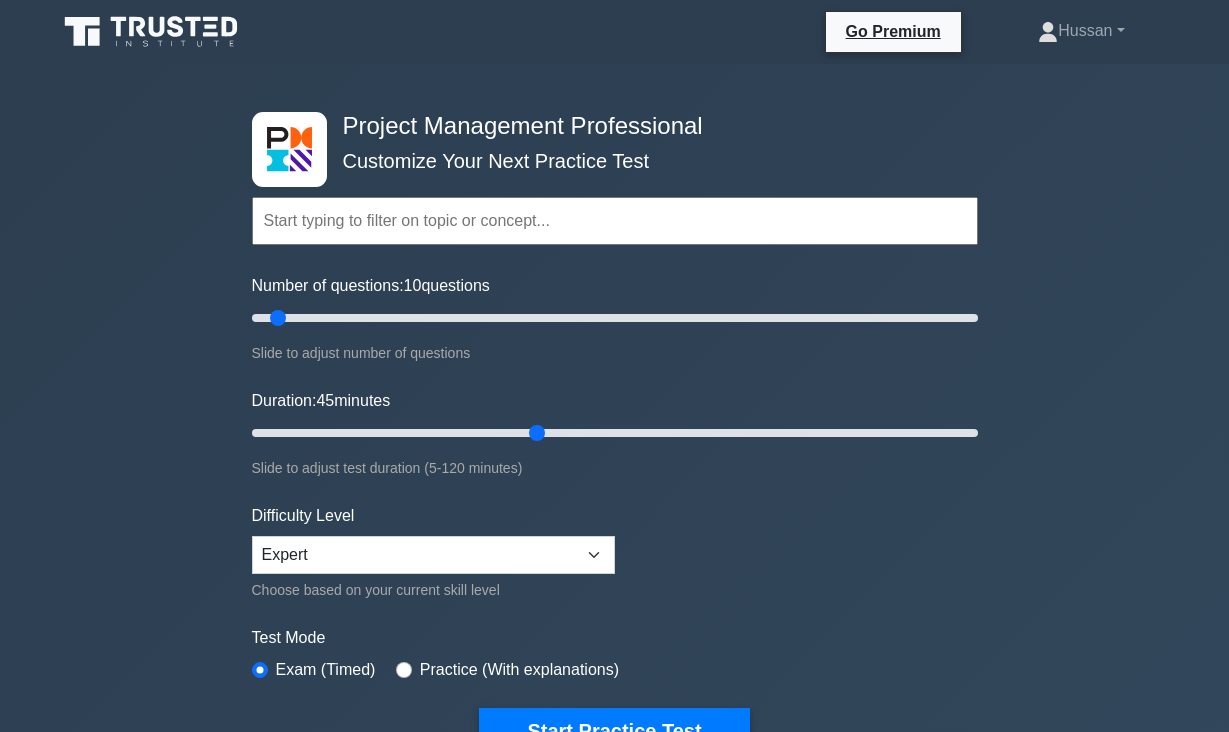 click on "Duration:  45  minutes" at bounding box center (615, 433) 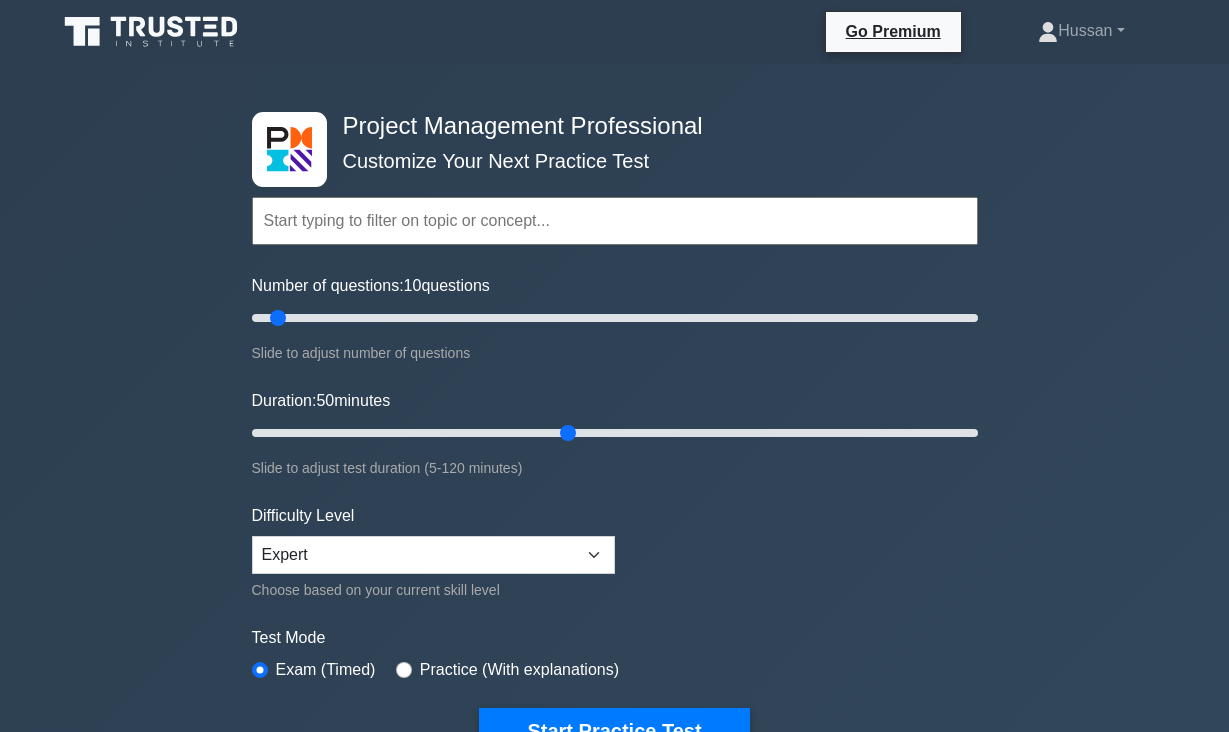 click on "Duration:  50  minutes" at bounding box center [615, 433] 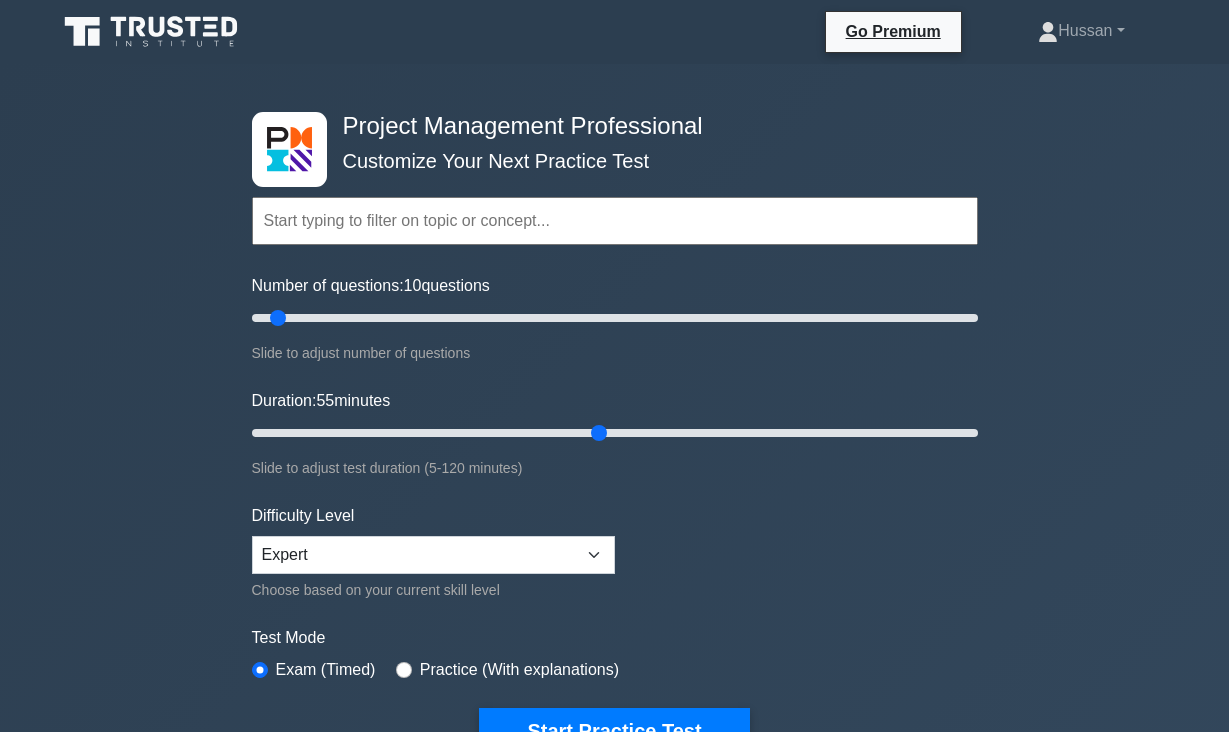 type on "60" 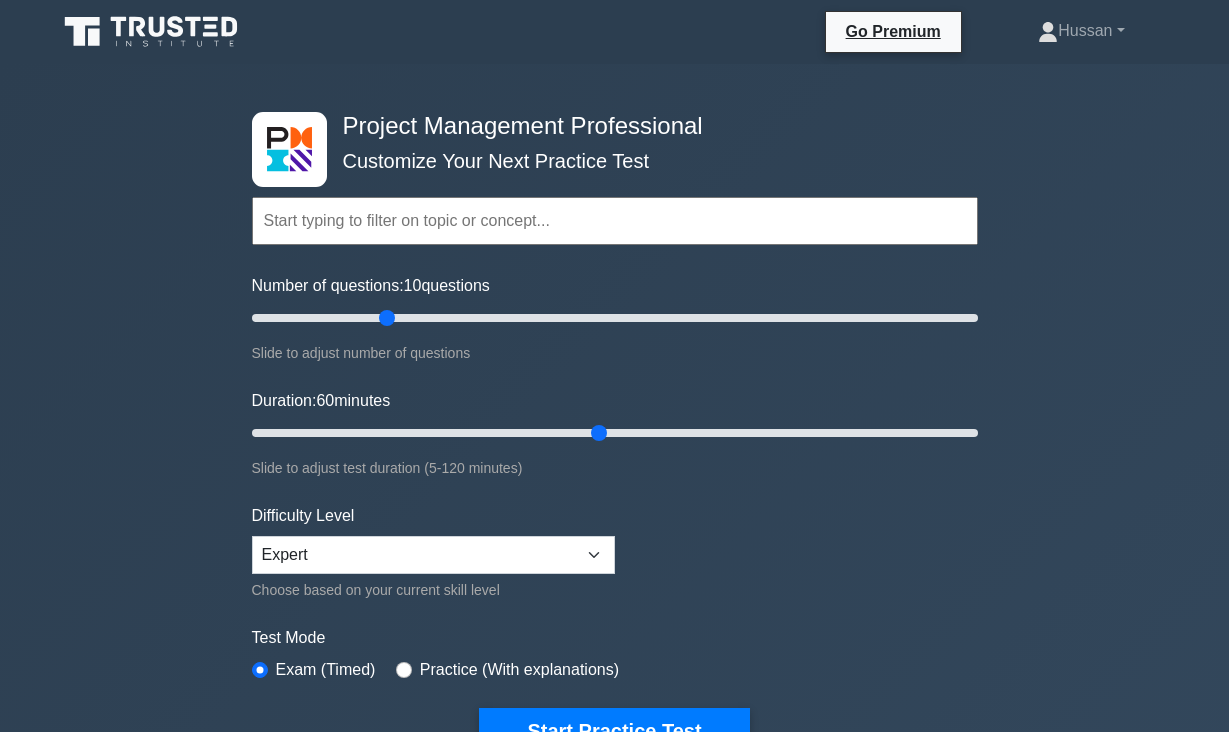 click on "Number of questions:  10  questions" at bounding box center (615, 318) 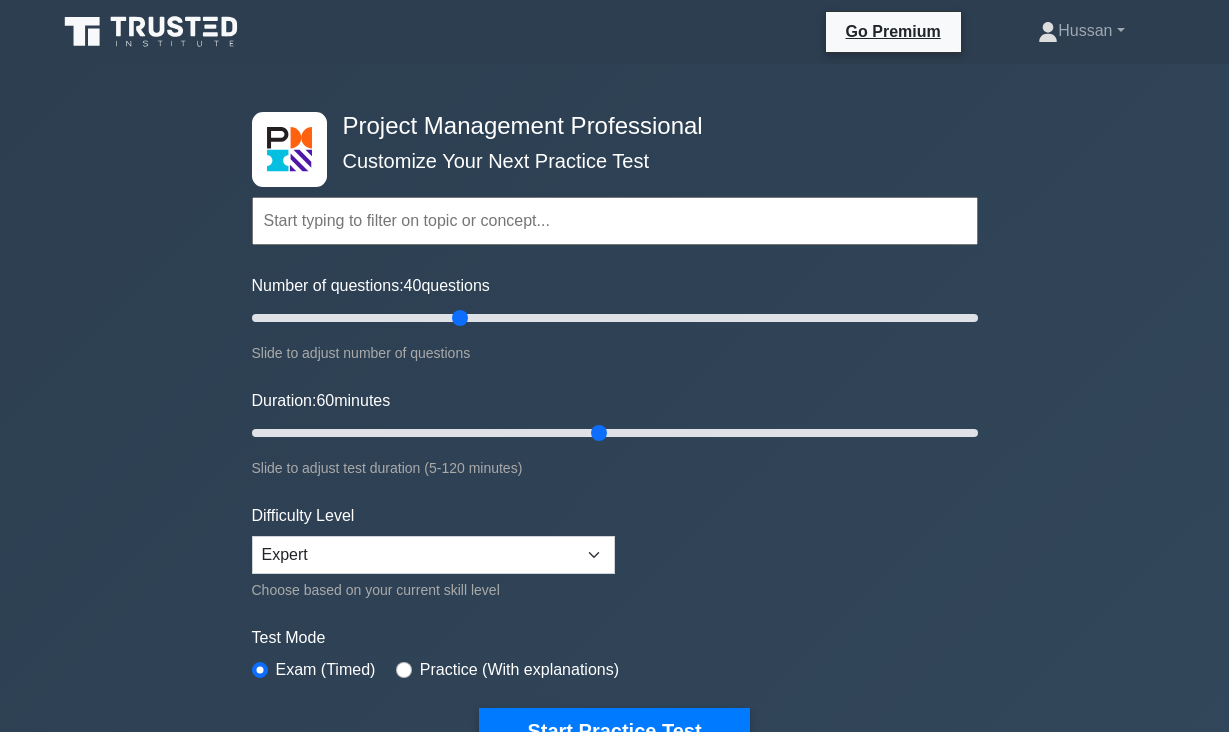 type on "60" 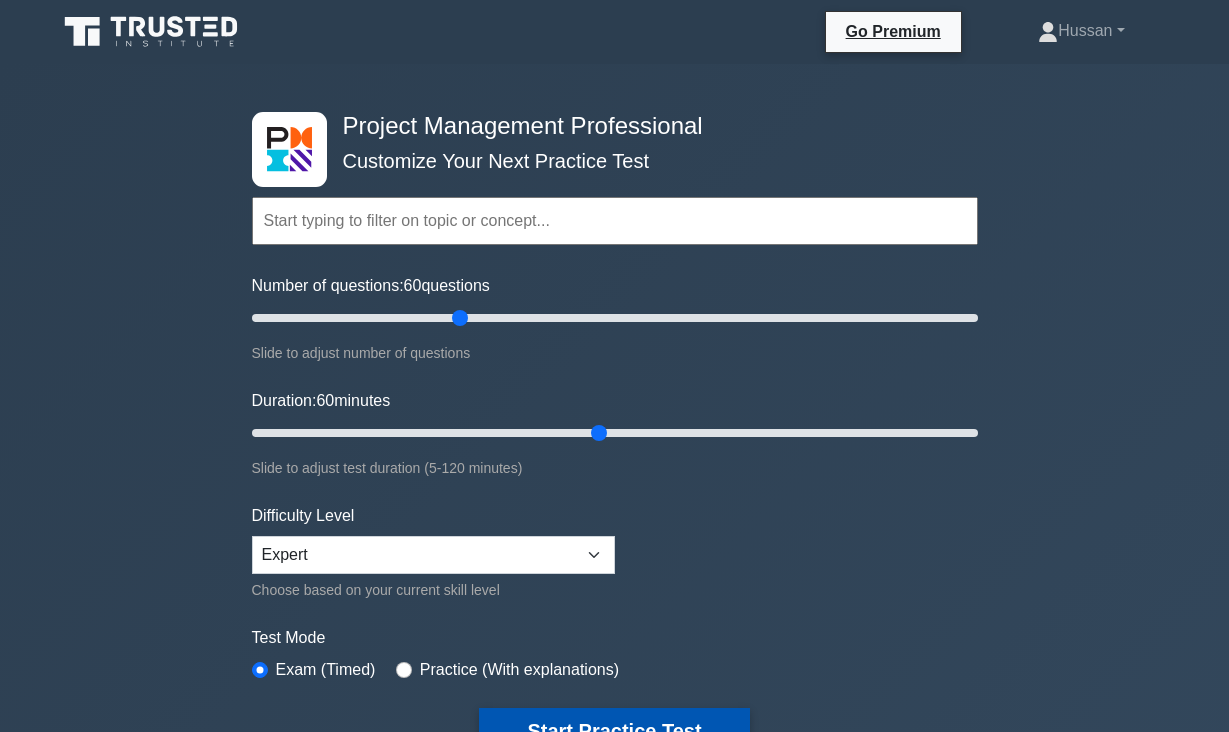 click on "Start Practice Test" at bounding box center [614, 731] 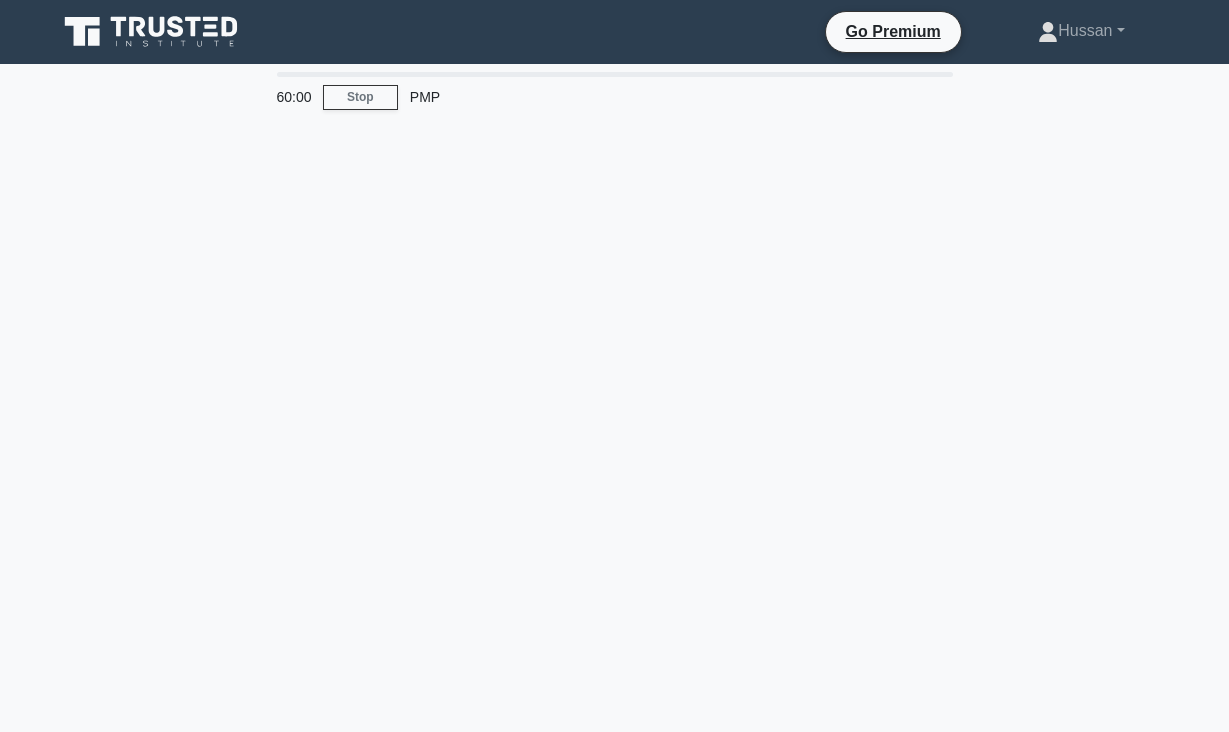 scroll, scrollTop: 0, scrollLeft: 0, axis: both 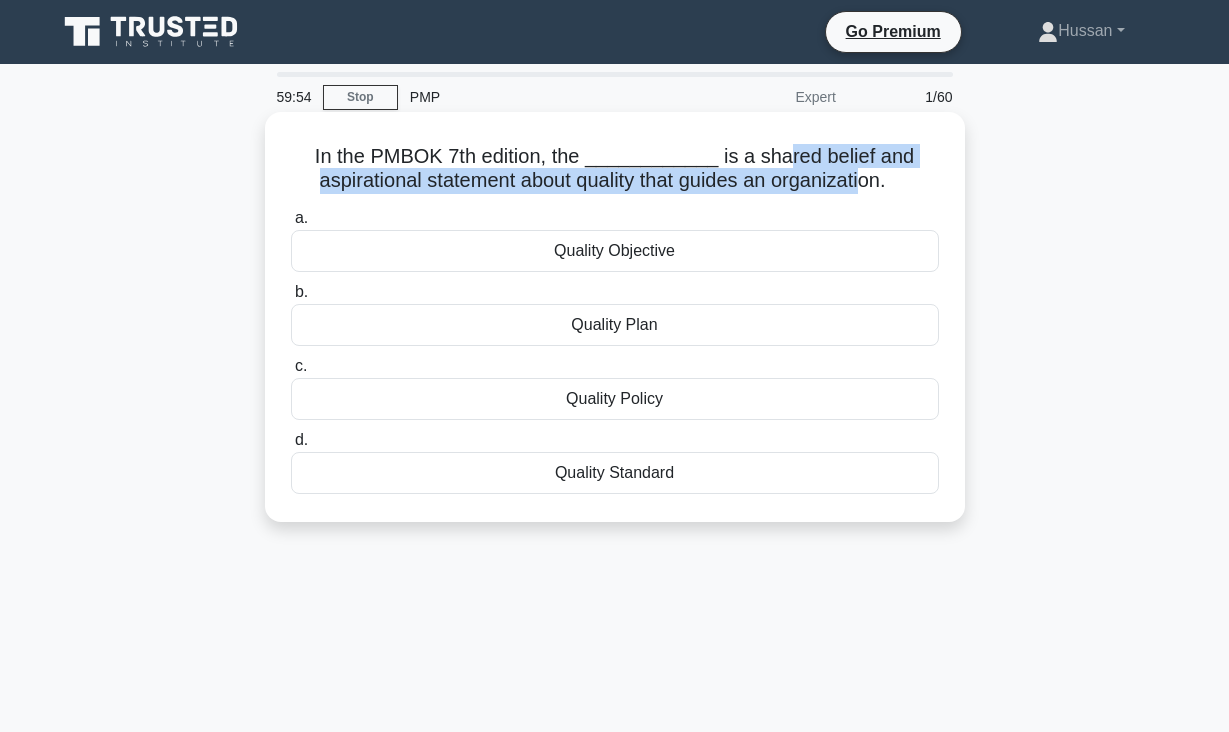 drag, startPoint x: 797, startPoint y: 161, endPoint x: 855, endPoint y: 173, distance: 59.22837 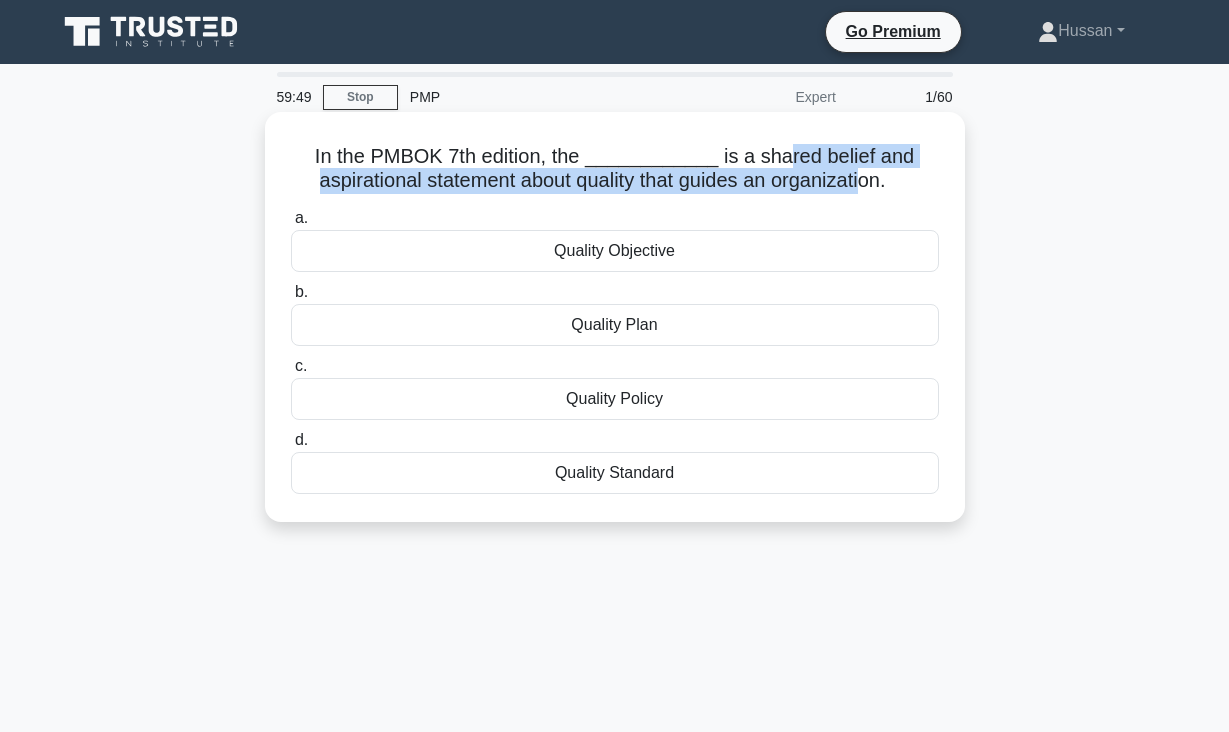 drag, startPoint x: 319, startPoint y: 154, endPoint x: 633, endPoint y: 496, distance: 464.2844 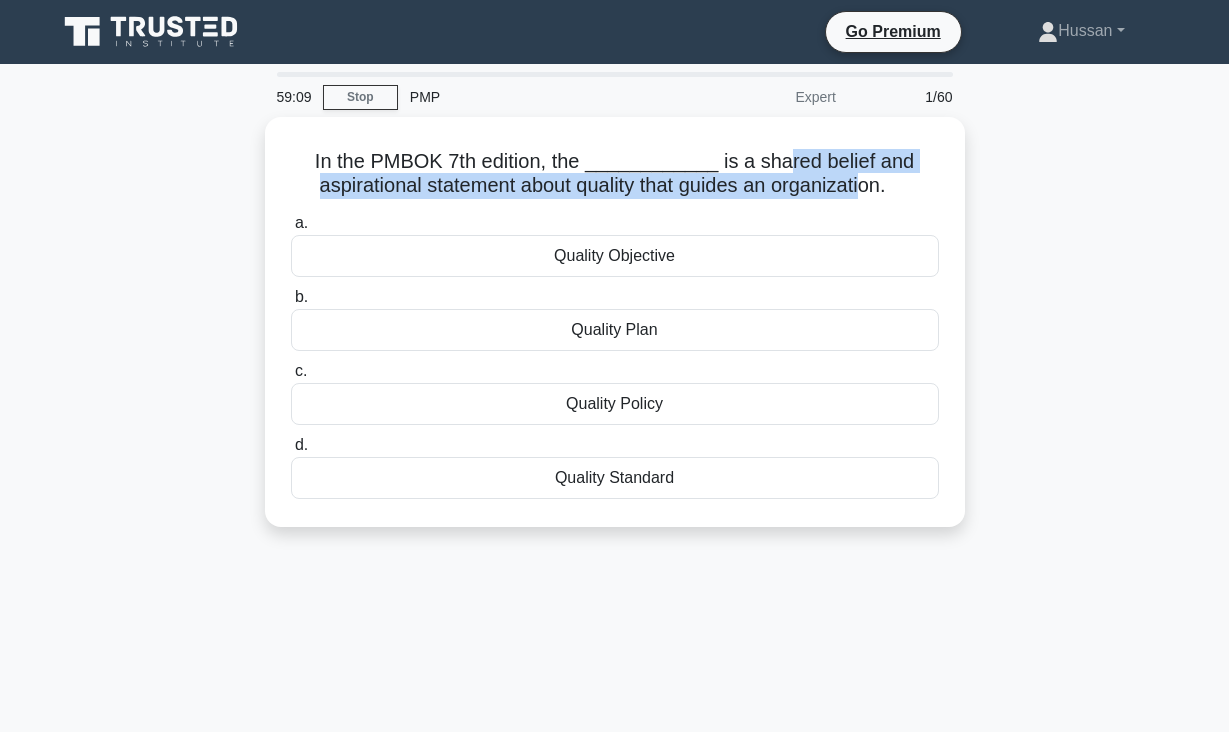click on "In the PMBOK 7th edition, the ____________ is a shared belief and aspirational statement about quality that guides an organization.
.spinner_0XTQ{transform-origin:center;animation:spinner_y6GP .75s linear infinite}@keyframes spinner_y6GP{100%{transform:rotate(360deg)}}
a.
Quality Objective
b." at bounding box center [615, 334] 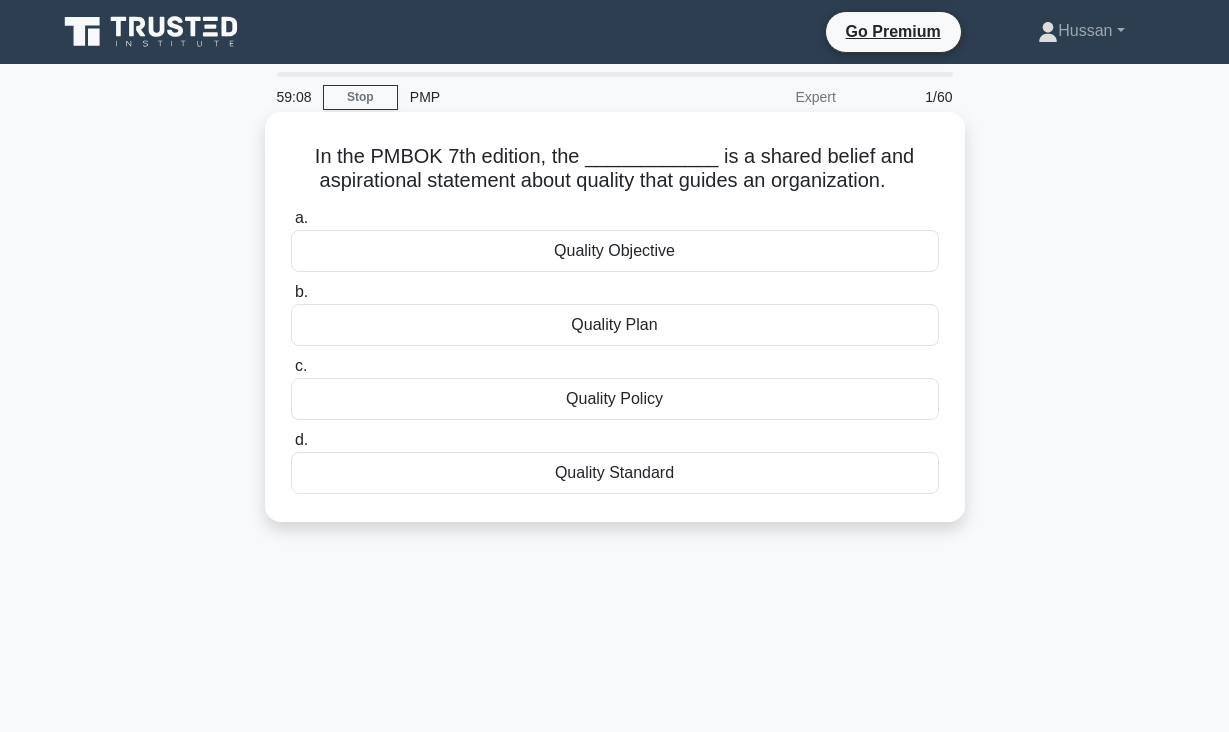 click on "Quality Objective" at bounding box center (615, 251) 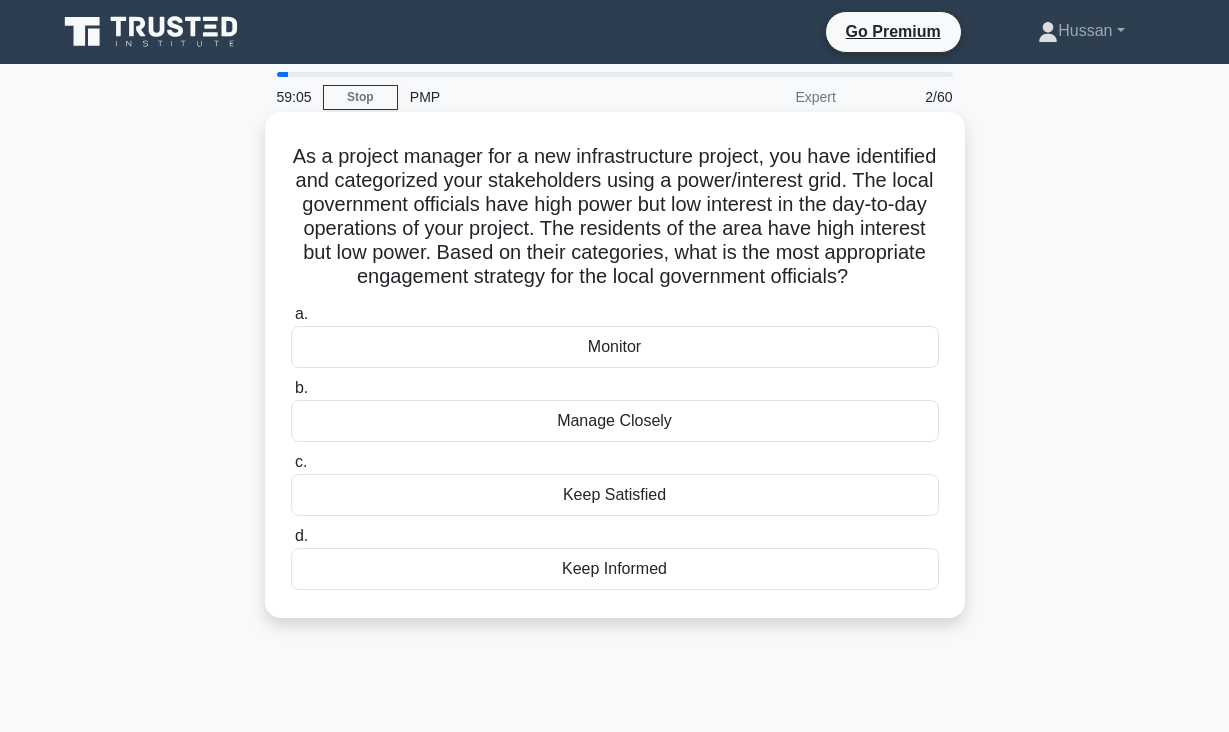 drag, startPoint x: 295, startPoint y: 159, endPoint x: 701, endPoint y: 604, distance: 602.37946 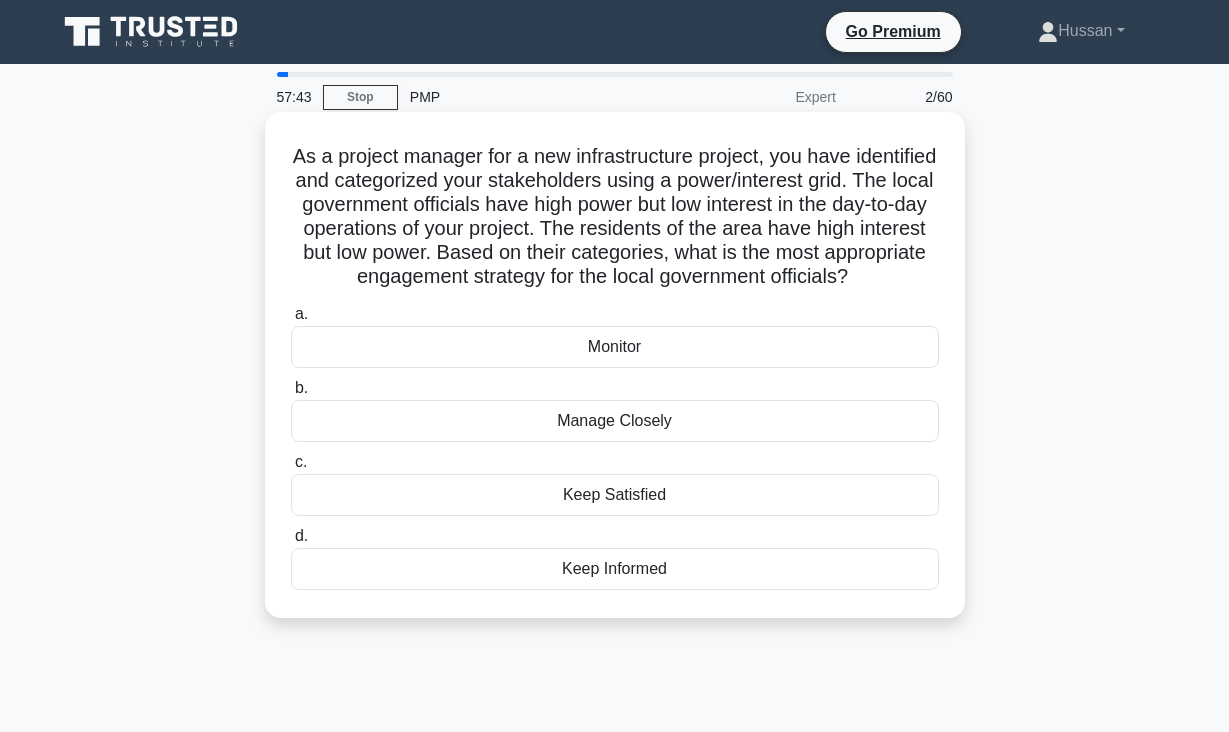click on "Keep Satisfied" at bounding box center [615, 495] 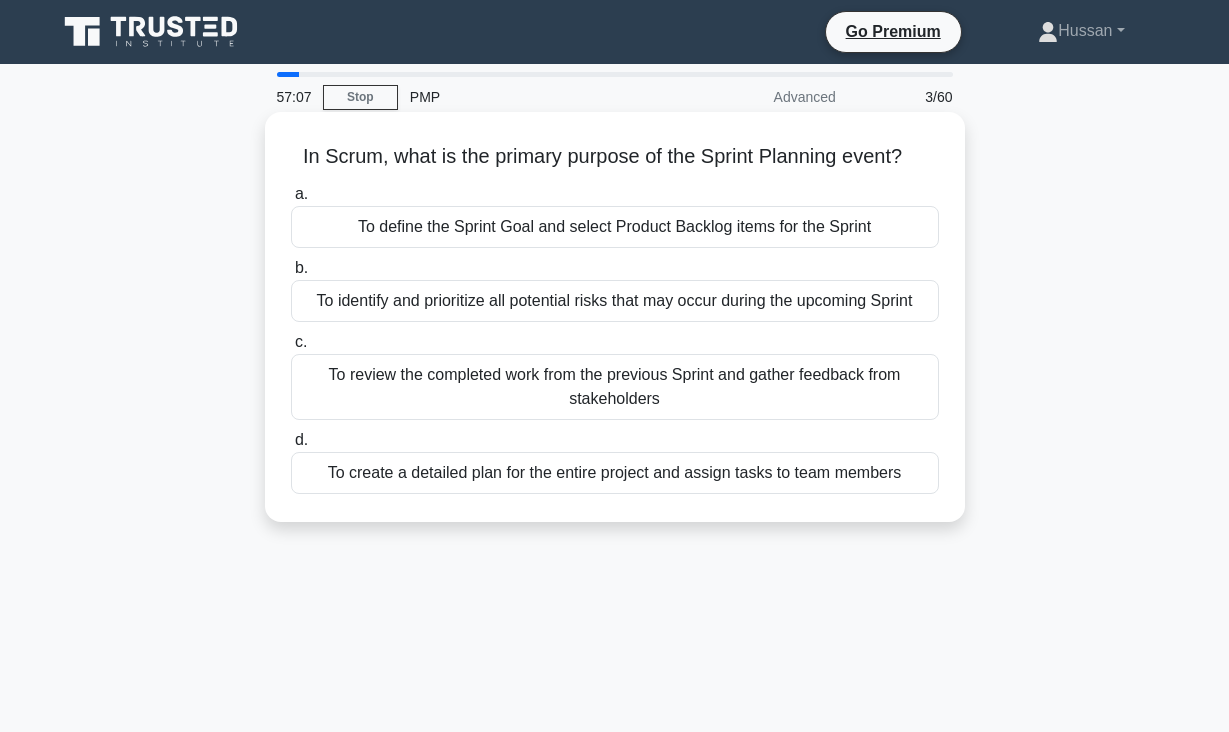 click on "To define the Sprint Goal and select Product Backlog items for the Sprint" at bounding box center [615, 227] 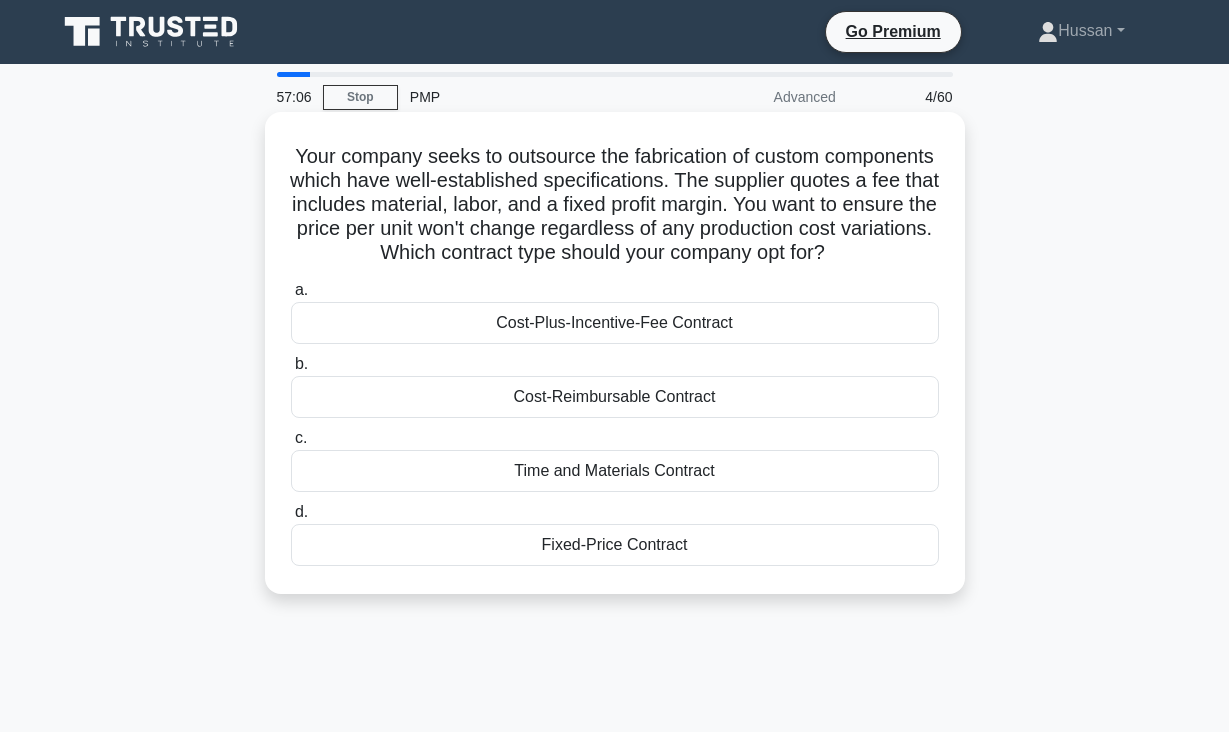 click on "Your company seeks to outsource the fabrication of custom components which have well-established specifications. The supplier quotes a fee that includes material, labor, and a fixed profit margin. You want to ensure the price per unit won't change regardless of any production cost variations. Which contract type should your company opt for?
.spinner_0XTQ{transform-origin:center;animation:spinner_y6GP .75s linear infinite}@keyframes spinner_y6GP{100%{transform:rotate(360deg)}}" at bounding box center (615, 205) 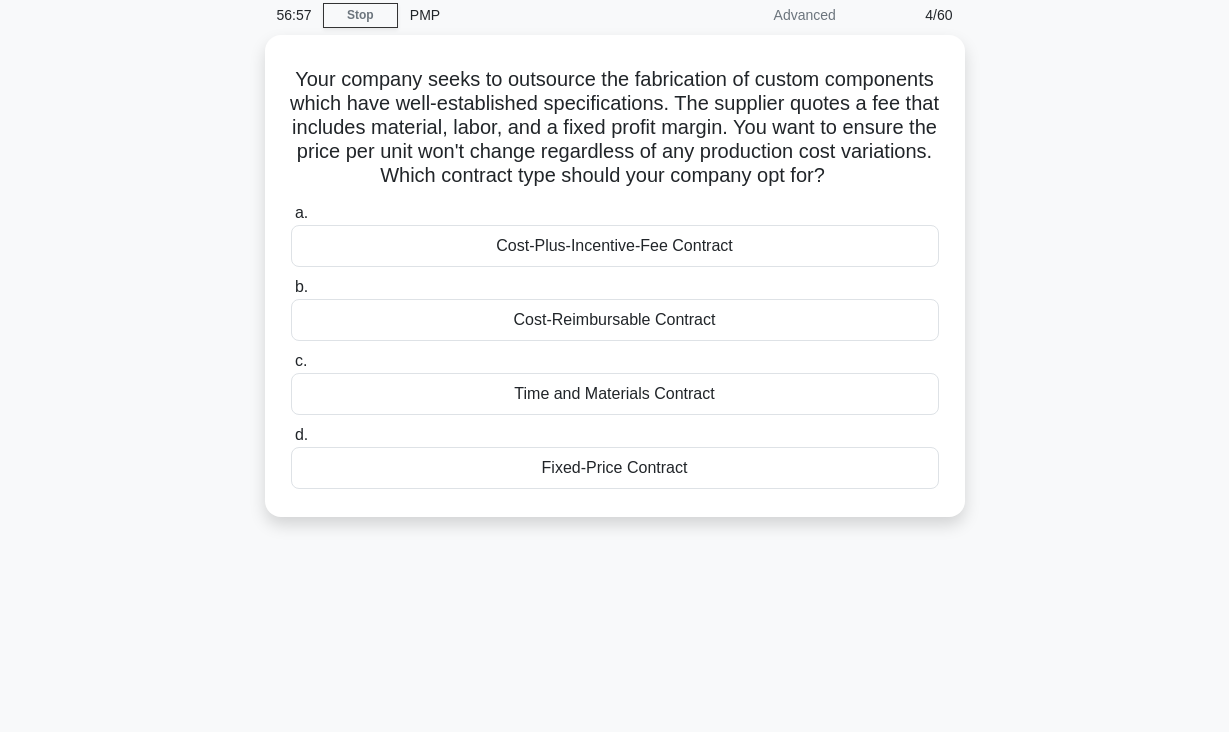 drag, startPoint x: 297, startPoint y: 158, endPoint x: 737, endPoint y: 744, distance: 732.8001 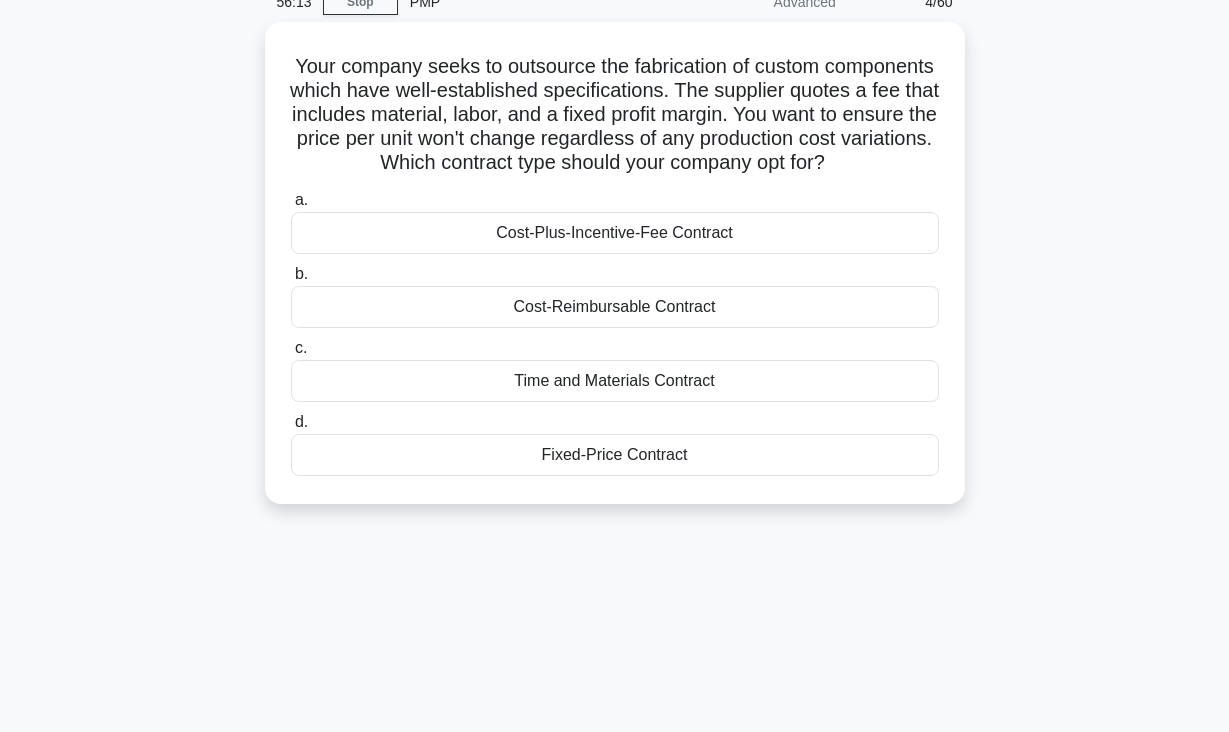 click on "56:13
Stop
PMP
Advanced
4/60
Your company seeks to outsource the fabrication of custom components which have well-established specifications. The supplier quotes a fee that includes material, labor, and a fixed profit margin. You want to ensure the price per unit won't change regardless of any production cost variations. Which contract type should your company opt for?
.spinner_0XTQ{transform-origin:center;animation:spinner_y6GP .75s linear infinite}@keyframes spinner_y6GP{100%{transform:rotate(360deg)}}
a. b. c. d." at bounding box center [615, 477] 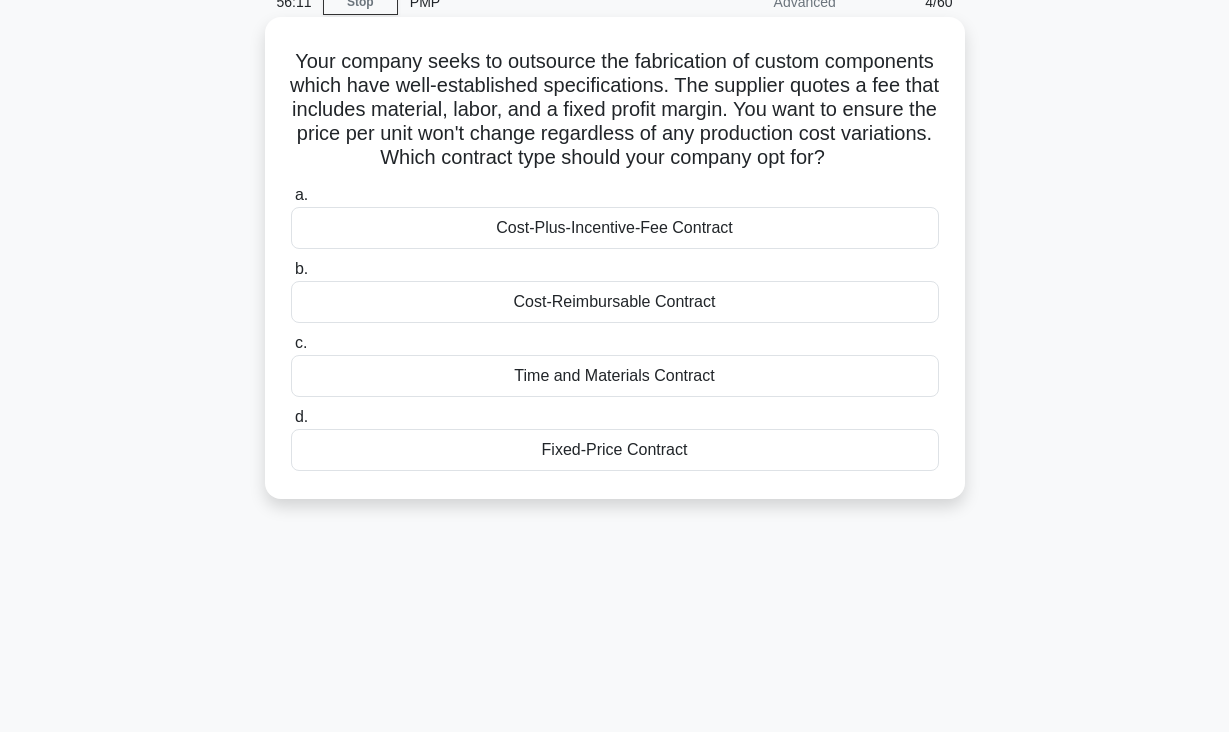 click on "Fixed-Price Contract" at bounding box center [615, 450] 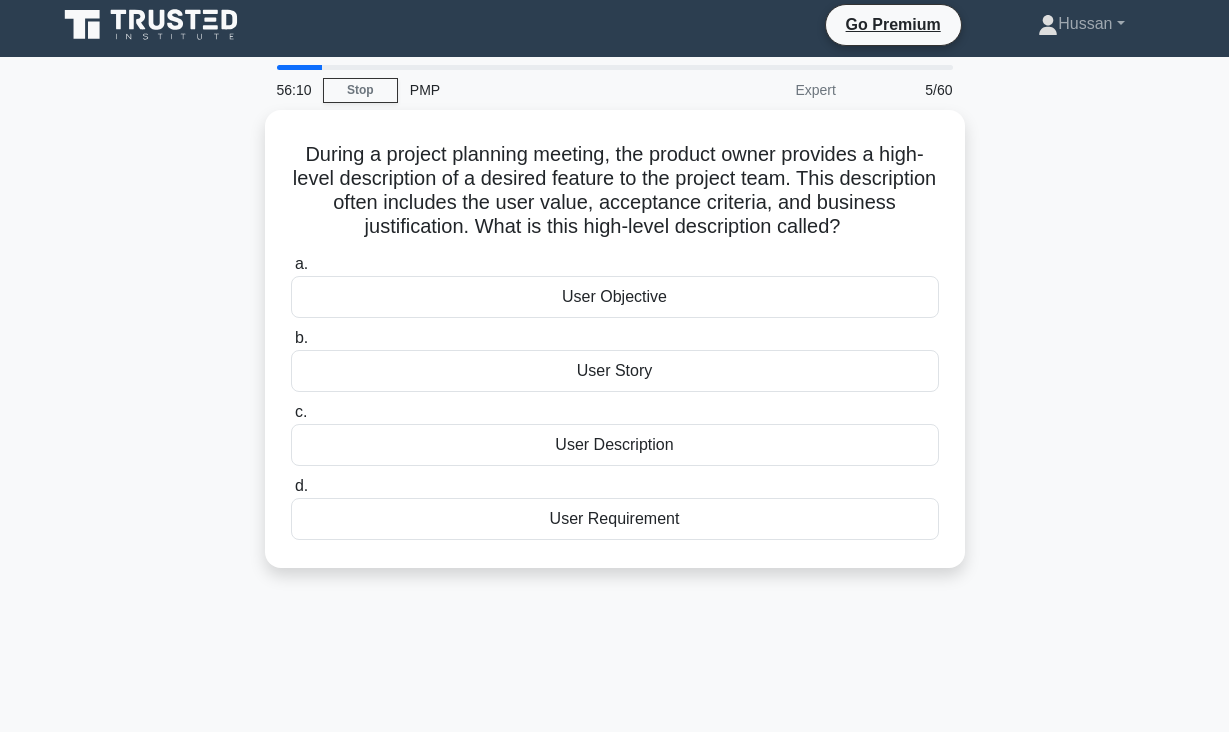 scroll, scrollTop: 0, scrollLeft: 0, axis: both 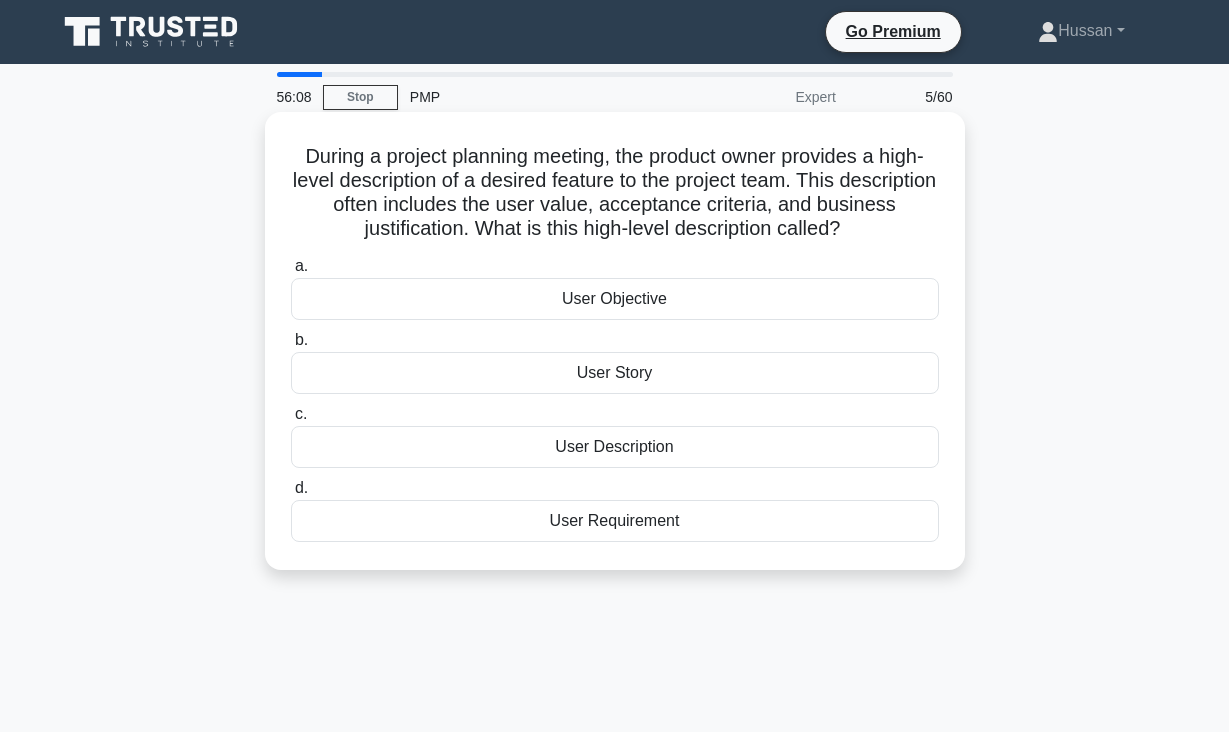 drag, startPoint x: 301, startPoint y: 155, endPoint x: 697, endPoint y: 537, distance: 550.21814 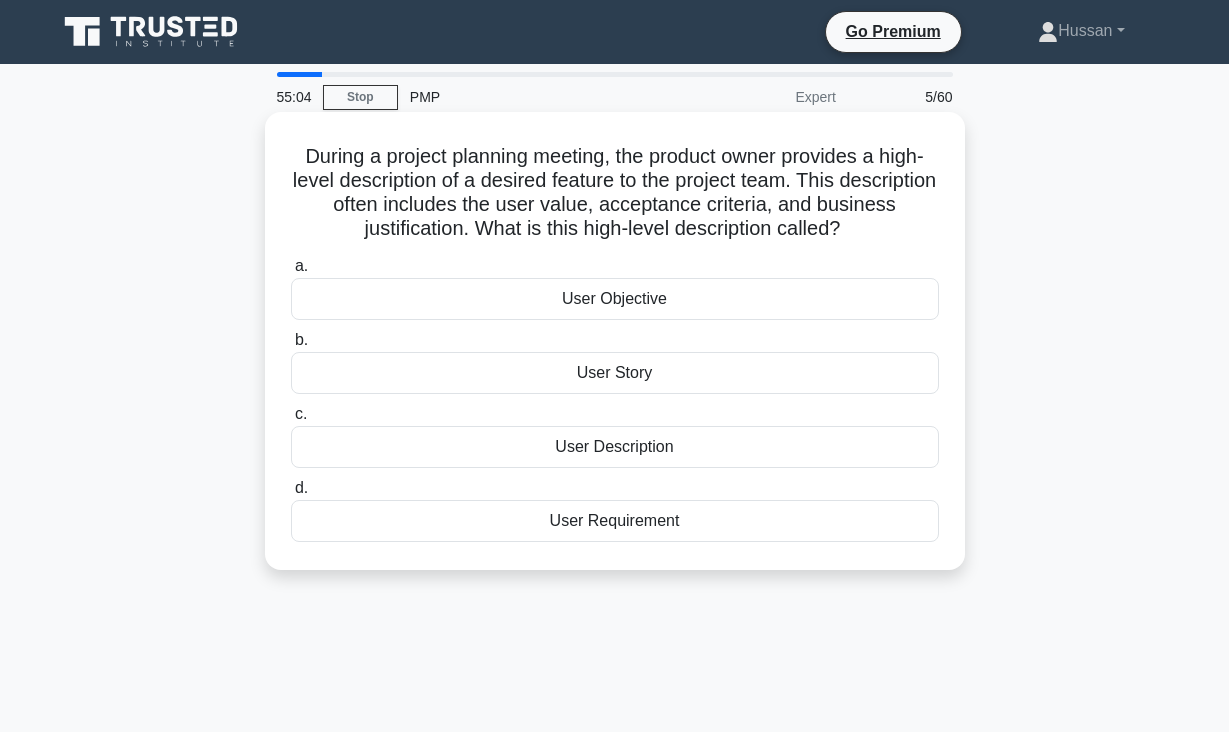 click on "User Story" at bounding box center [615, 373] 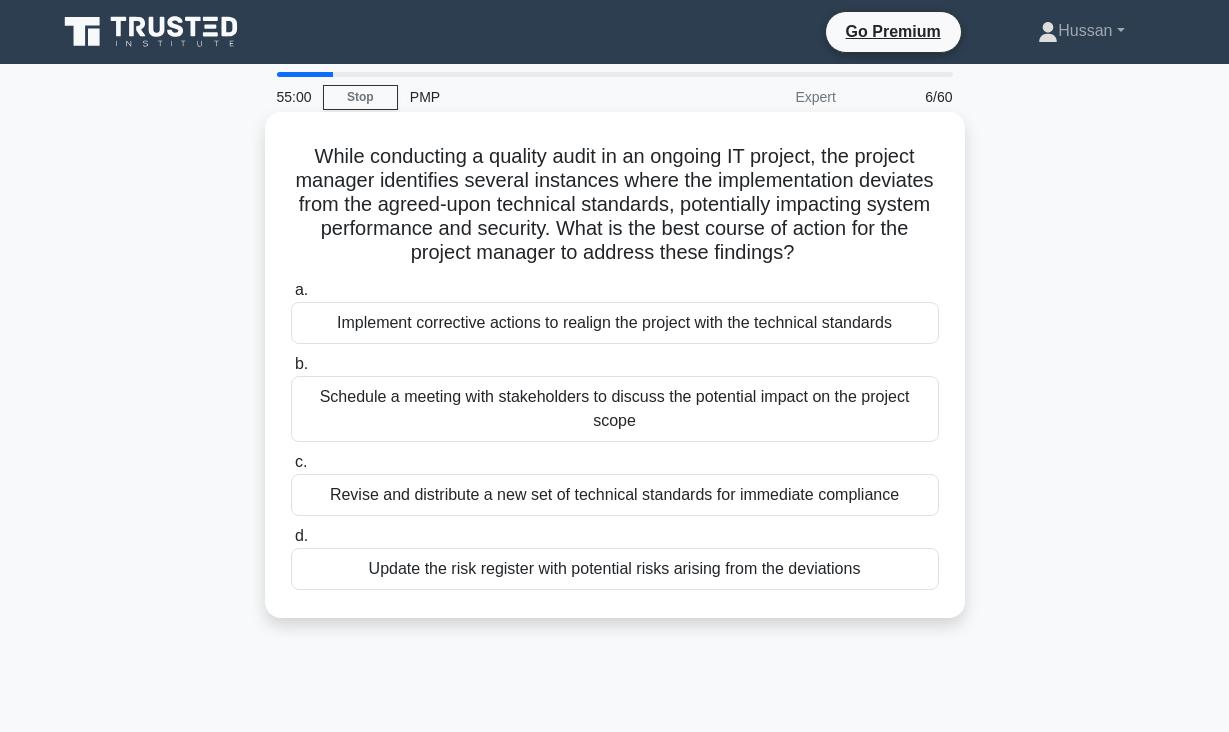 drag, startPoint x: 308, startPoint y: 155, endPoint x: 703, endPoint y: 606, distance: 599.5215 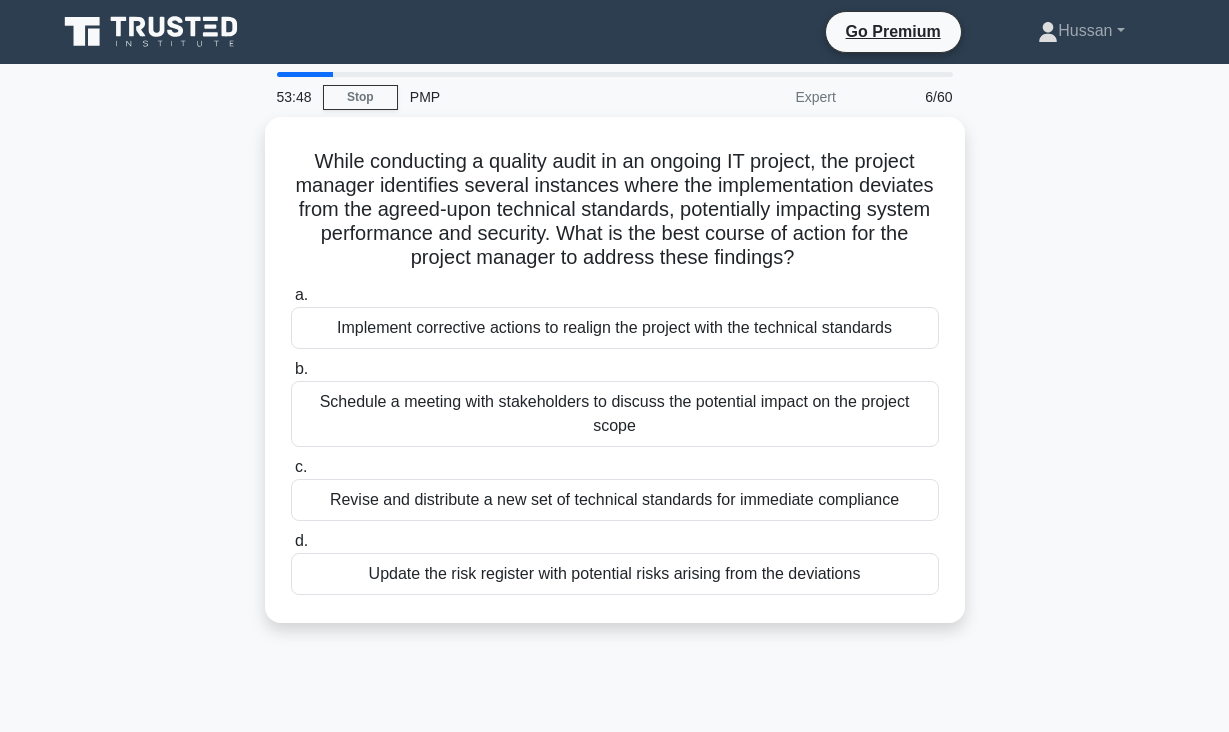 click on "While conducting a quality audit in an ongoing IT project, the project manager identifies several instances where the implementation deviates from the agreed-upon technical standards, potentially impacting system performance and security. What is the best course of action for the project manager to address these findings?
.spinner_0XTQ{transform-origin:center;animation:spinner_y6GP .75s linear infinite}@keyframes spinner_y6GP{100%{transform:rotate(360deg)}}
a.
b. c. d." at bounding box center (615, 382) 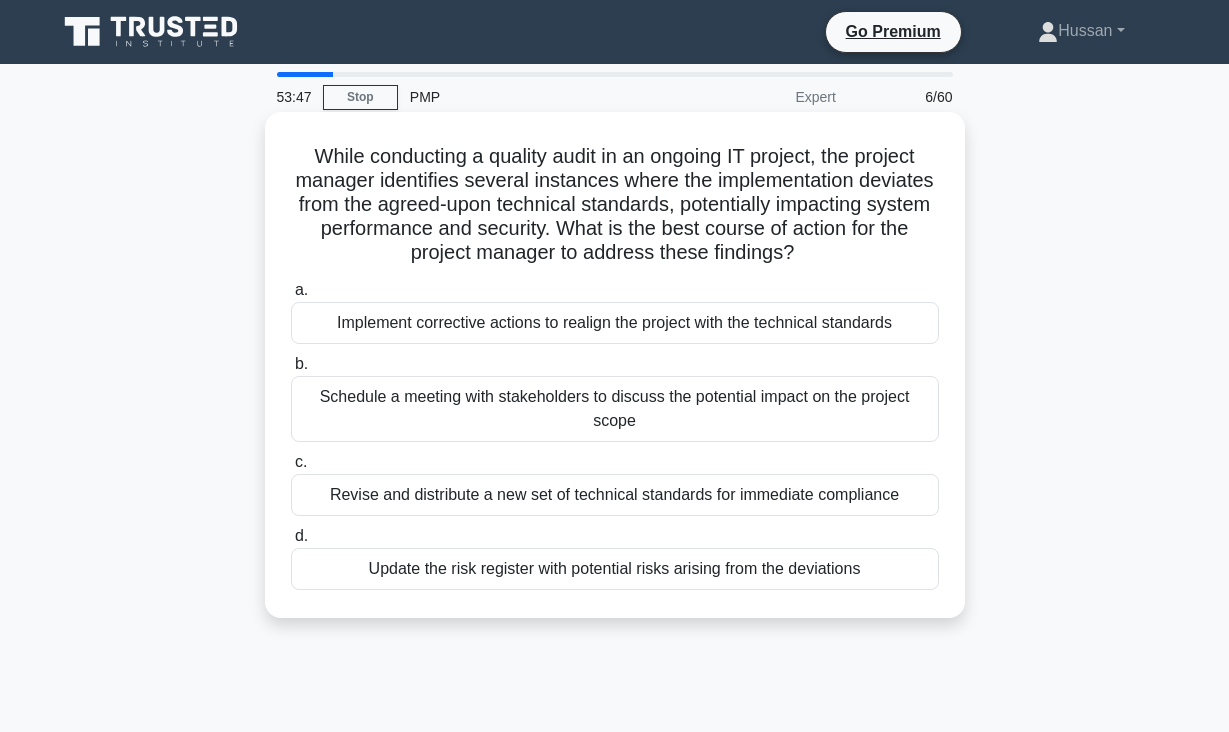 click on "Update the risk register with potential risks arising from the deviations" at bounding box center [615, 569] 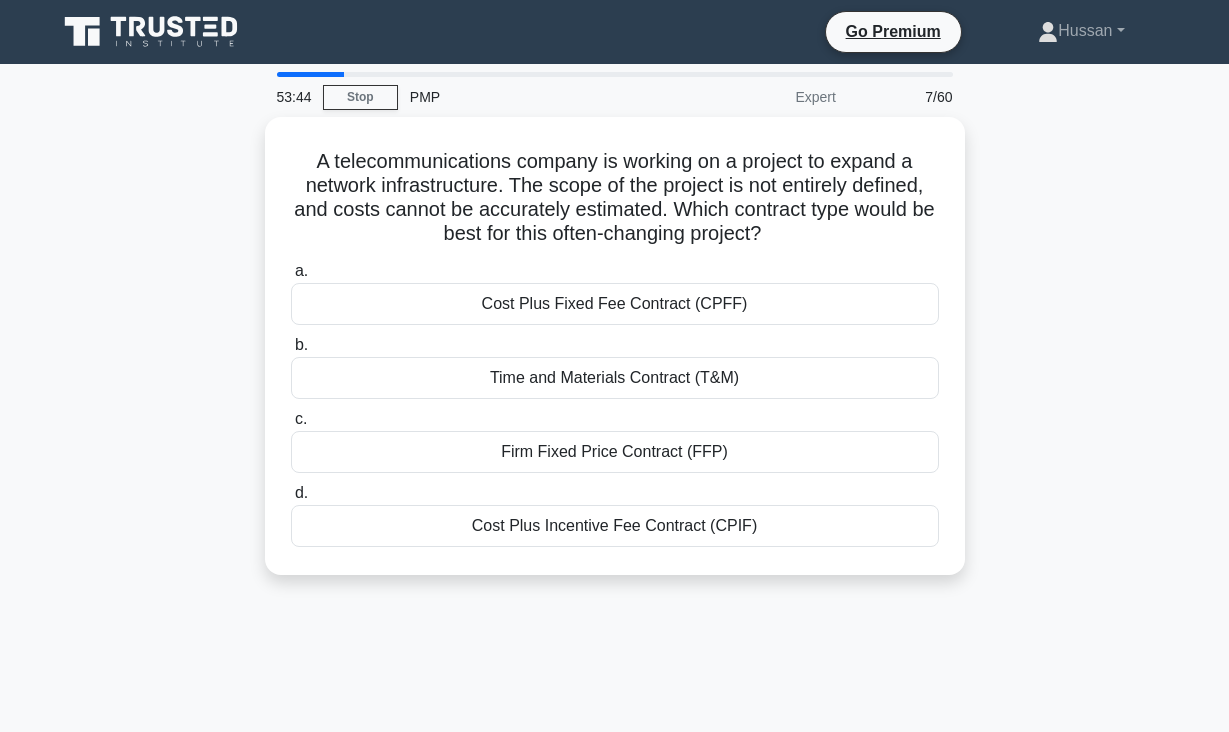 drag, startPoint x: 319, startPoint y: 156, endPoint x: 662, endPoint y: 618, distance: 575.4068 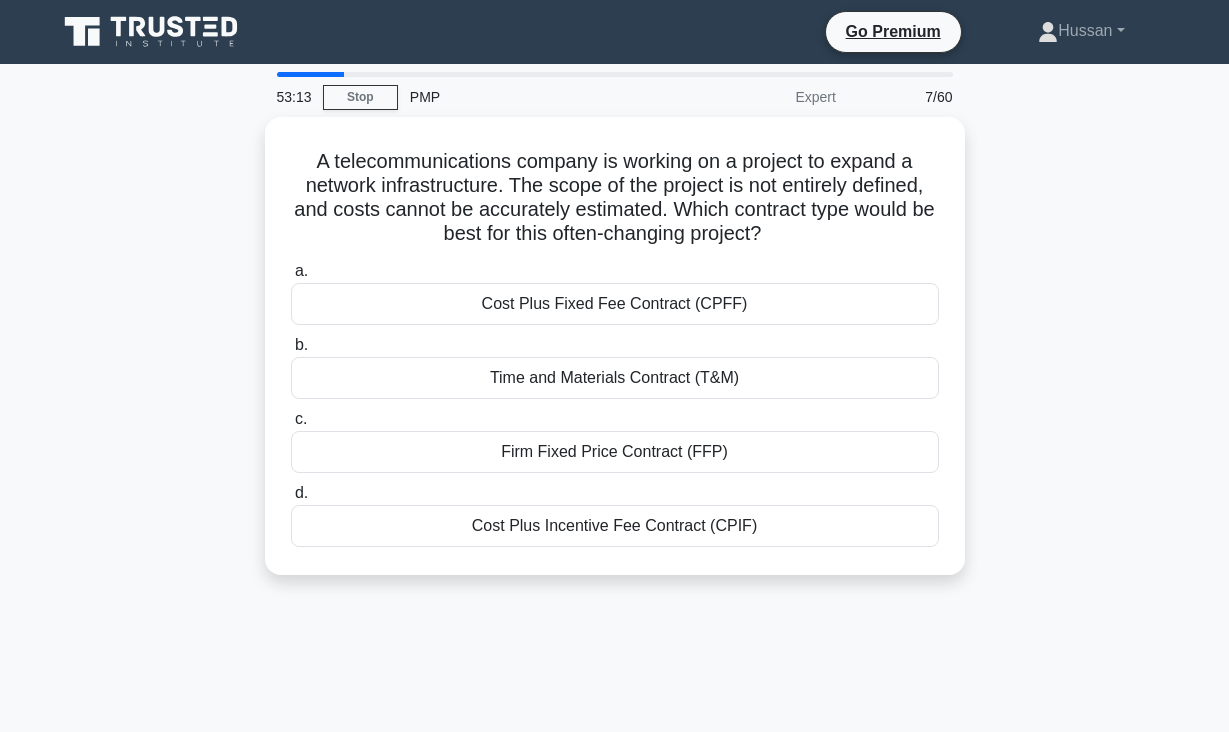 click on "A telecommunications company is working on a project to expand a network infrastructure. The scope of the project is not entirely defined, and costs cannot be accurately estimated. Which contract type would be best for this often-changing project?
.spinner_0XTQ{transform-origin:center;animation:spinner_y6GP .75s linear infinite}@keyframes spinner_y6GP{100%{transform:rotate(360deg)}}
a.
b. c. d." at bounding box center [615, 358] 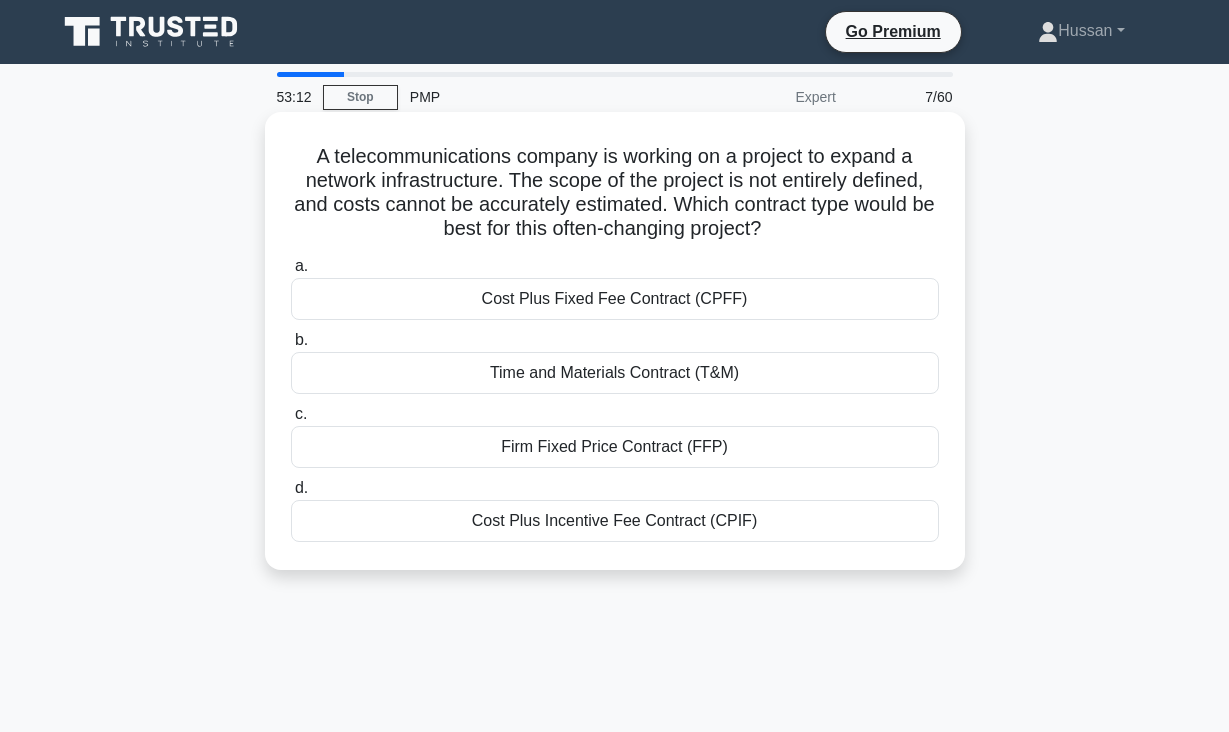 click on "Time and Materials Contract (T&M)" at bounding box center [615, 373] 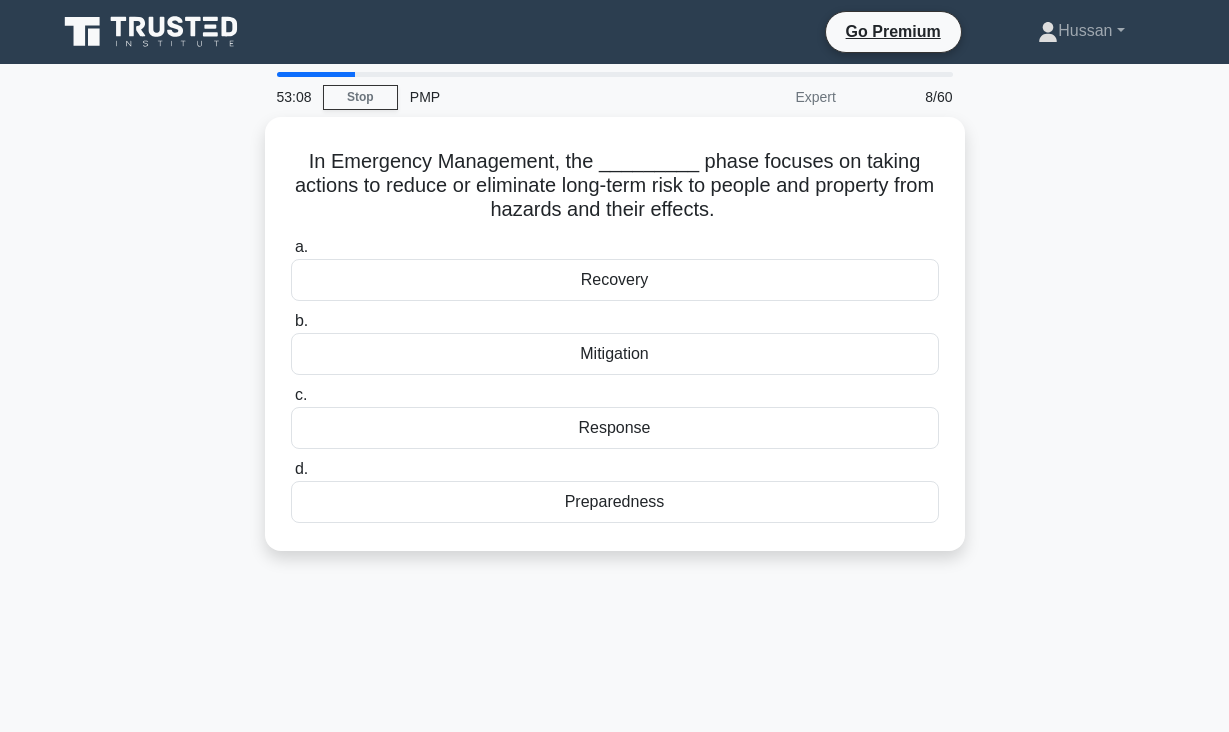 drag, startPoint x: 305, startPoint y: 153, endPoint x: 693, endPoint y: 552, distance: 556.54736 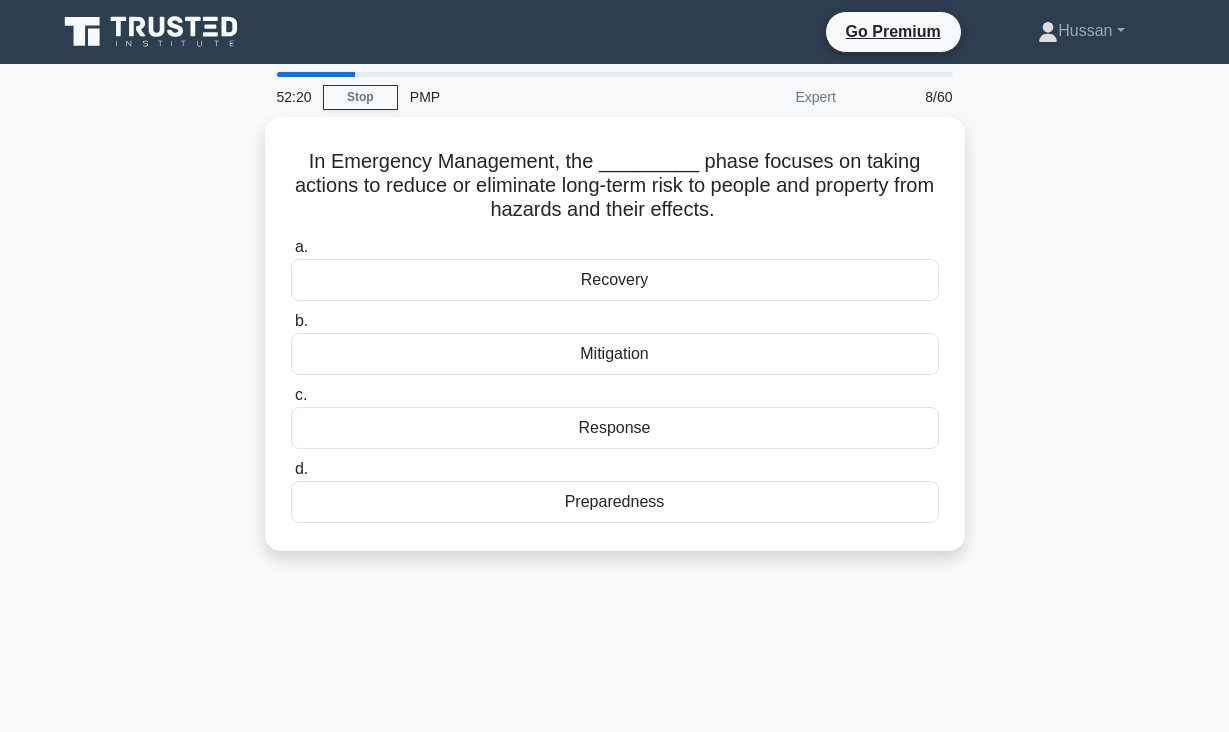 click on "In Emergency Management, the _________ phase focuses on taking actions to reduce or eliminate long-term risk to people and property from hazards and their effects.
.spinner_0XTQ{transform-origin:center;animation:spinner_y6GP .75s linear infinite}@keyframes spinner_y6GP{100%{transform:rotate(360deg)}}
a.
Recovery" at bounding box center (615, 346) 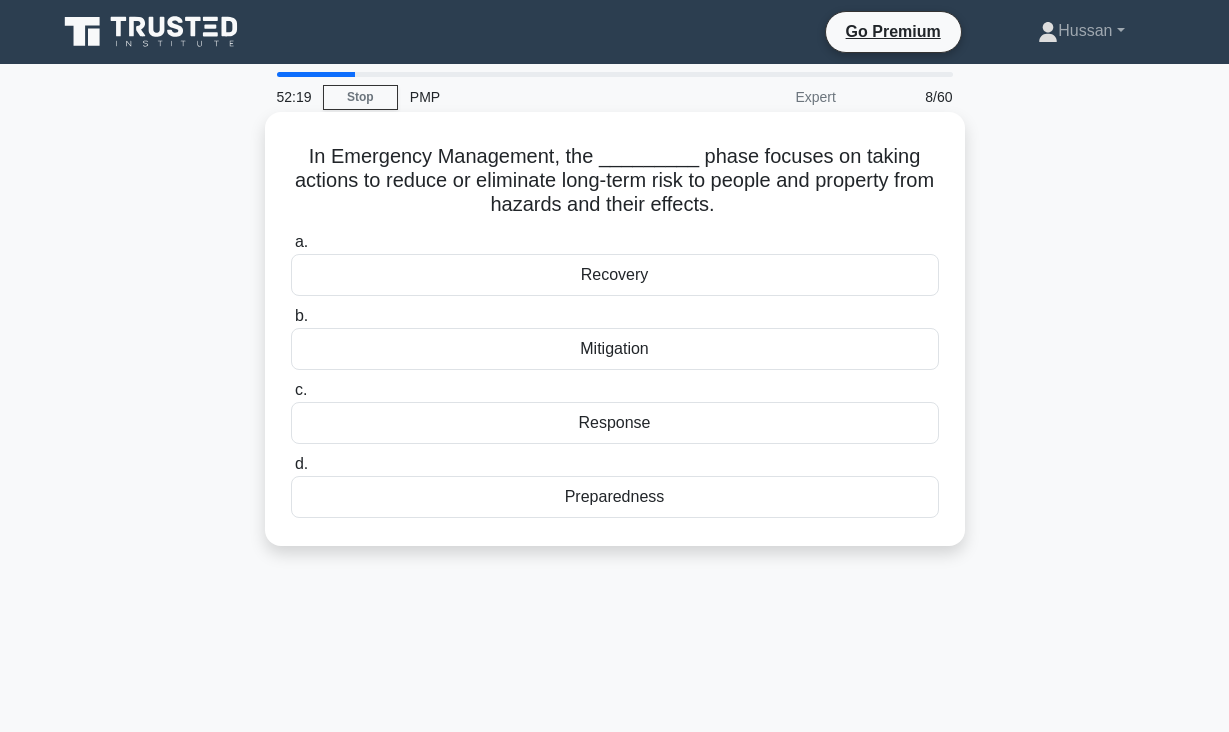 click on "Response" at bounding box center [615, 423] 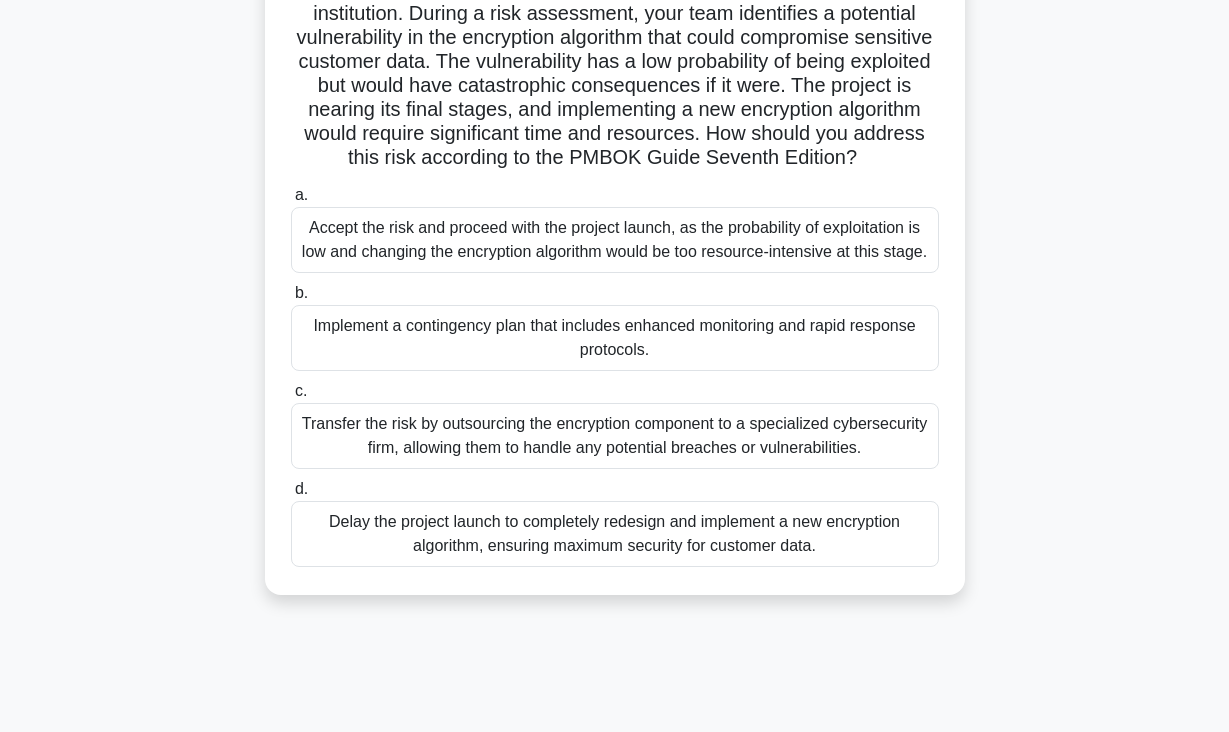 scroll, scrollTop: 194, scrollLeft: 0, axis: vertical 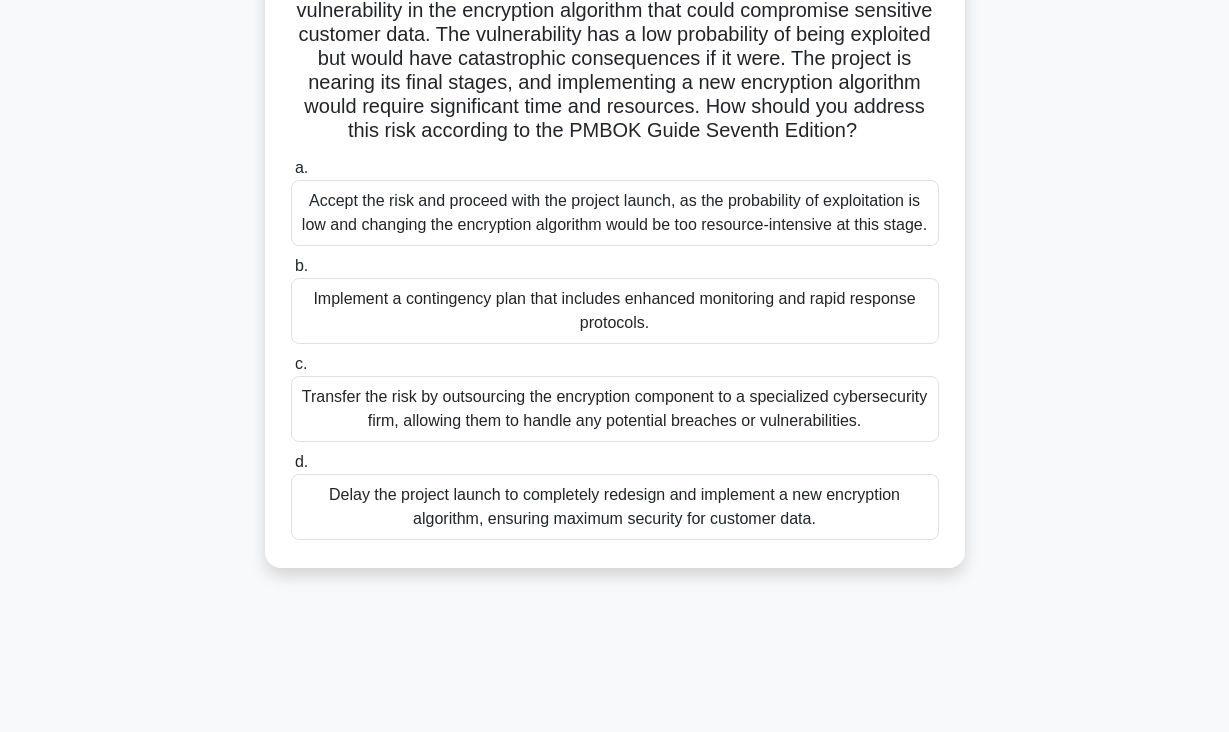 drag, startPoint x: 332, startPoint y: 152, endPoint x: 872, endPoint y: 527, distance: 657.43823 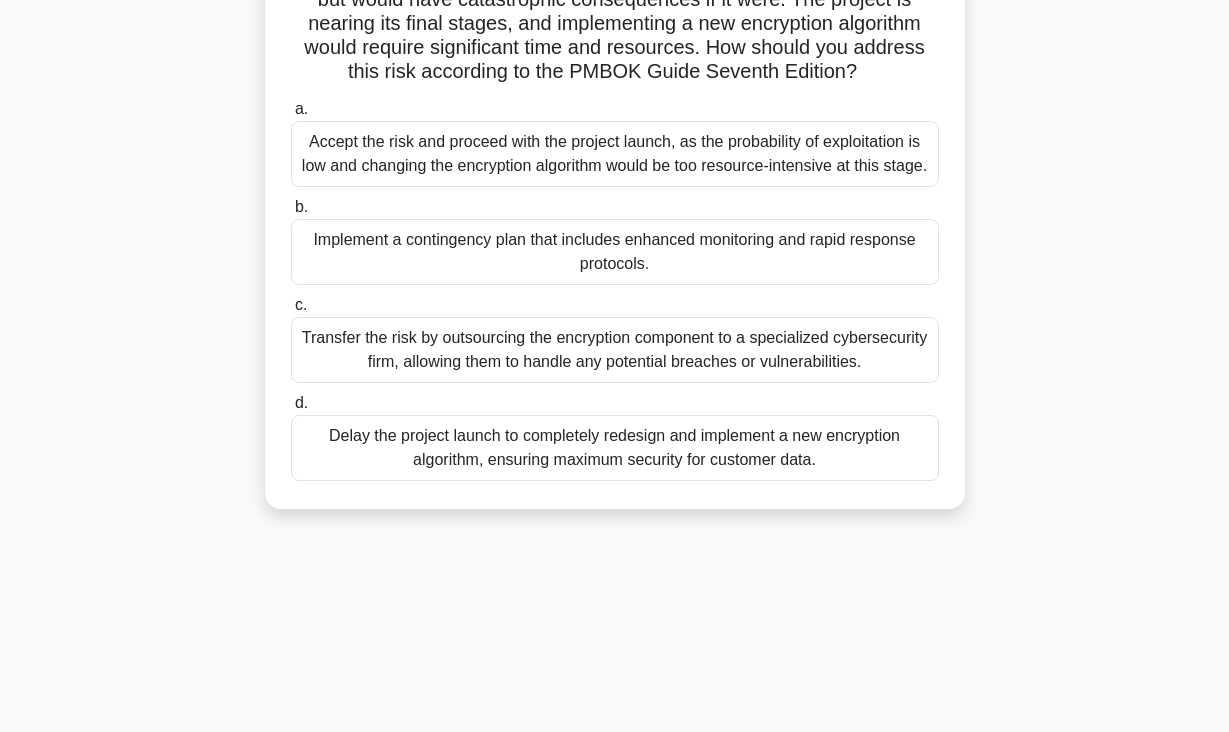 scroll, scrollTop: 117, scrollLeft: 0, axis: vertical 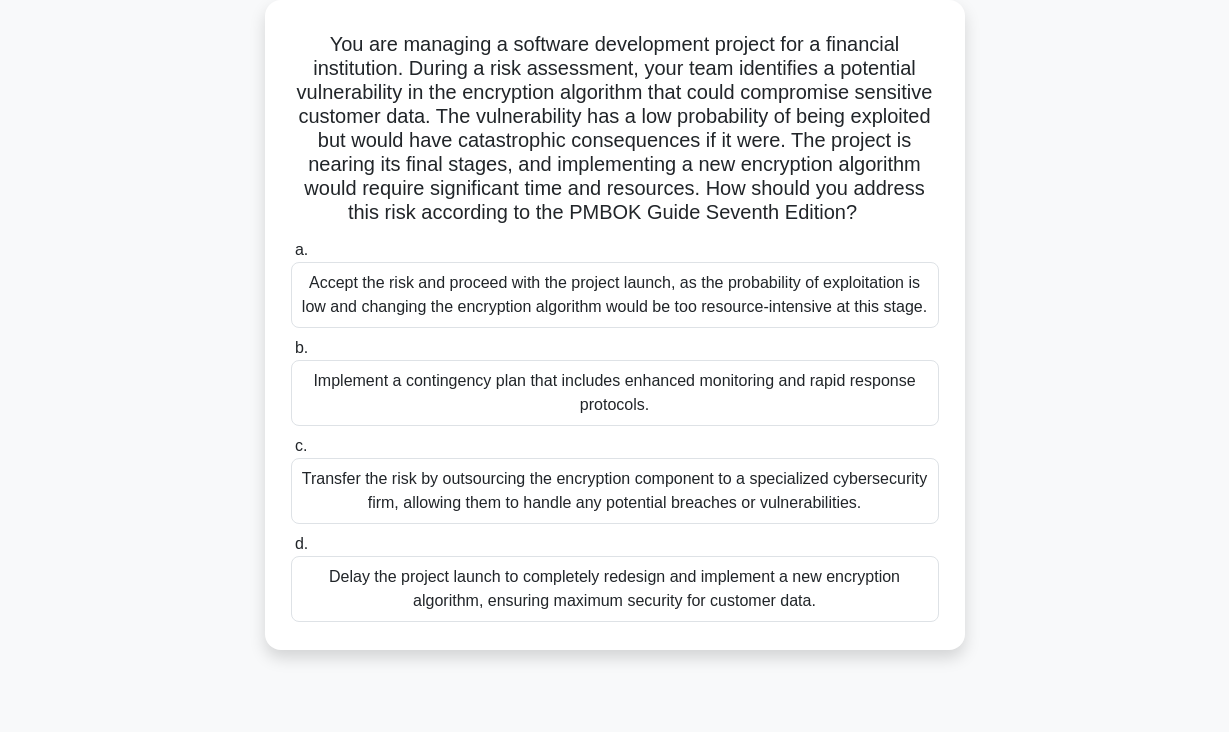 click on "You are managing a software development project for a financial institution. During a risk assessment, your team identifies a potential vulnerability in the encryption algorithm that could compromise sensitive customer data. The vulnerability has a low probability of being exploited but would have catastrophic consequences if it were. The project is nearing its final stages, and implementing a new encryption algorithm would require significant time and resources. How should you address this risk according to the PMBOK Guide Seventh Edition?
.spinner_0XTQ{transform-origin:center;animation:spinner_y6GP .75s linear infinite}@keyframes spinner_y6GP{100%{transform:rotate(360deg)}}
a." at bounding box center [615, 337] 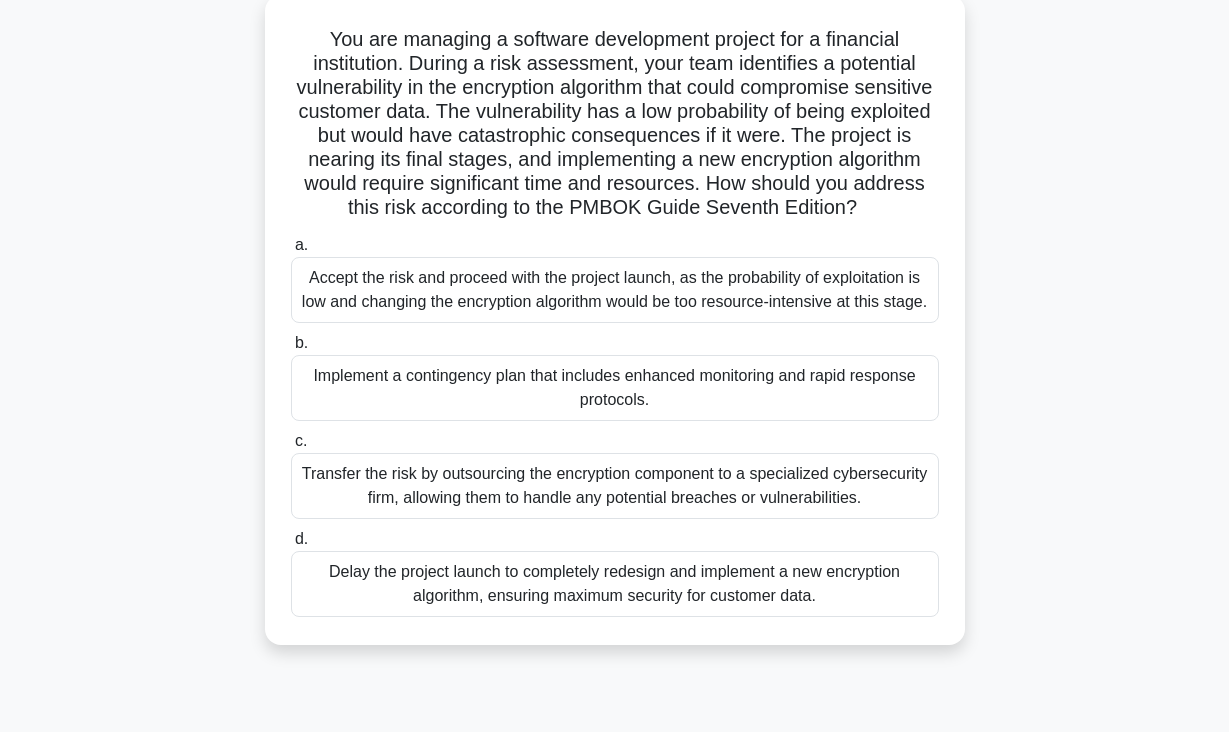 click on "Implement a contingency plan that includes enhanced monitoring and rapid response protocols." at bounding box center [615, 388] 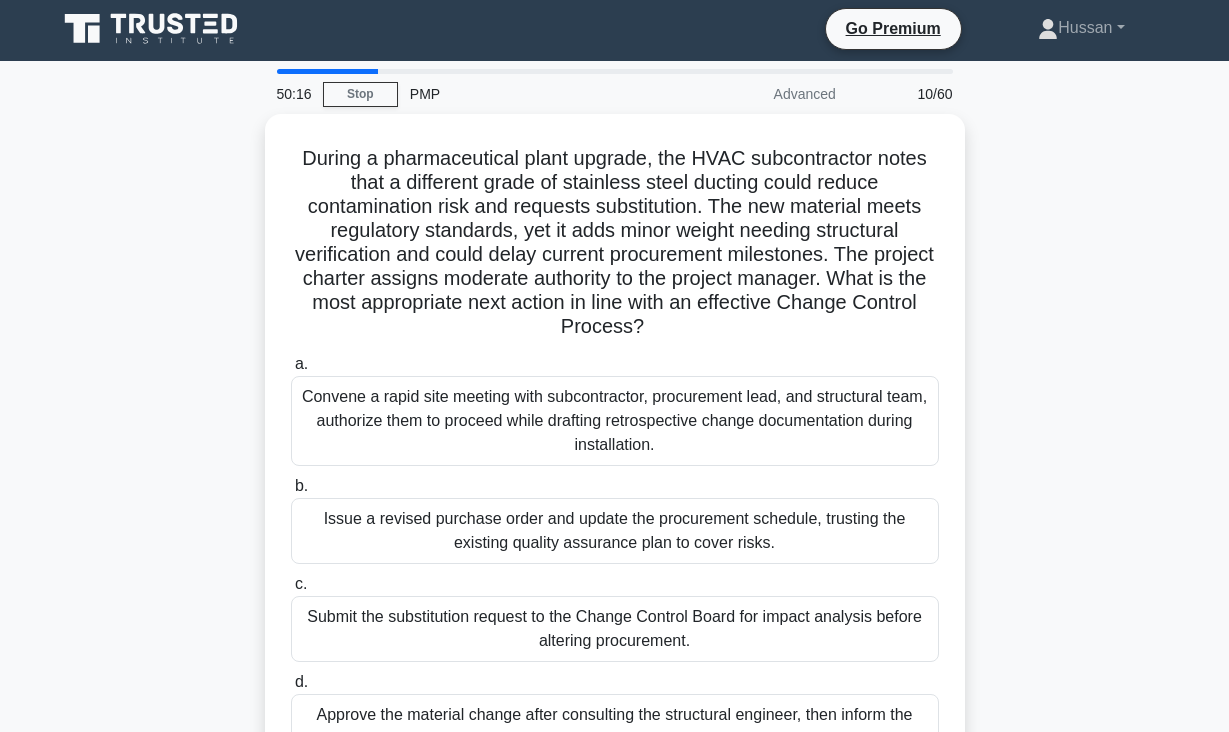 scroll, scrollTop: 0, scrollLeft: 0, axis: both 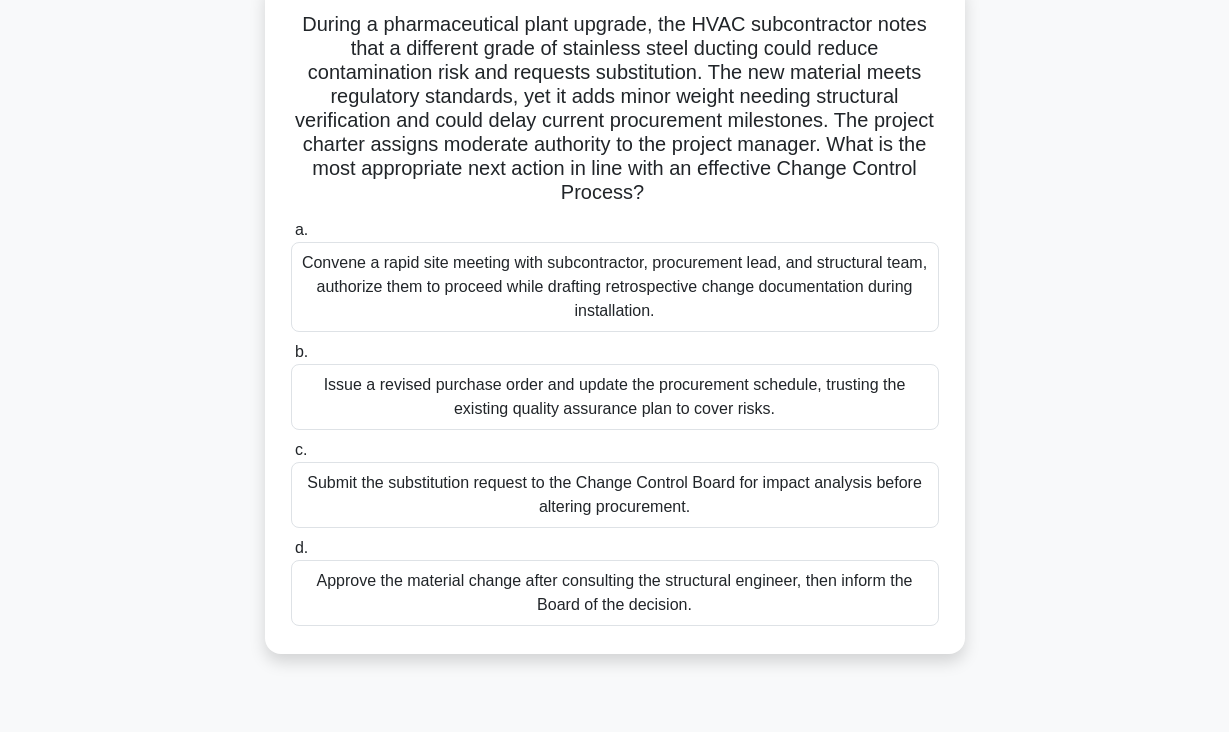 drag, startPoint x: 342, startPoint y: 165, endPoint x: 738, endPoint y: 628, distance: 609.2495 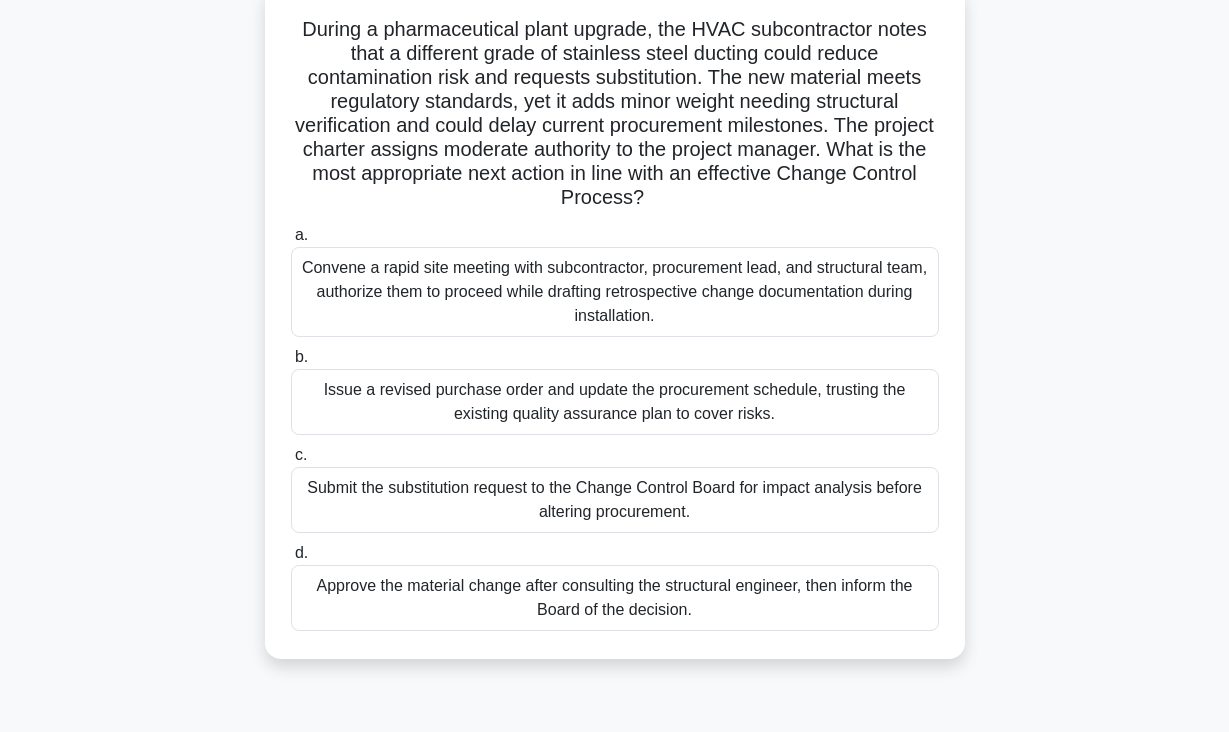 click on "During a pharmaceutical plant upgrade, the HVAC subcontractor notes that a different grade of stainless steel ducting could reduce contamination risk and requests substitution. The new material meets regulatory standards, yet it adds minor weight needing structural verification and could delay current procurement milestones. The project charter assigns moderate authority to the project manager. What is the most appropriate next action in line with an effective Change Control Process?
.spinner_0XTQ{transform-origin:center;animation:spinner_y6GP .75s linear infinite}@keyframes spinner_y6GP{100%{transform:rotate(360deg)}}
a. b. c. d." at bounding box center [615, 334] 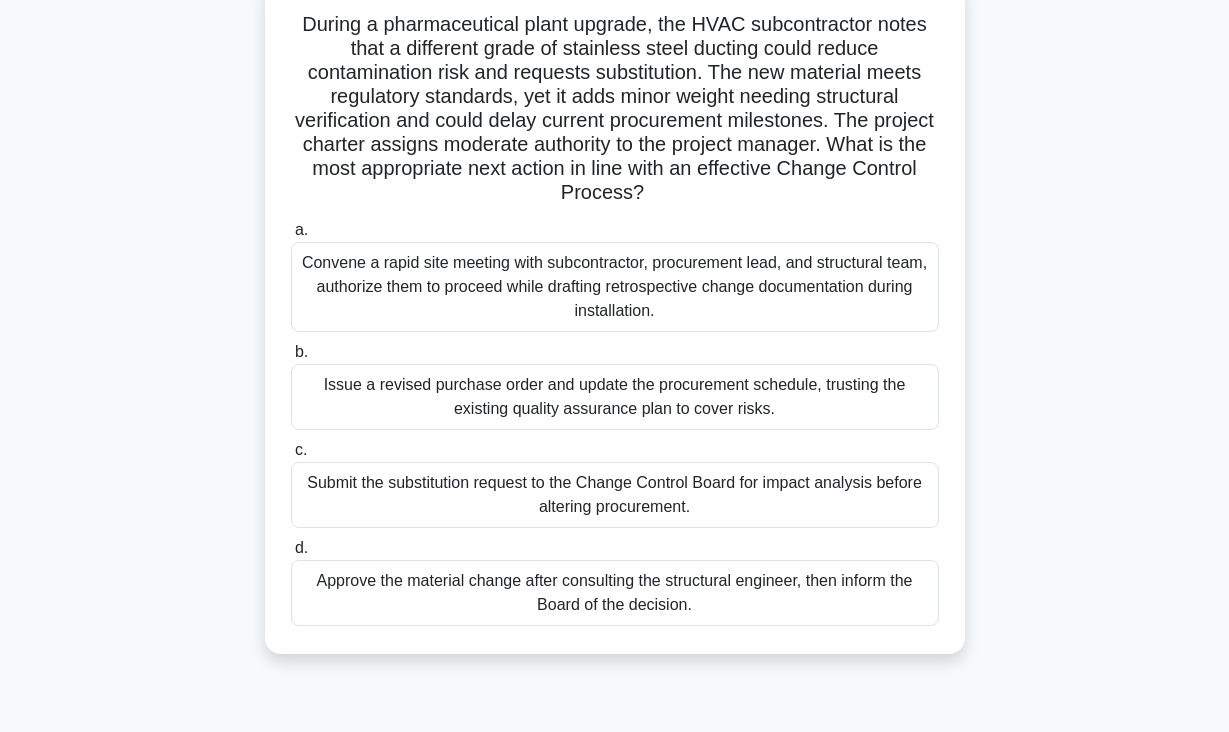 click on "Submit the substitution request to the Change Control Board for impact analysis before altering procurement." at bounding box center (615, 495) 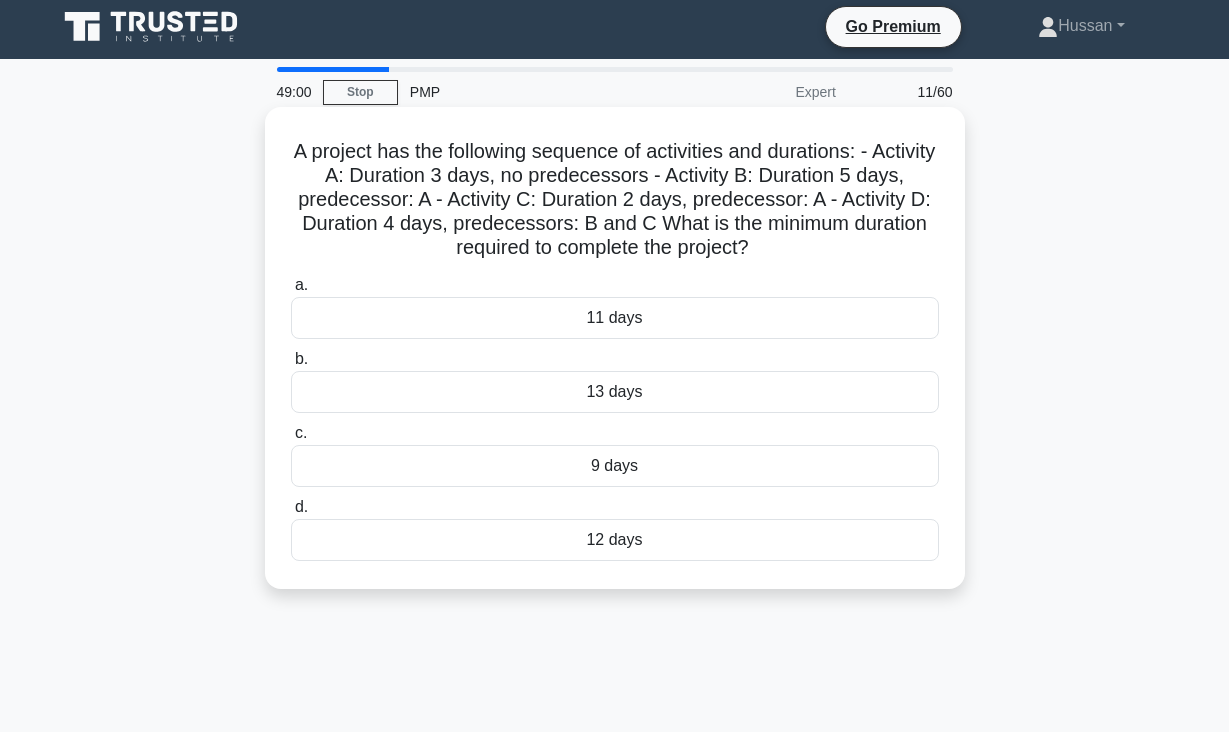 scroll, scrollTop: 0, scrollLeft: 0, axis: both 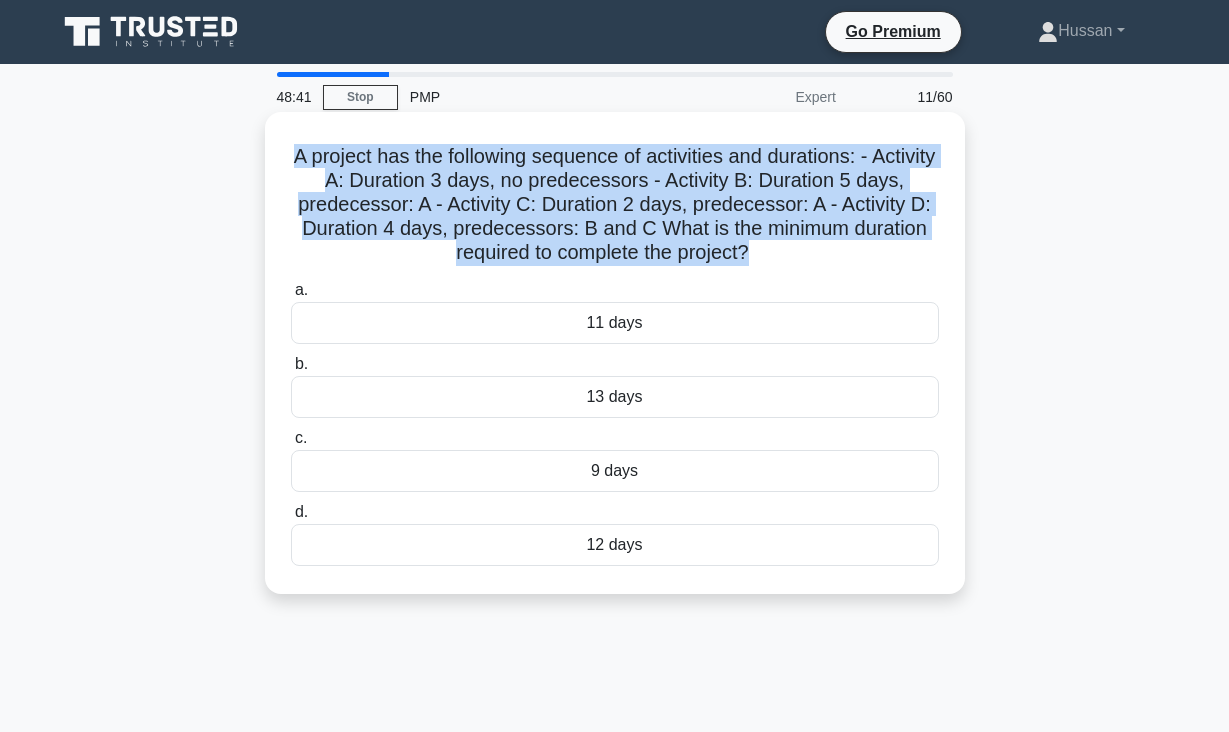 drag, startPoint x: 295, startPoint y: 156, endPoint x: 746, endPoint y: 256, distance: 461.95346 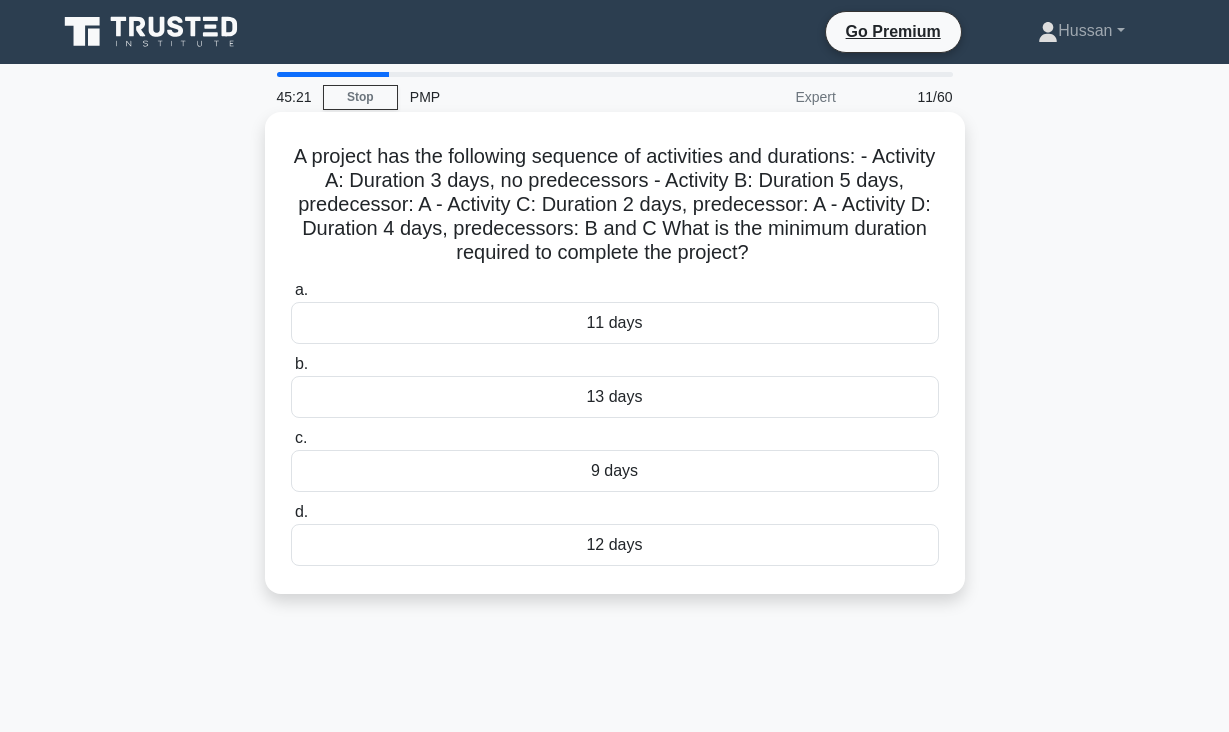click on "12 days" at bounding box center (615, 545) 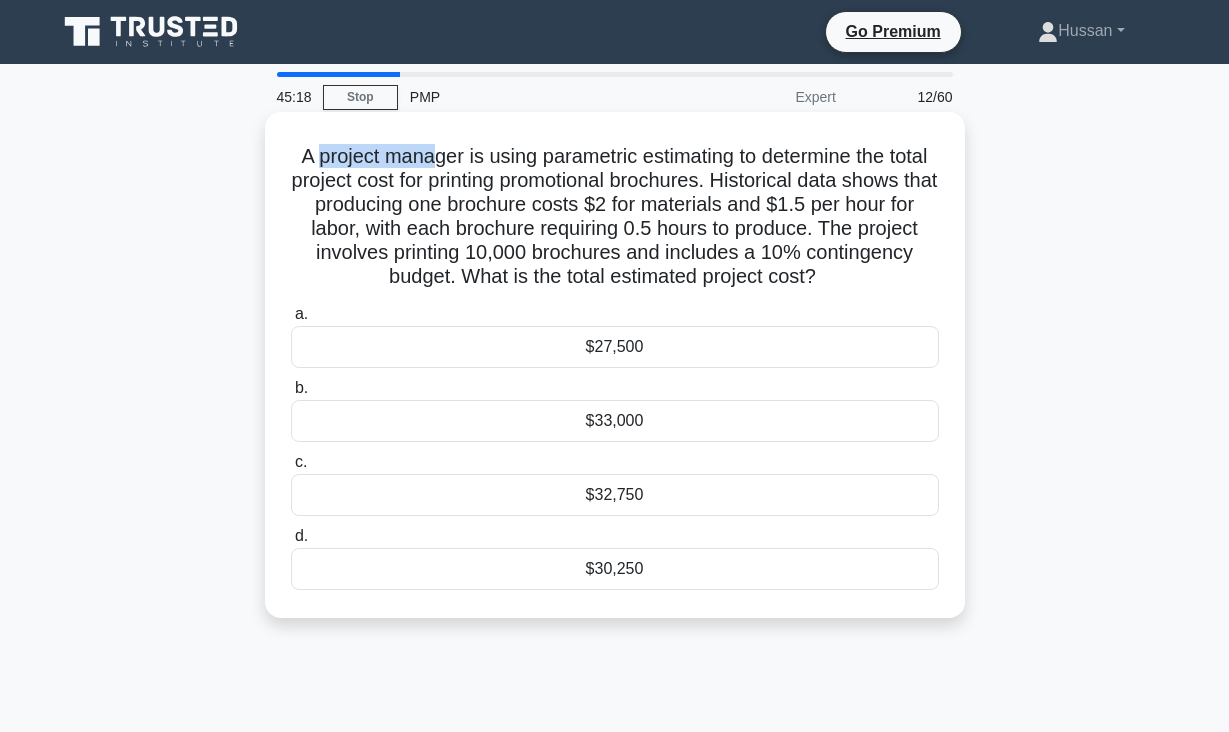 drag, startPoint x: 314, startPoint y: 161, endPoint x: 431, endPoint y: 168, distance: 117.20921 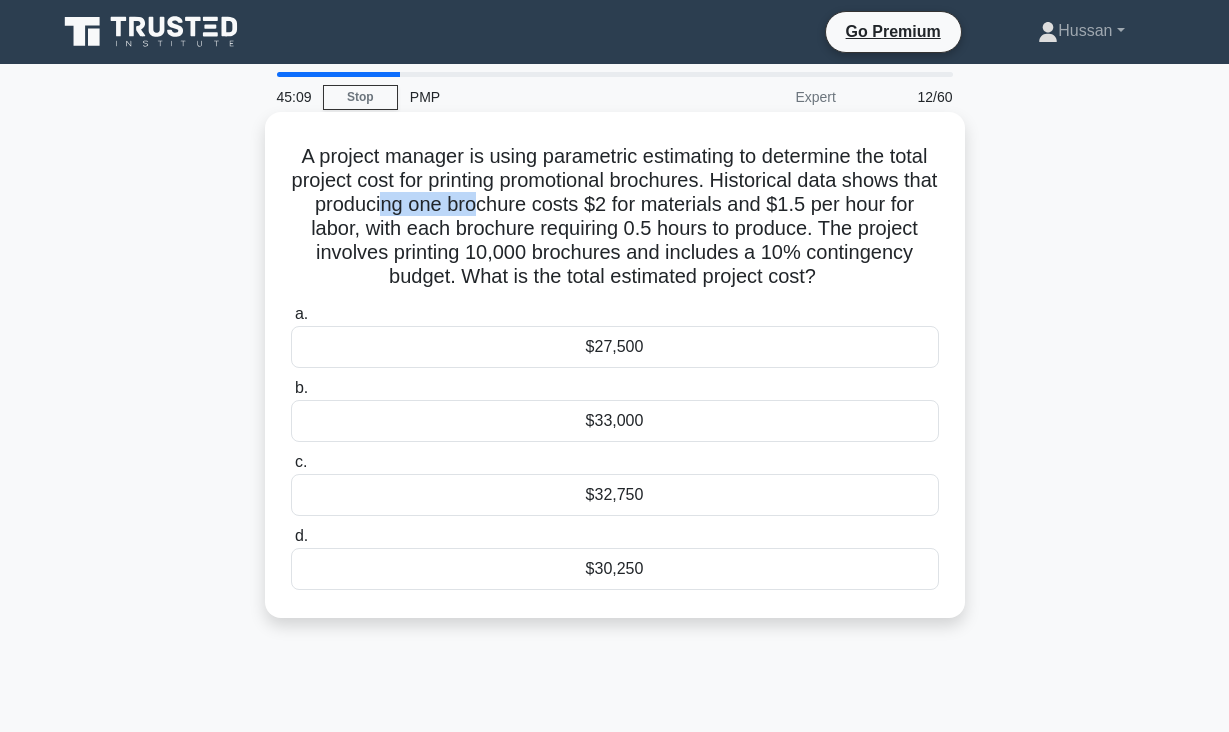 drag, startPoint x: 398, startPoint y: 210, endPoint x: 493, endPoint y: 215, distance: 95.131485 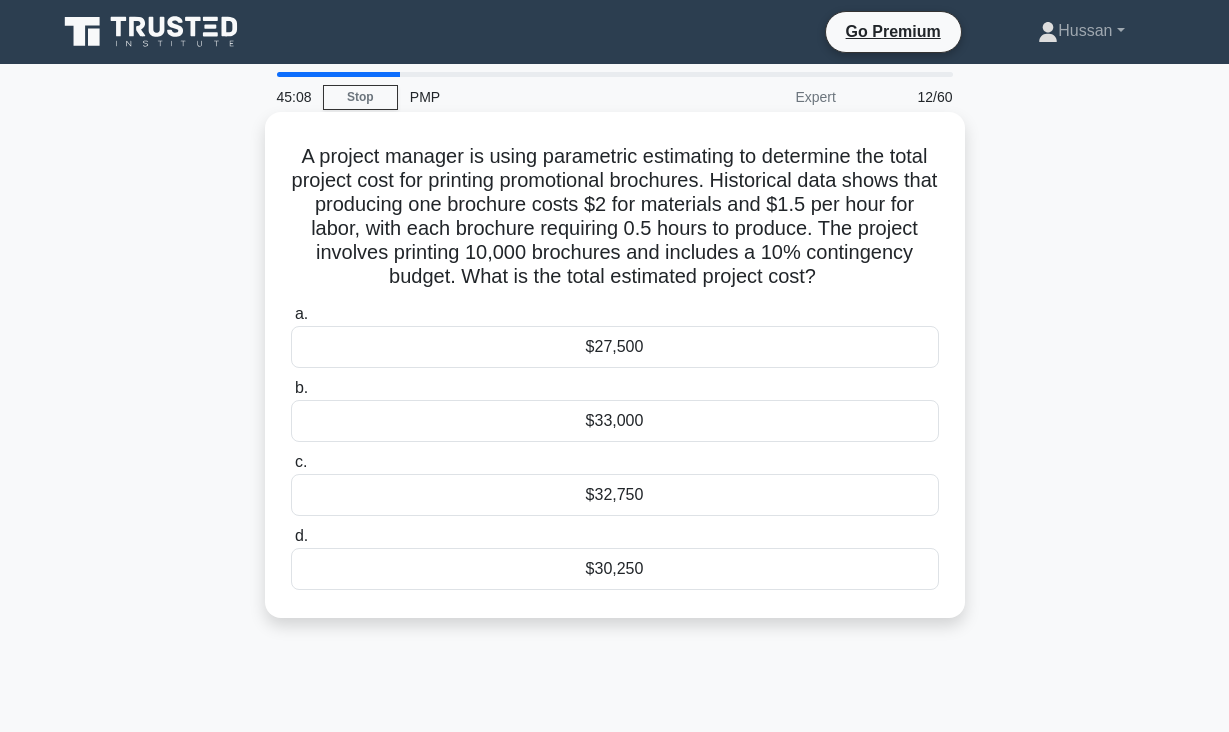 click on "A project manager is using parametric estimating to determine the total project cost for printing promotional brochures. Historical data shows that producing one brochure costs $2 for materials and $1.5 per hour for labor, with each brochure requiring 0.5 hours to produce. The project involves printing 10,000 brochures and includes a 10% contingency budget. What is the total estimated project cost?
.spinner_0XTQ{transform-origin:center;animation:spinner_y6GP .75s linear infinite}@keyframes spinner_y6GP{100%{transform:rotate(360deg)}}" at bounding box center [615, 217] 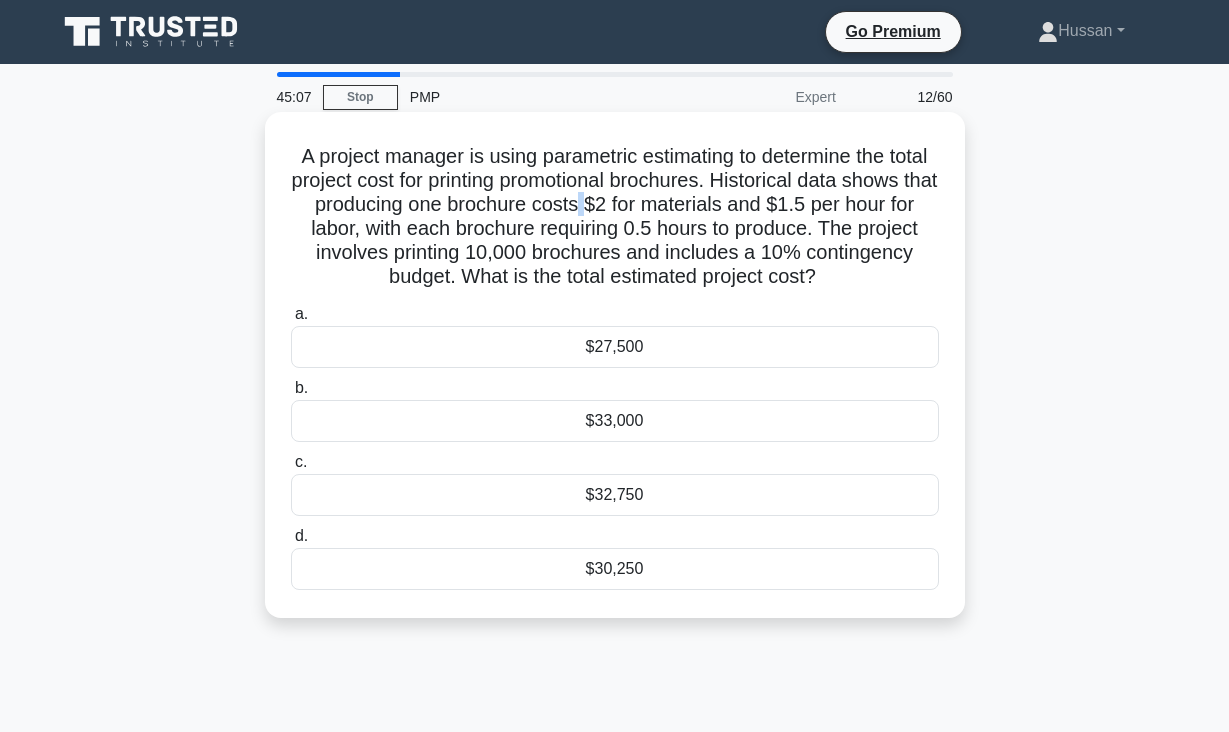 click on "A project manager is using parametric estimating to determine the total project cost for printing promotional brochures. Historical data shows that producing one brochure costs $2 for materials and $1.5 per hour for labor, with each brochure requiring 0.5 hours to produce. The project involves printing 10,000 brochures and includes a 10% contingency budget. What is the total estimated project cost?
.spinner_0XTQ{transform-origin:center;animation:spinner_y6GP .75s linear infinite}@keyframes spinner_y6GP{100%{transform:rotate(360deg)}}" at bounding box center (615, 217) 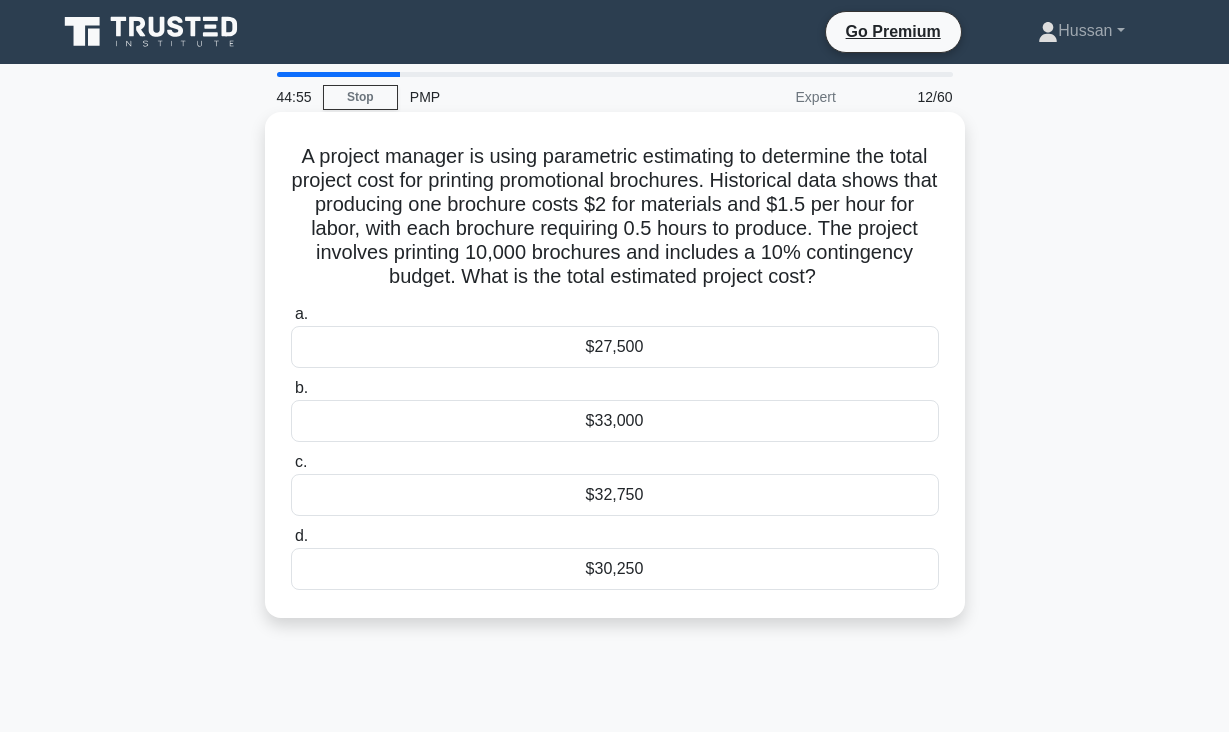 click on "A project manager is using parametric estimating to determine the total project cost for printing promotional brochures. Historical data shows that producing one brochure costs $2 for materials and $1.5 per hour for labor, with each brochure requiring 0.5 hours to produce. The project involves printing 10,000 brochures and includes a 10% contingency budget. What is the total estimated project cost?
.spinner_0XTQ{transform-origin:center;animation:spinner_y6GP .75s linear infinite}@keyframes spinner_y6GP{100%{transform:rotate(360deg)}}" at bounding box center [615, 217] 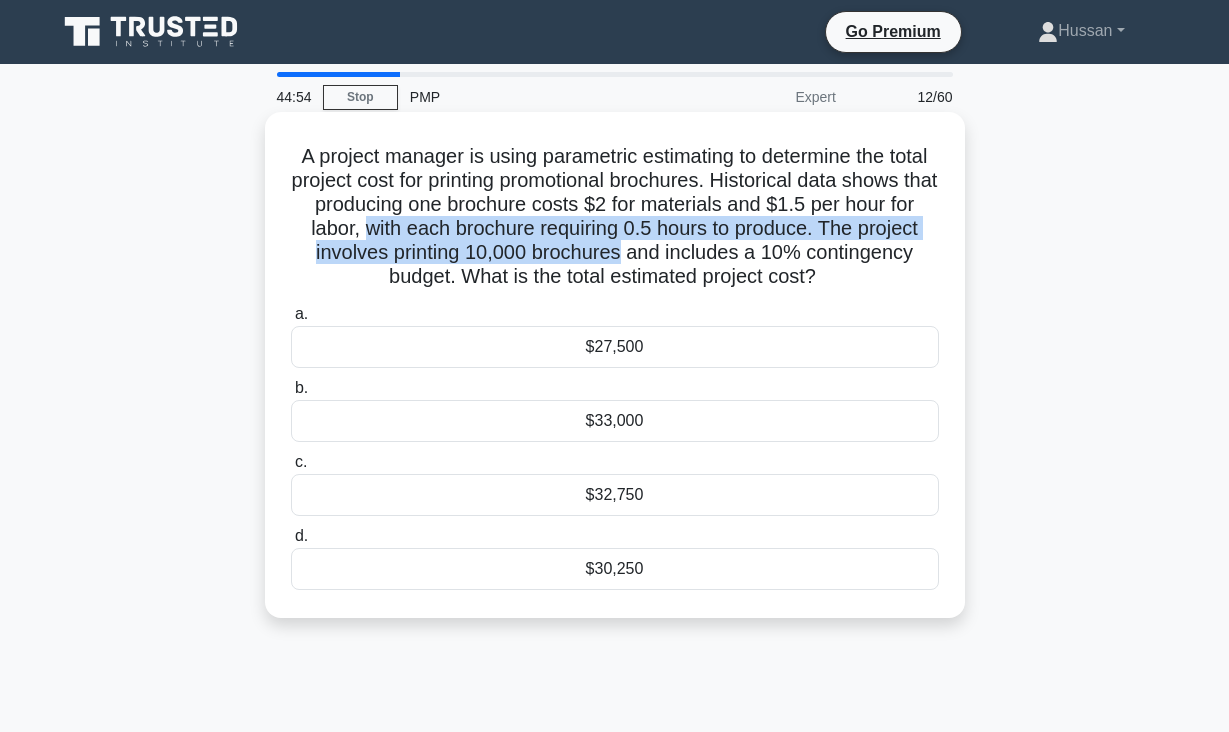 drag, startPoint x: 381, startPoint y: 230, endPoint x: 537, endPoint y: 254, distance: 157.83536 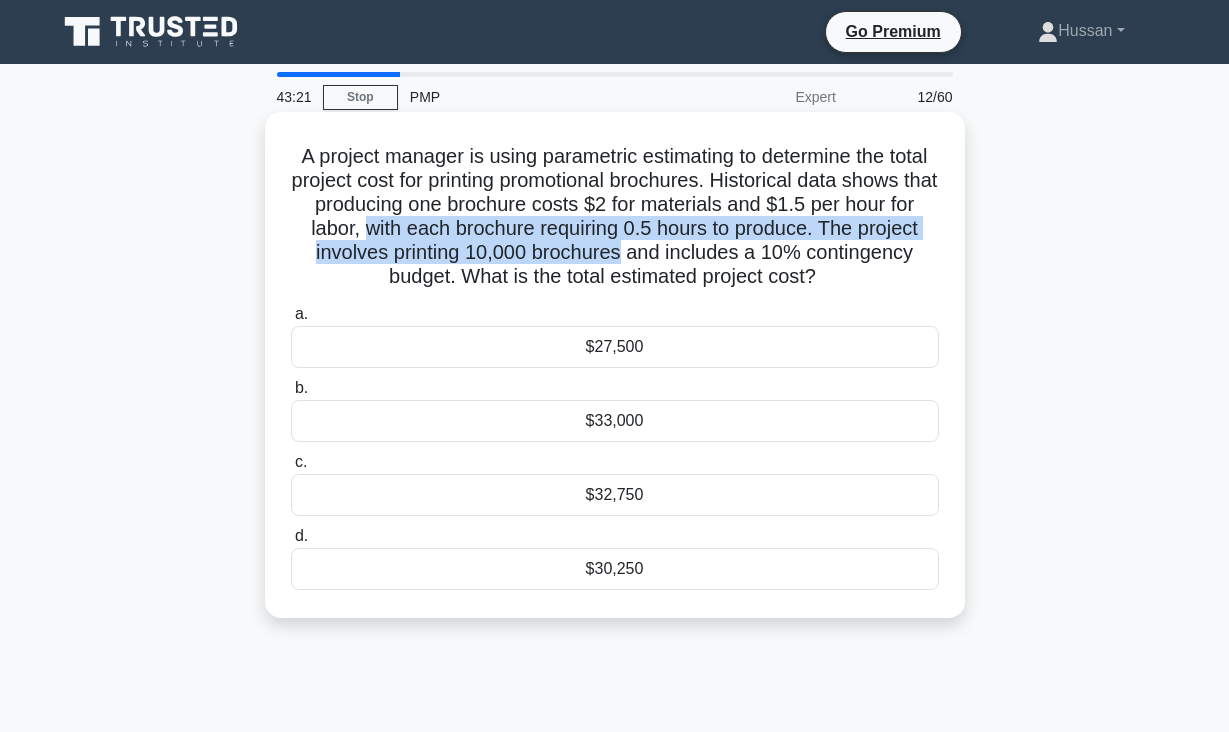 click on "$27,500" at bounding box center (615, 347) 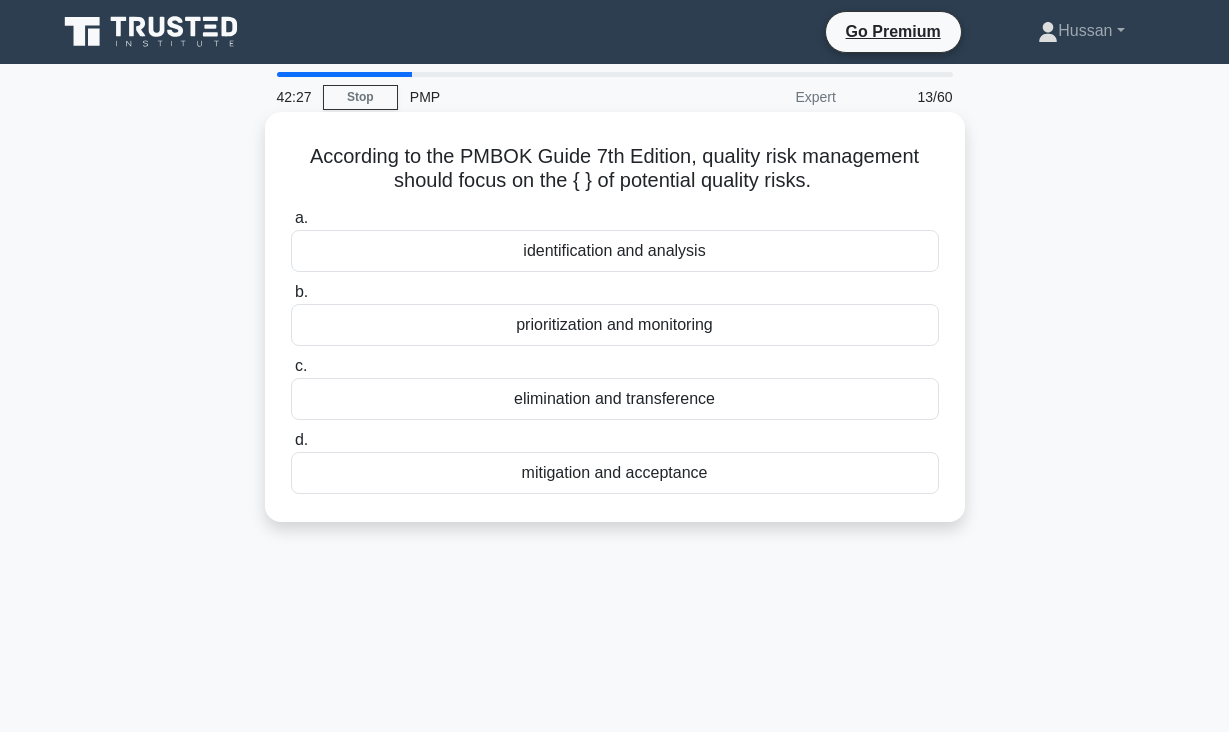 click on "identification and analysis" at bounding box center (615, 251) 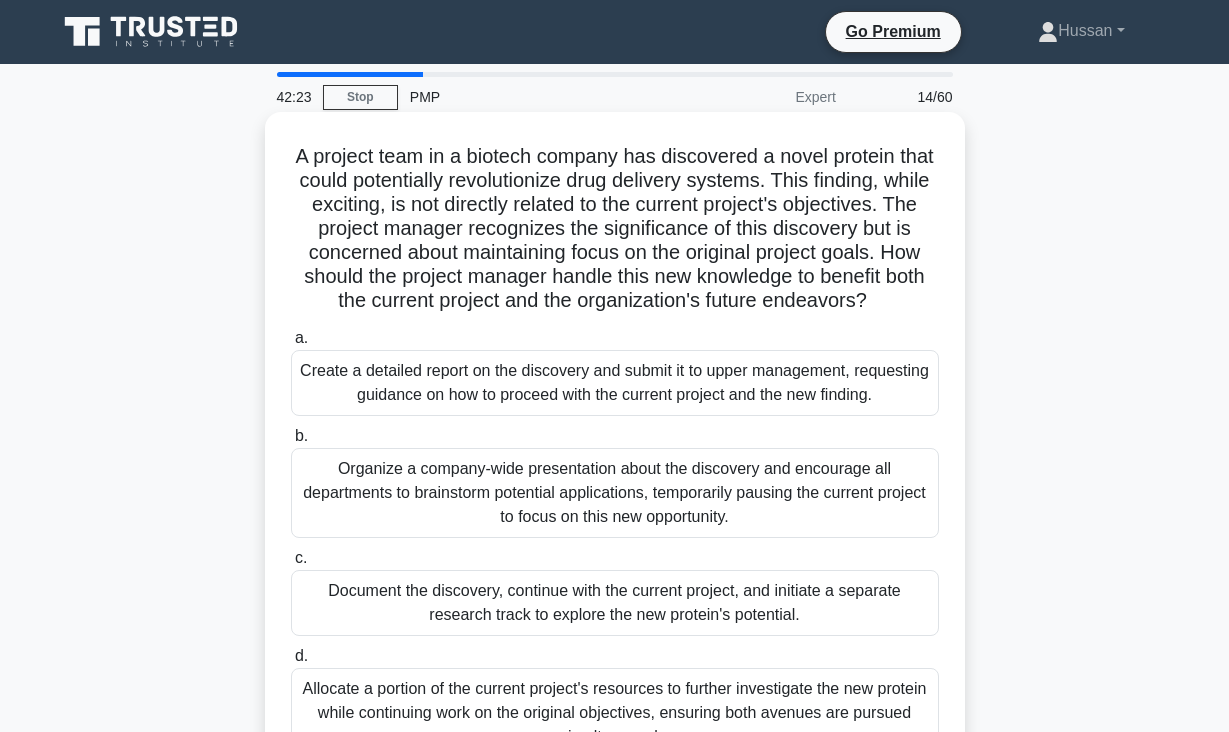 click on "A project team in a biotech company has discovered a novel protein that could potentially revolutionize drug delivery systems. This finding, while exciting, is not directly related to the current project's objectives. The project manager recognizes the significance of this discovery but is concerned about maintaining focus on the original project goals. How should the project manager handle this new knowledge to benefit both the current project and the organization's future endeavors?
.spinner_0XTQ{transform-origin:center;animation:spinner_y6GP .75s linear infinite}@keyframes spinner_y6GP{100%{transform:rotate(360deg)}}" at bounding box center (615, 229) 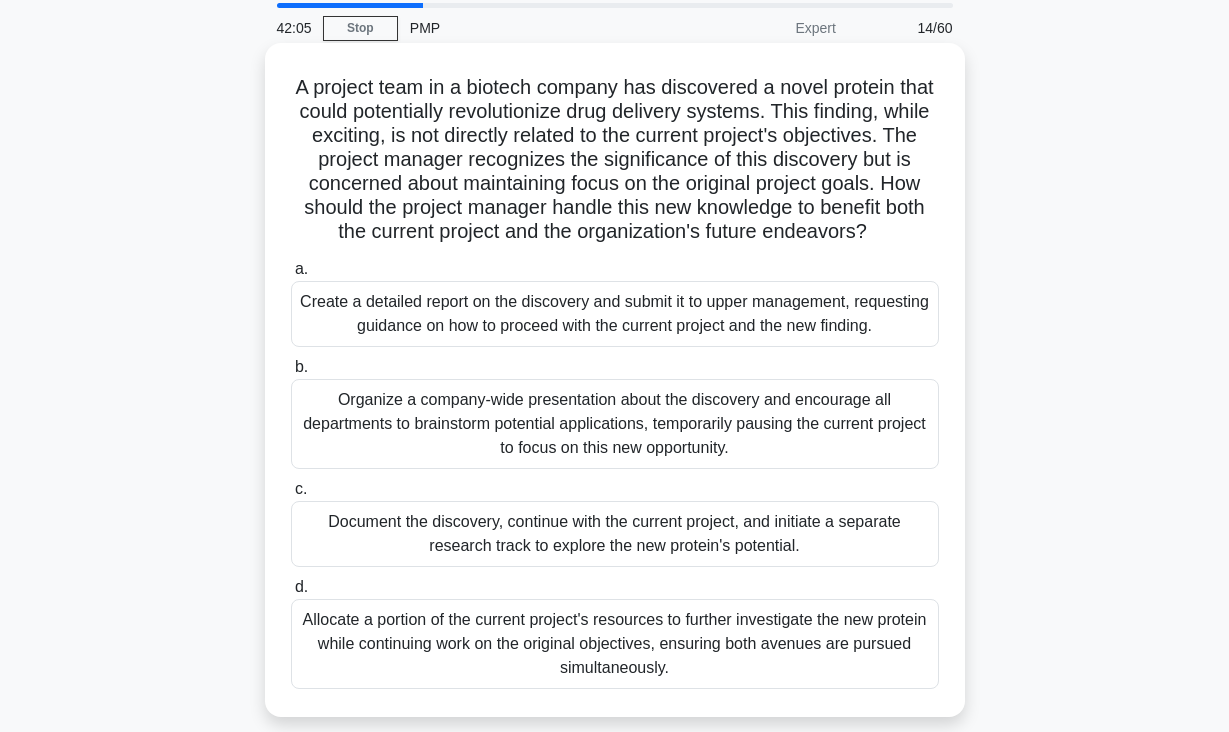 scroll, scrollTop: 73, scrollLeft: 0, axis: vertical 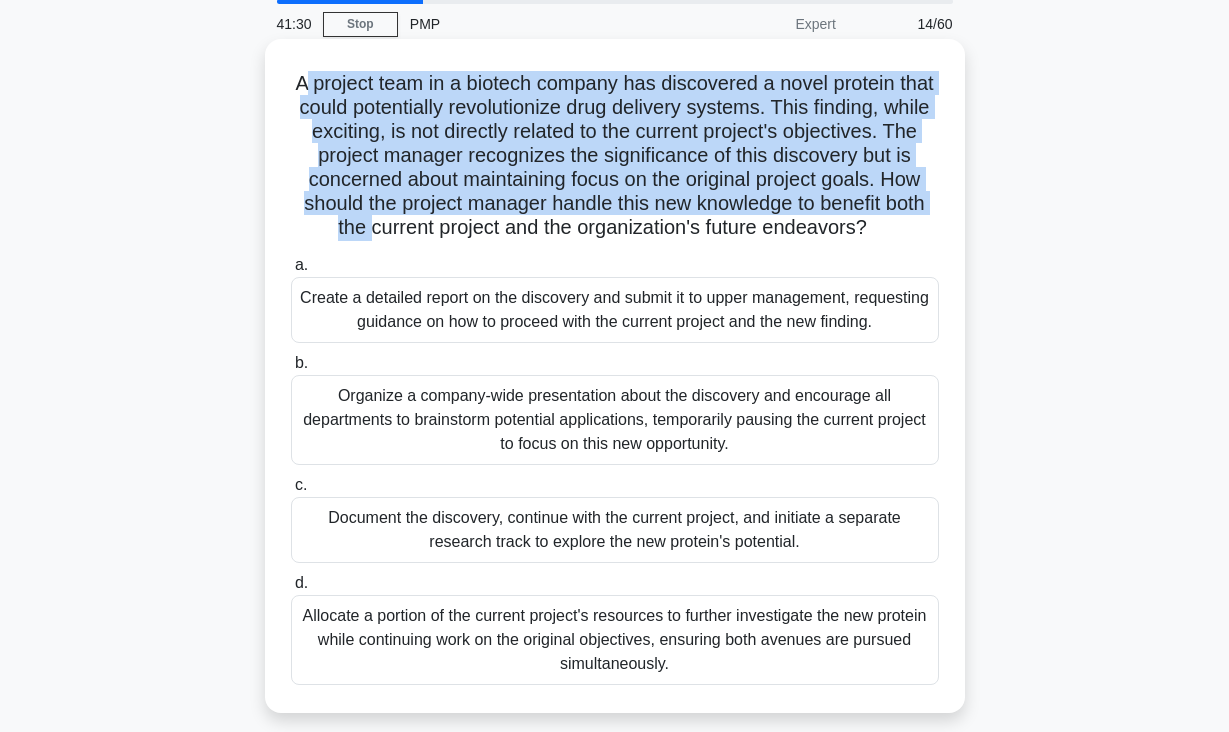 drag, startPoint x: 306, startPoint y: 90, endPoint x: 369, endPoint y: 220, distance: 144.46107 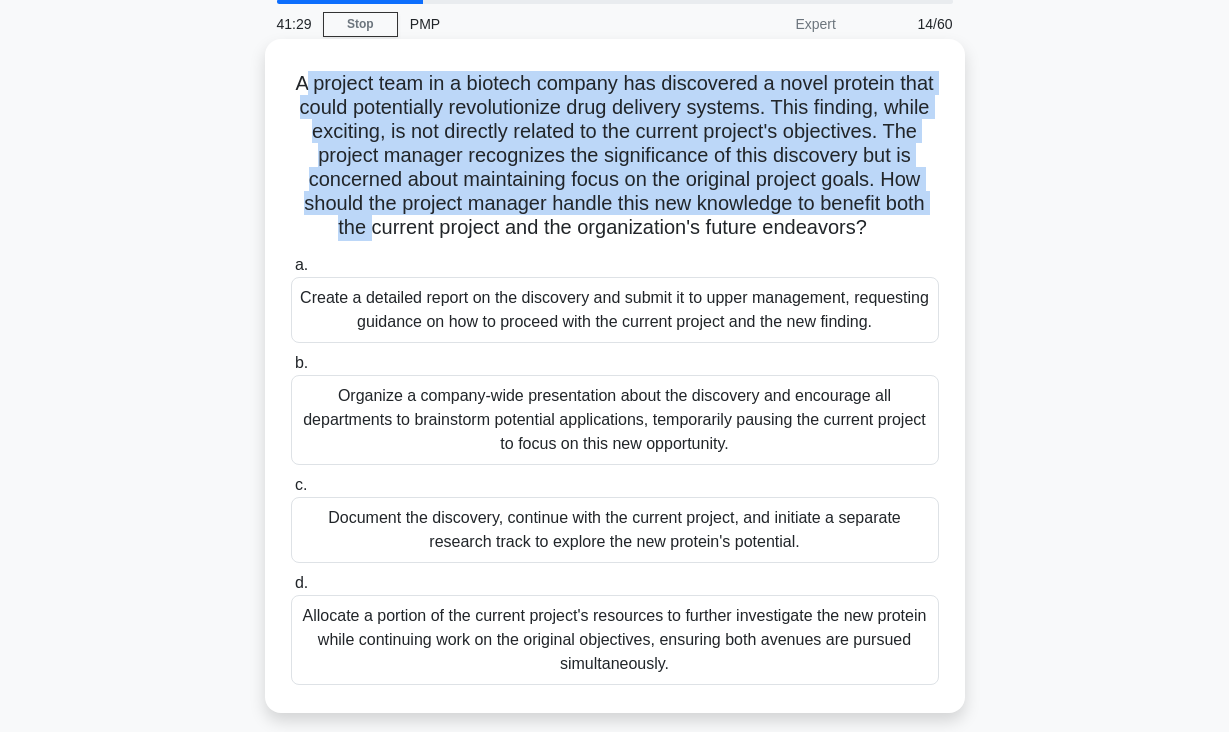 click on "A project team in a biotech company has discovered a novel protein that could potentially revolutionize drug delivery systems. This finding, while exciting, is not directly related to the current project's objectives. The project manager recognizes the significance of this discovery but is concerned about maintaining focus on the original project goals. How should the project manager handle this new knowledge to benefit both the current project and the organization's future endeavors?
.spinner_0XTQ{transform-origin:center;animation:spinner_y6GP .75s linear infinite}@keyframes spinner_y6GP{100%{transform:rotate(360deg)}}" at bounding box center (615, 156) 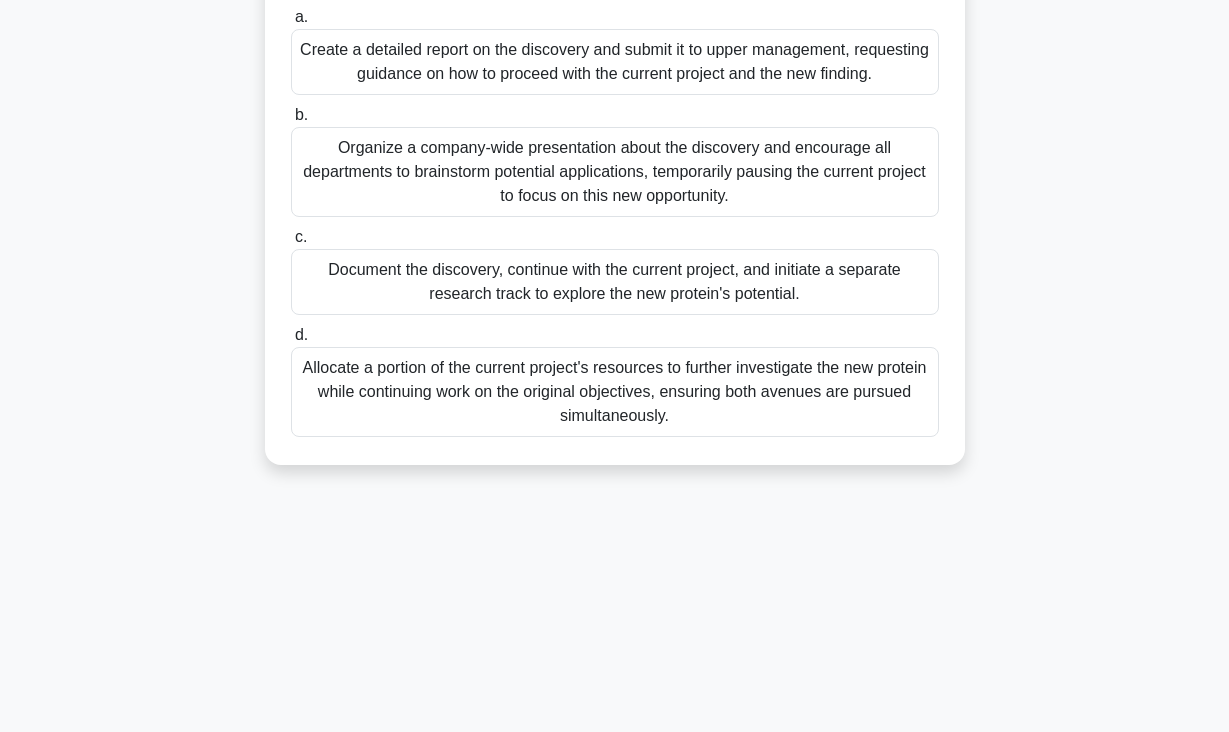 scroll, scrollTop: 341, scrollLeft: 0, axis: vertical 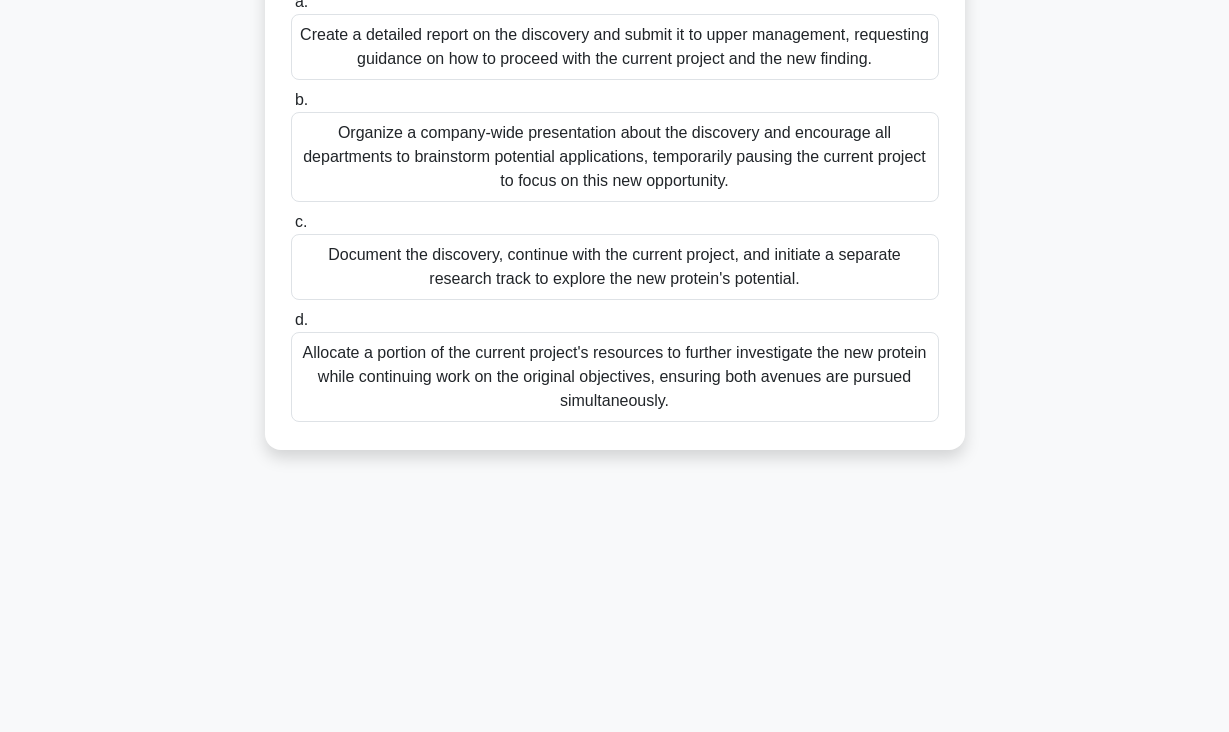 drag, startPoint x: 295, startPoint y: 88, endPoint x: 692, endPoint y: 463, distance: 546.10803 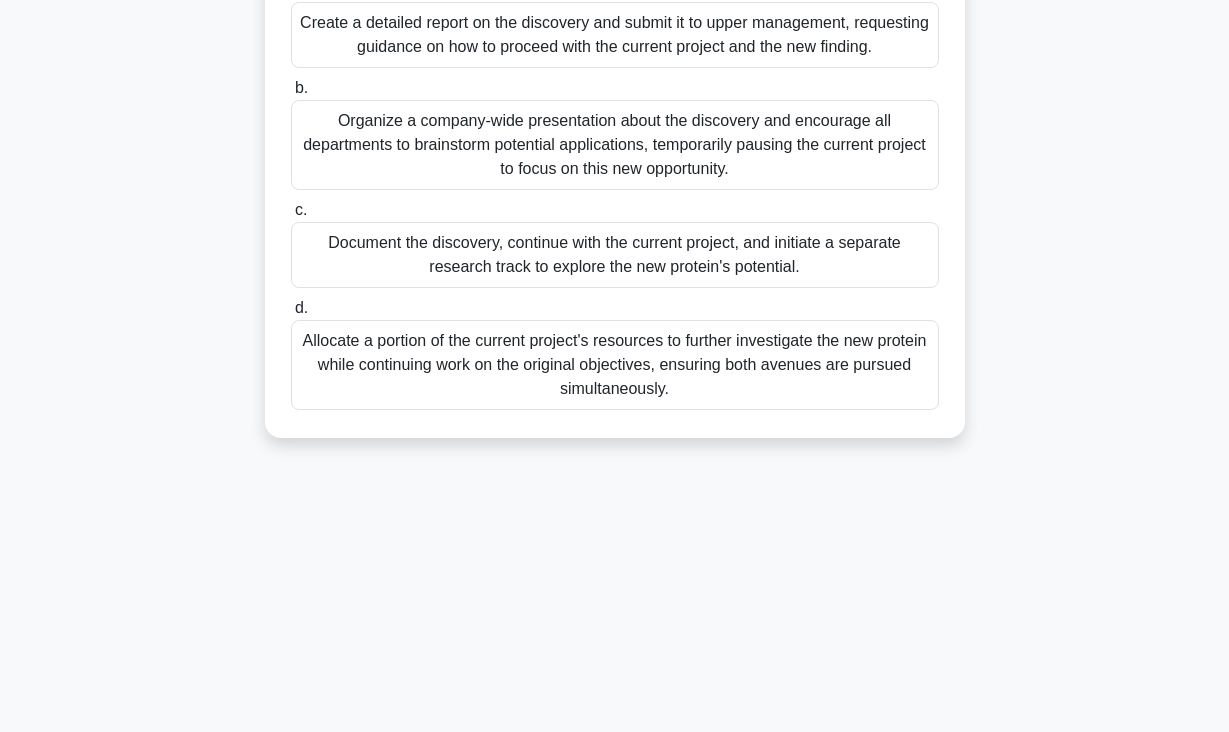 scroll, scrollTop: 315, scrollLeft: 0, axis: vertical 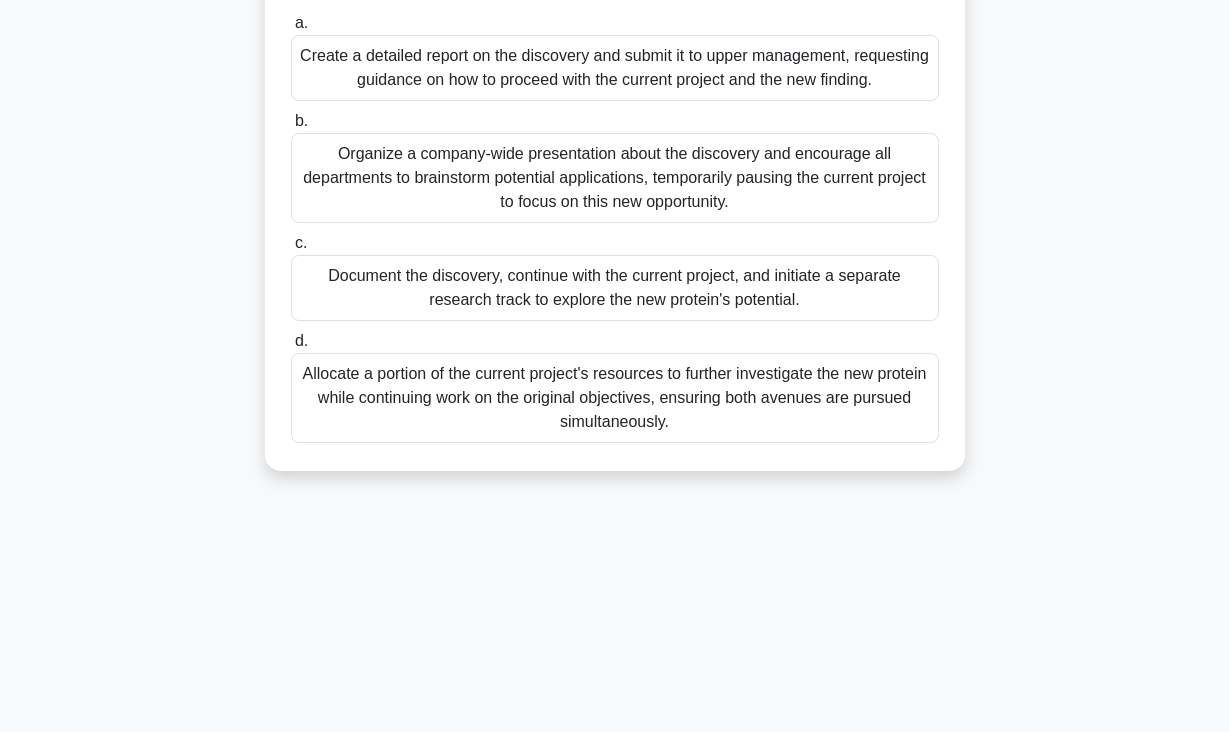 click on "Create a detailed report on the discovery and submit it to upper management, requesting guidance on how to proceed with the current project and the new finding." at bounding box center (615, 68) 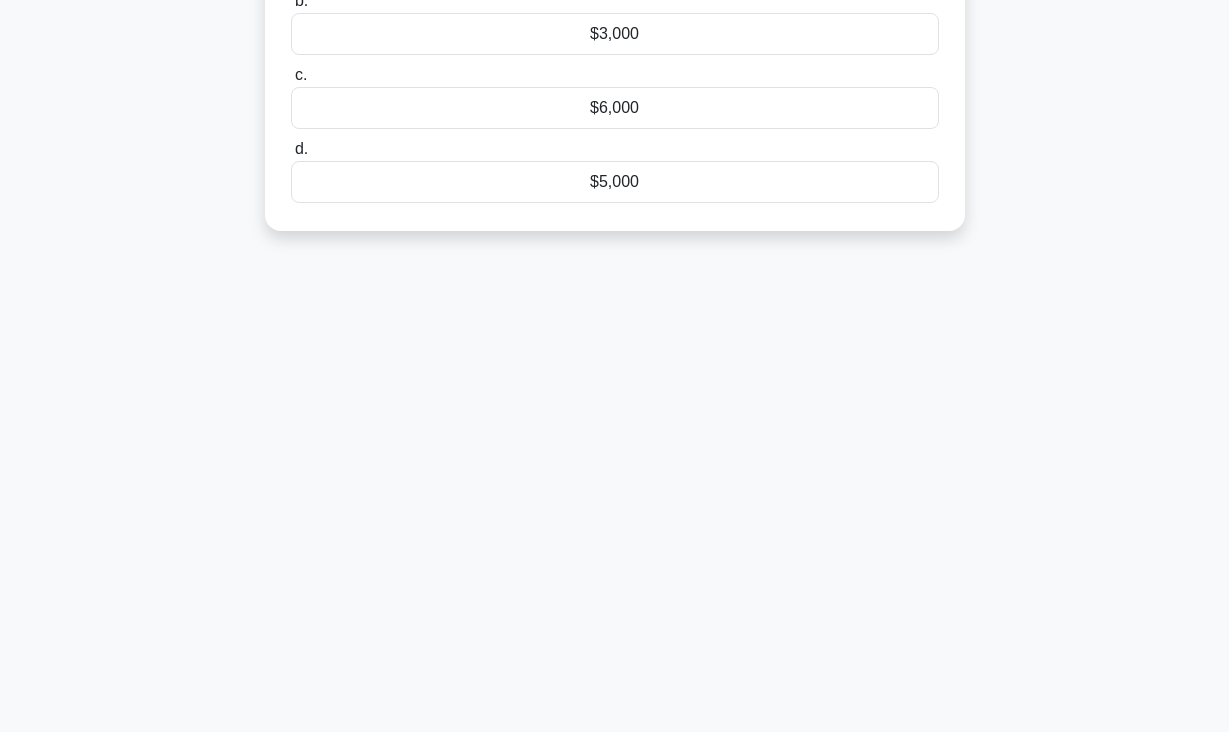 scroll, scrollTop: 0, scrollLeft: 0, axis: both 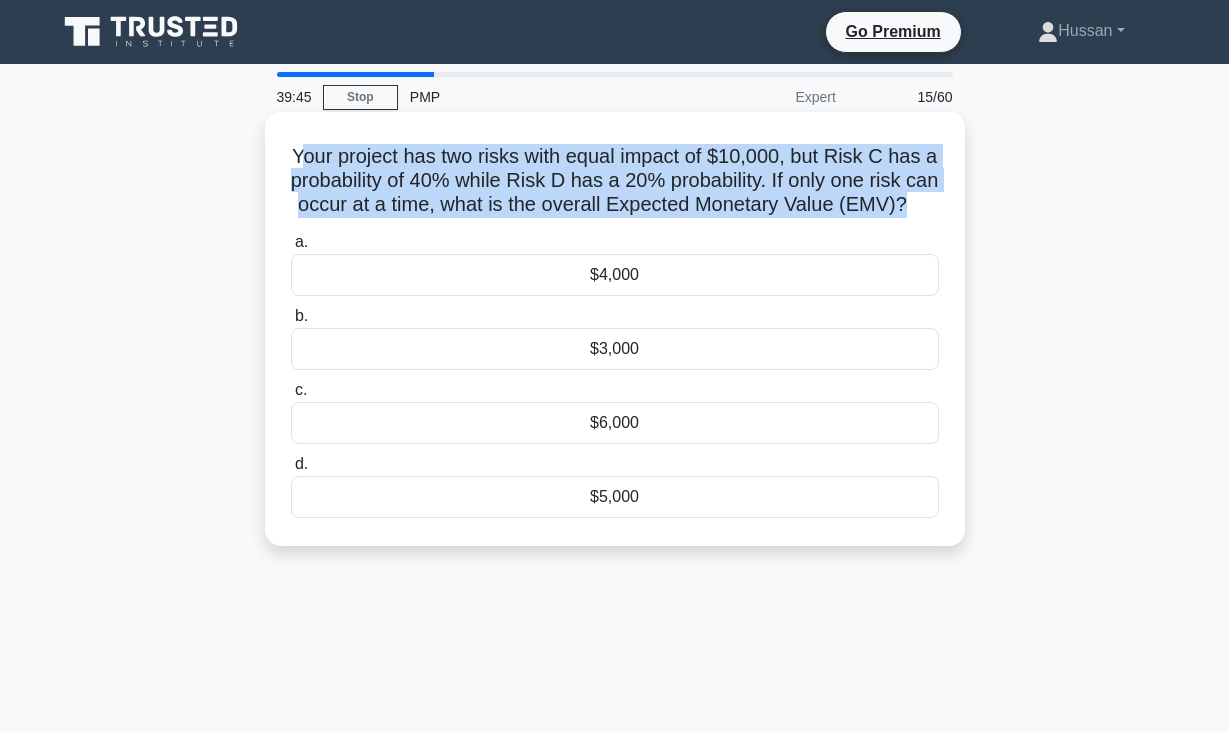 drag, startPoint x: 296, startPoint y: 157, endPoint x: 942, endPoint y: 209, distance: 648.0895 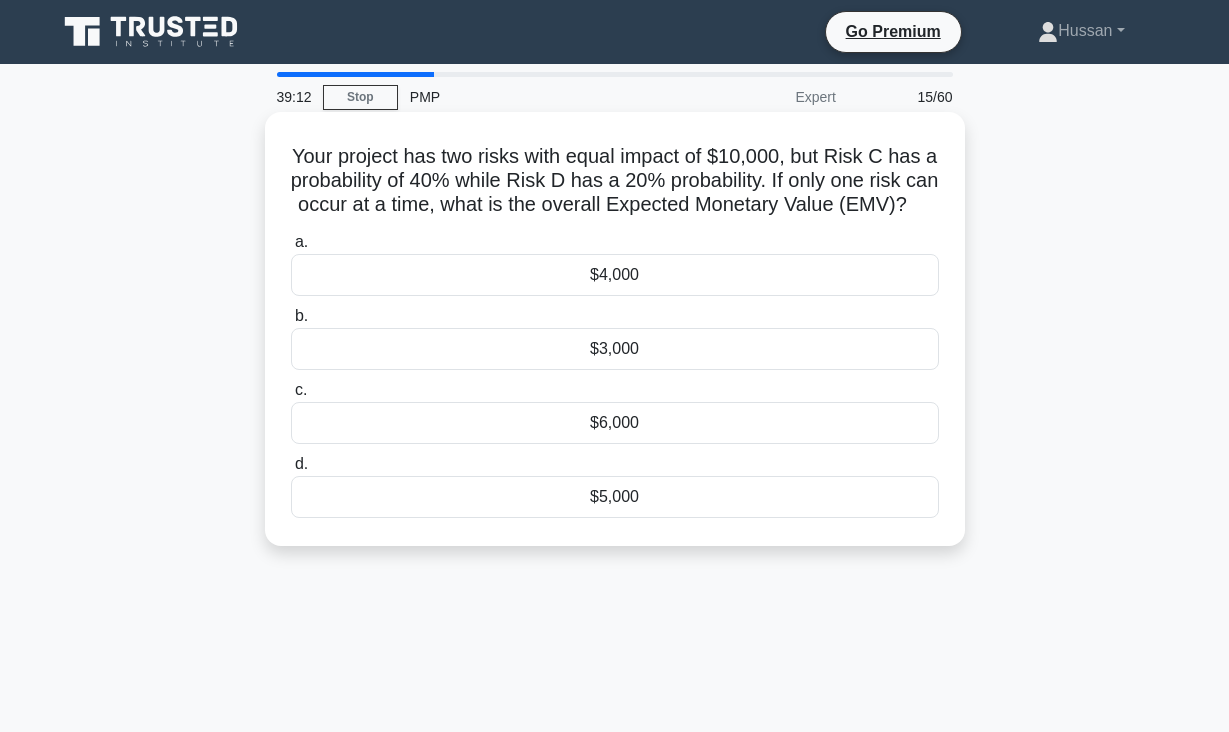 click on "$6,000" at bounding box center [615, 423] 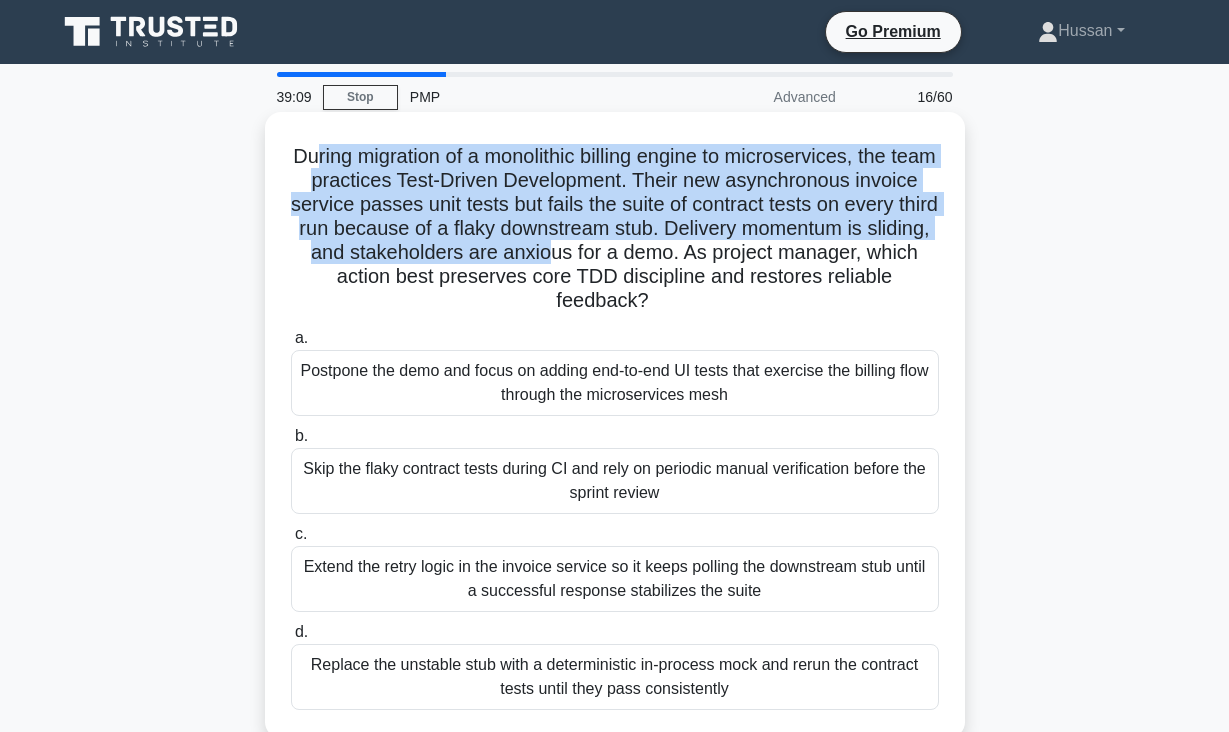 drag, startPoint x: 317, startPoint y: 154, endPoint x: 554, endPoint y: 259, distance: 259.21805 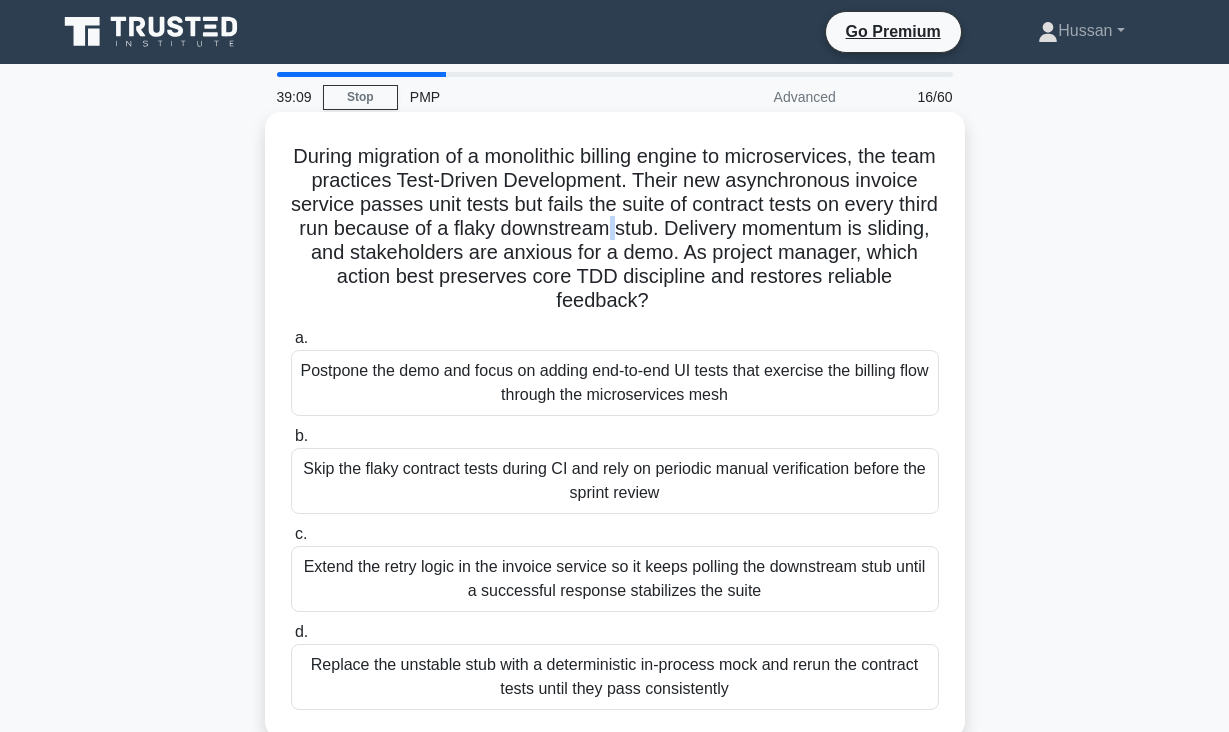 click on "During migration of a monolithic billing engine to microservices, the team practices Test-Driven Development. Their new asynchronous invoice service passes unit tests but fails the suite of contract tests on every third run because of a flaky downstream stub. Delivery momentum is sliding, and stakeholders are anxious for a demo. As project manager, which action best preserves core TDD discipline and restores reliable feedback?
.spinner_0XTQ{transform-origin:center;animation:spinner_y6GP .75s linear infinite}@keyframes spinner_y6GP{100%{transform:rotate(360deg)}}" at bounding box center [615, 229] 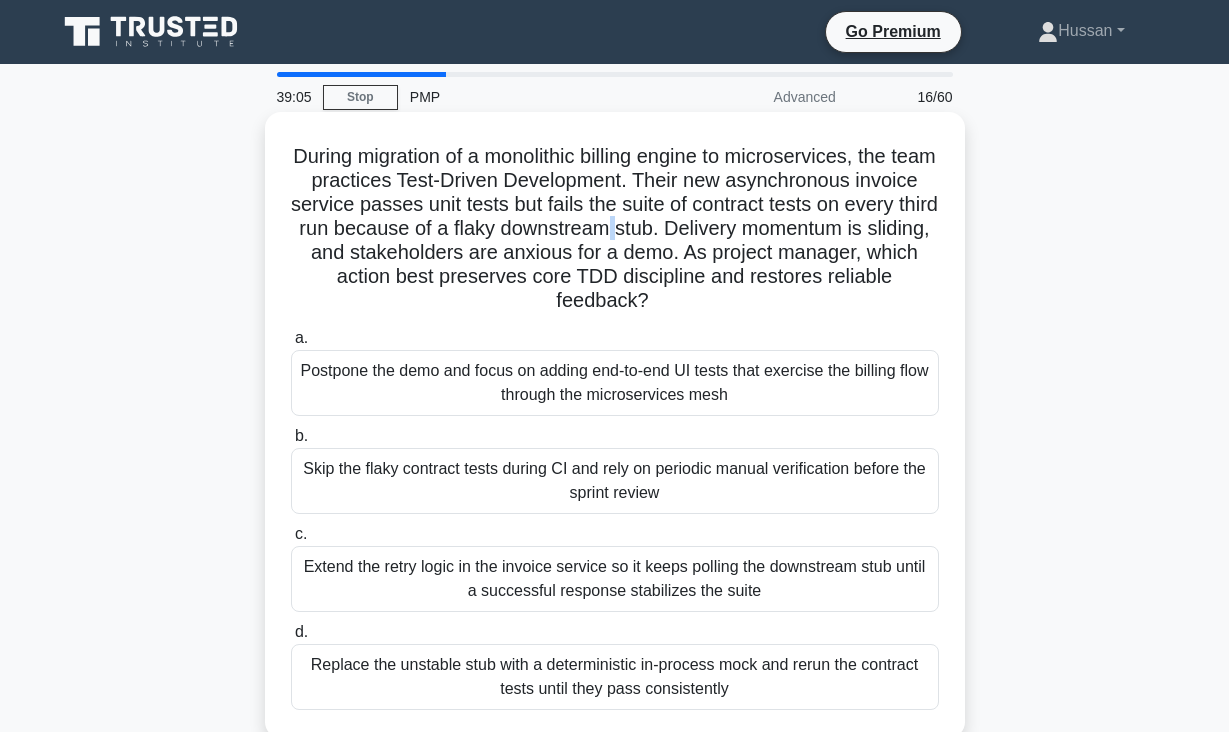 drag, startPoint x: 291, startPoint y: 153, endPoint x: 761, endPoint y: 700, distance: 721.18585 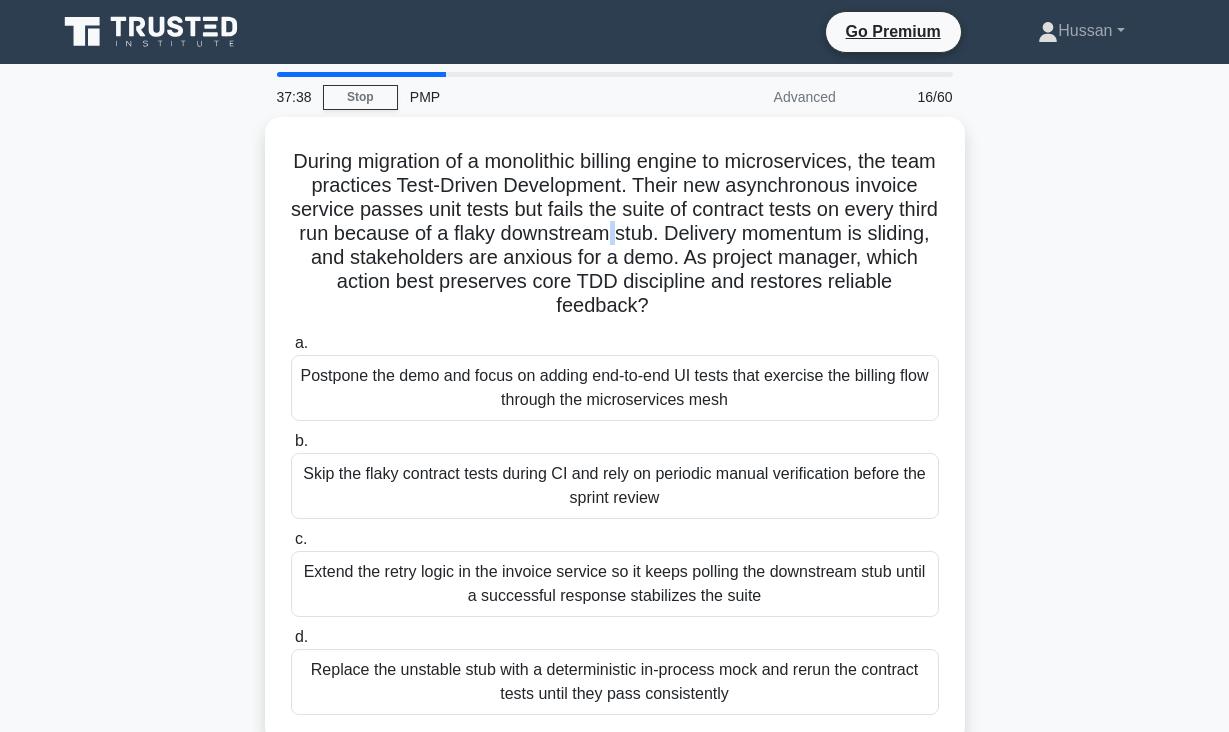 click on "During migration of a monolithic billing engine to microservices, the team practices Test-Driven Development. Their new asynchronous invoice service passes unit tests but fails the suite of contract tests on every third run because of a flaky downstream stub. Delivery momentum is sliding, and stakeholders are anxious for a demo. As project manager, which action best preserves core TDD discipline and restores reliable feedback?
.spinner_0XTQ{transform-origin:center;animation:spinner_y6GP .75s linear infinite}@keyframes spinner_y6GP{100%{transform:rotate(360deg)}}
a.
b. c. d." at bounding box center [615, 442] 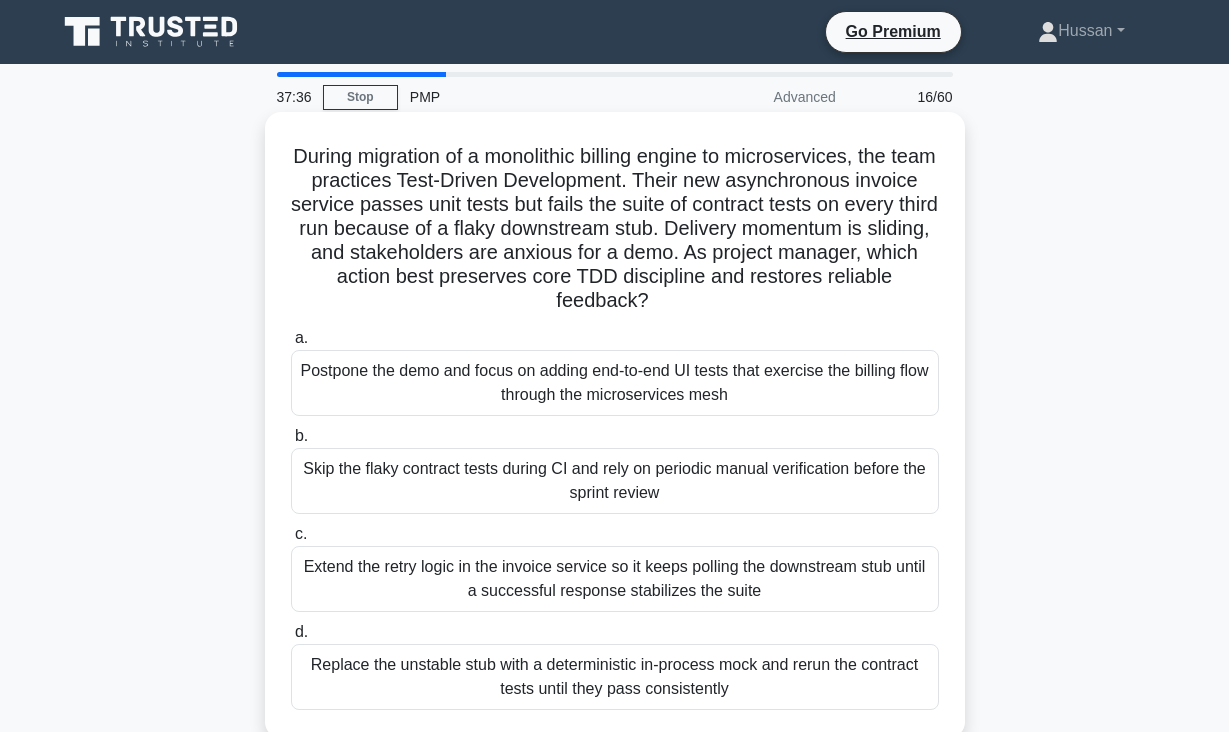 click on "Extend the retry logic in the invoice service so it keeps polling the downstream stub until a successful response stabilizes the suite" at bounding box center [615, 579] 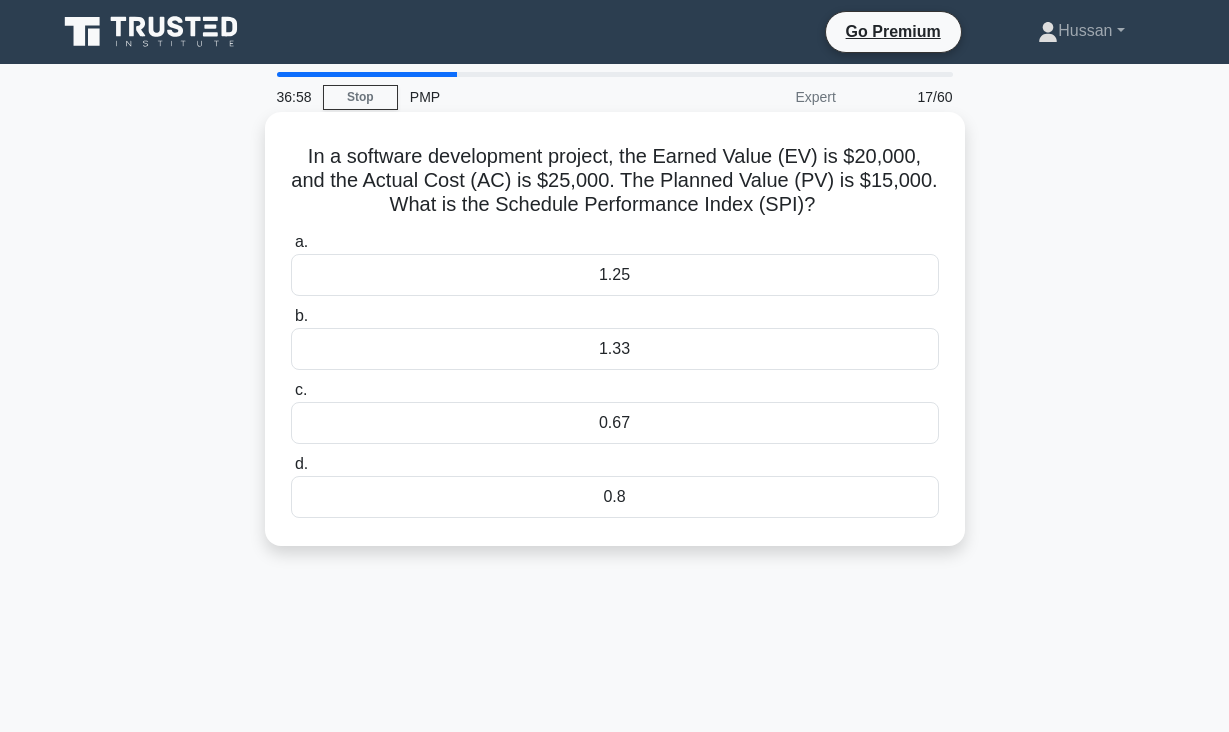 click on "1.33" at bounding box center [615, 349] 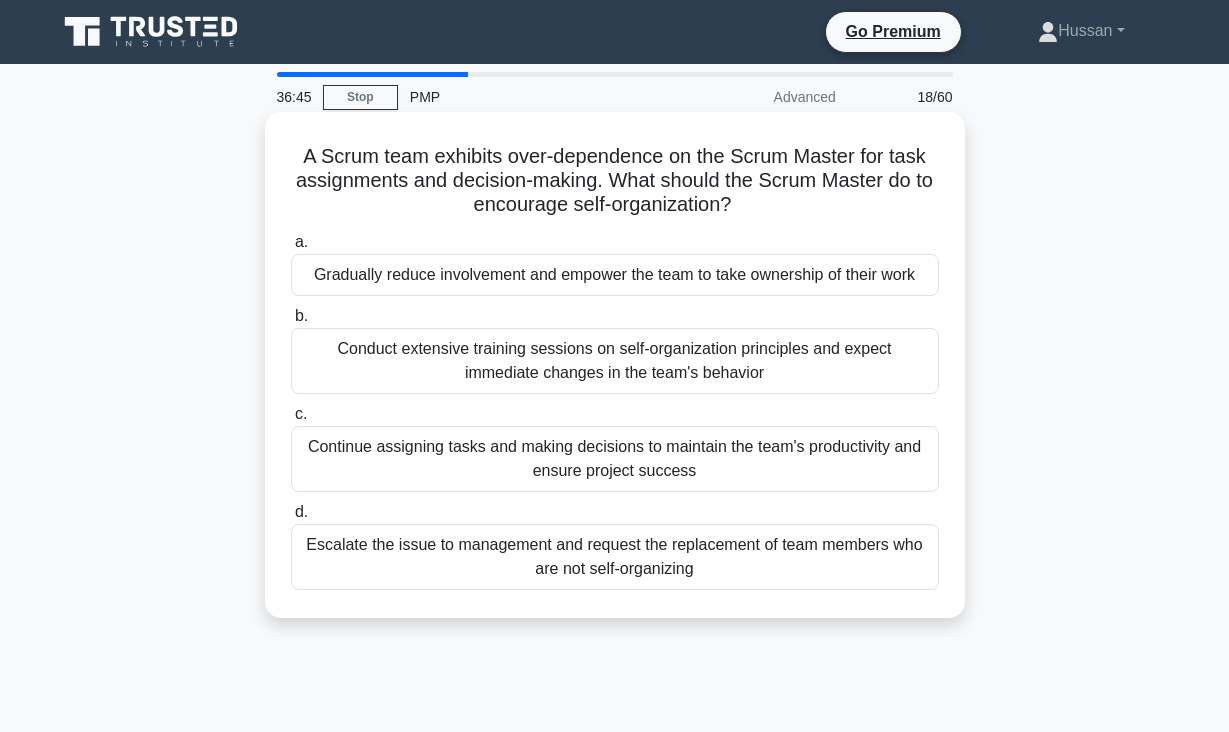 drag, startPoint x: 305, startPoint y: 152, endPoint x: 711, endPoint y: 603, distance: 606.8253 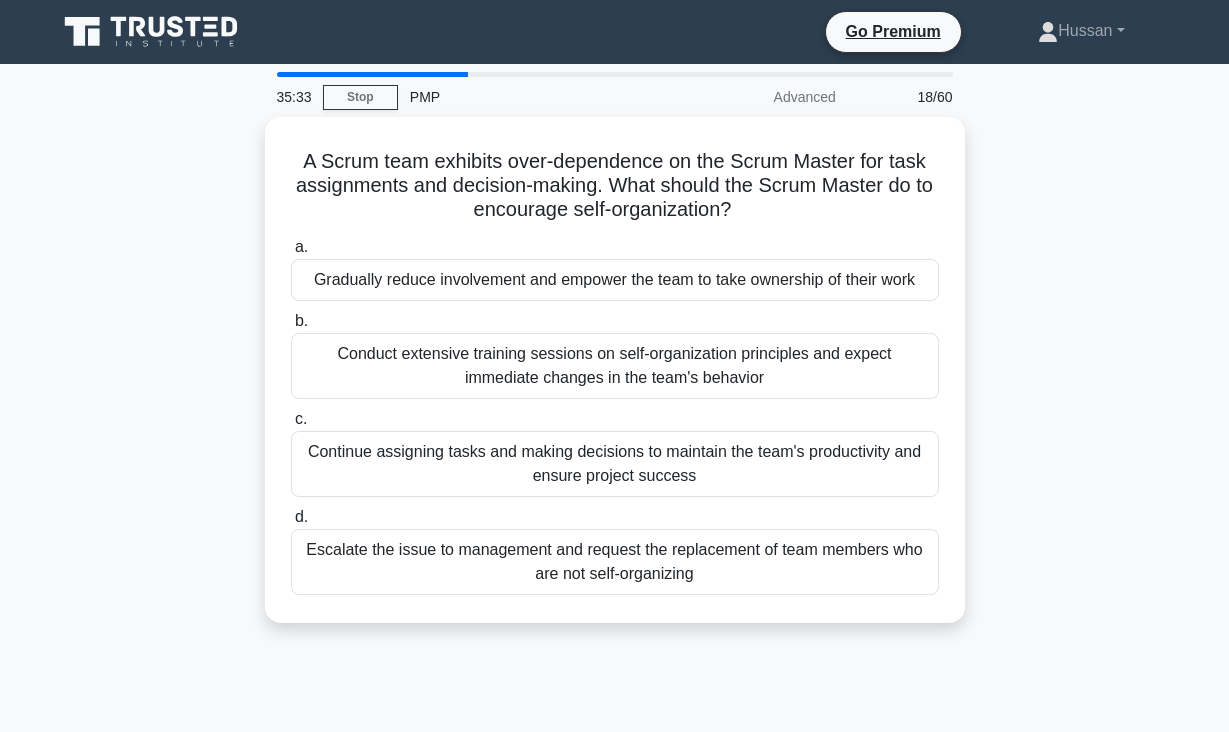 click on "A Scrum team exhibits over-dependence on the Scrum Master for task assignments and decision-making. What should the Scrum Master do to encourage self-organization?
.spinner_0XTQ{transform-origin:center;animation:spinner_y6GP .75s linear infinite}@keyframes spinner_y6GP{100%{transform:rotate(360deg)}}
a.
Gradually reduce involvement and empower the team to take ownership of their work
b. c. d." at bounding box center [615, 382] 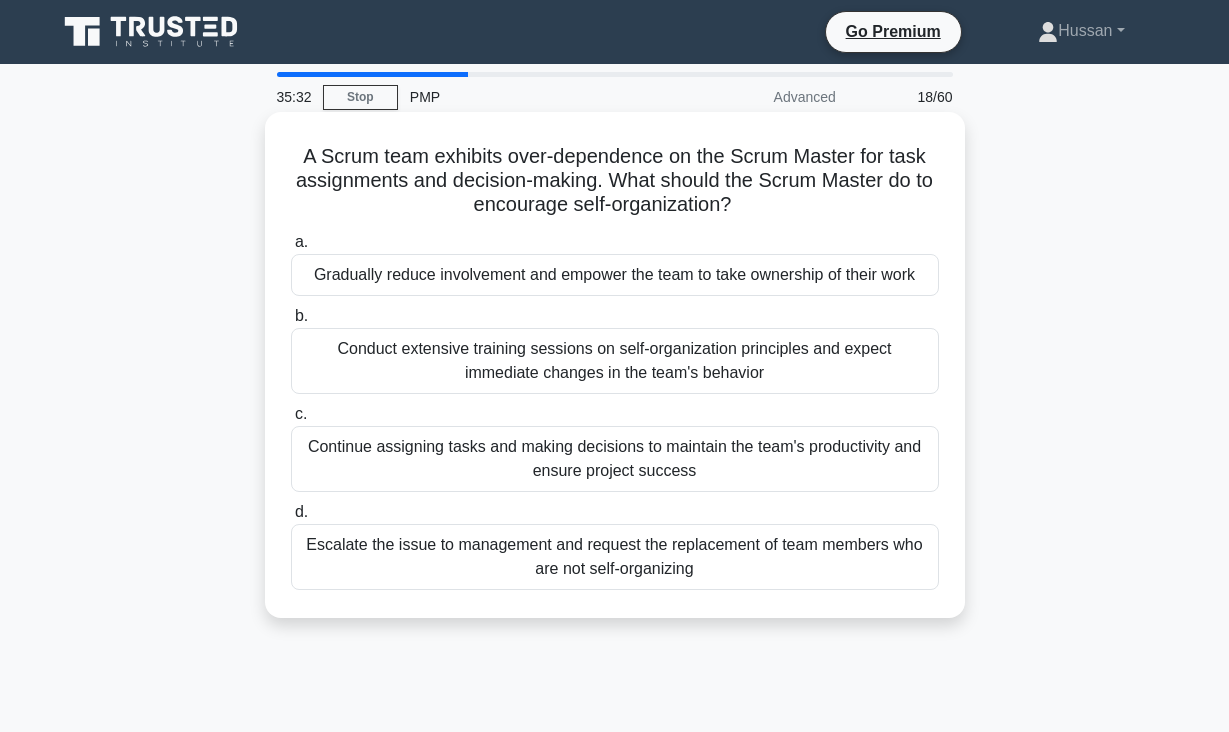 click on "Gradually reduce involvement and empower the team to take ownership of their work" at bounding box center [615, 275] 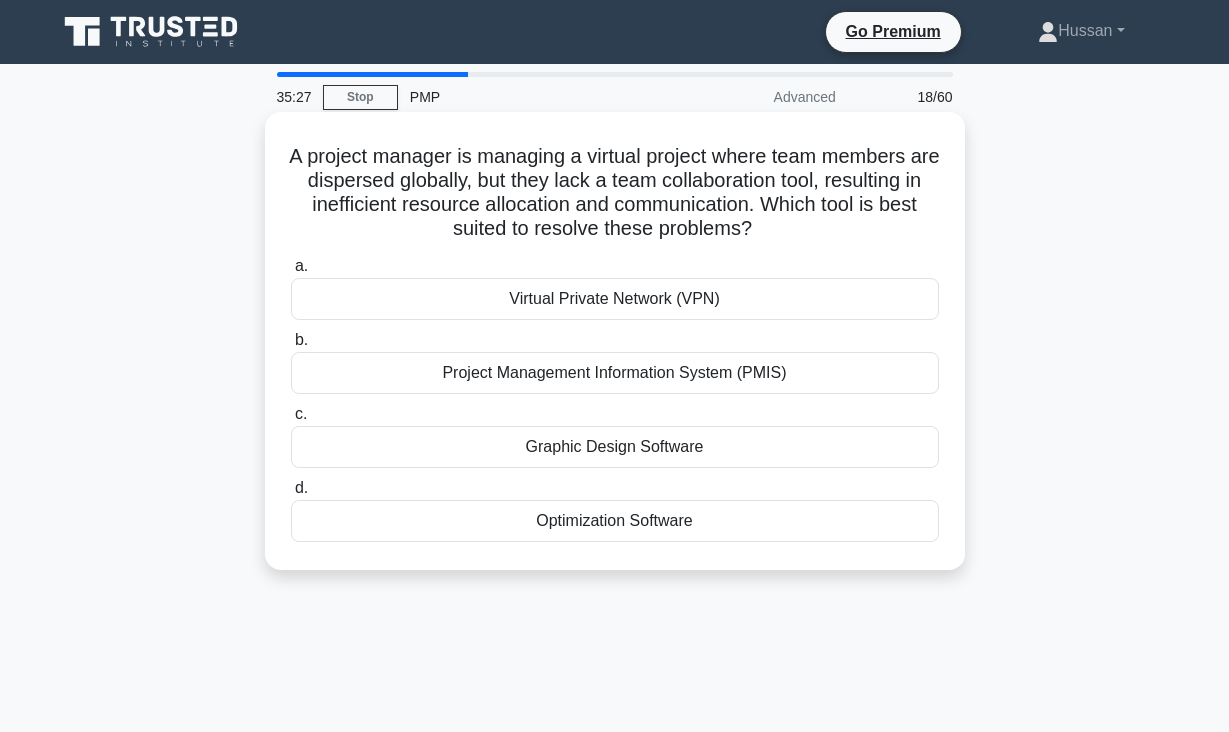 drag, startPoint x: 299, startPoint y: 152, endPoint x: 703, endPoint y: 547, distance: 565.01416 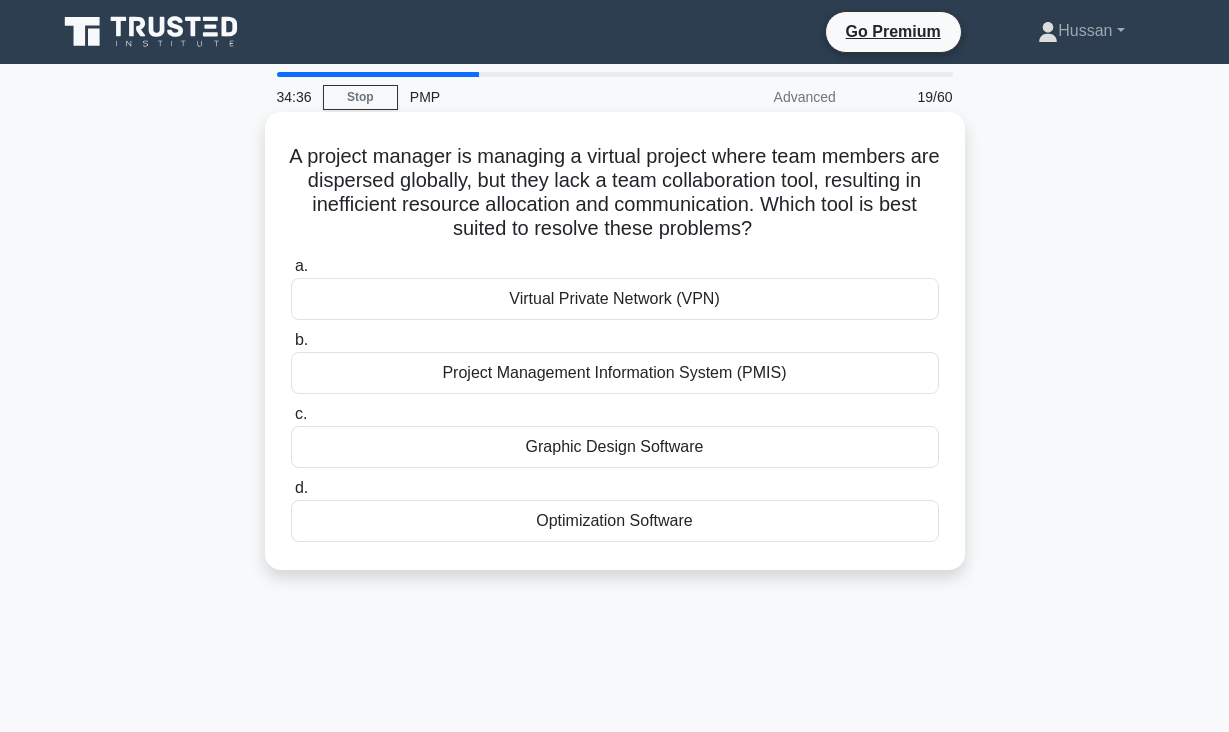 click on "Optimization Software" at bounding box center (615, 521) 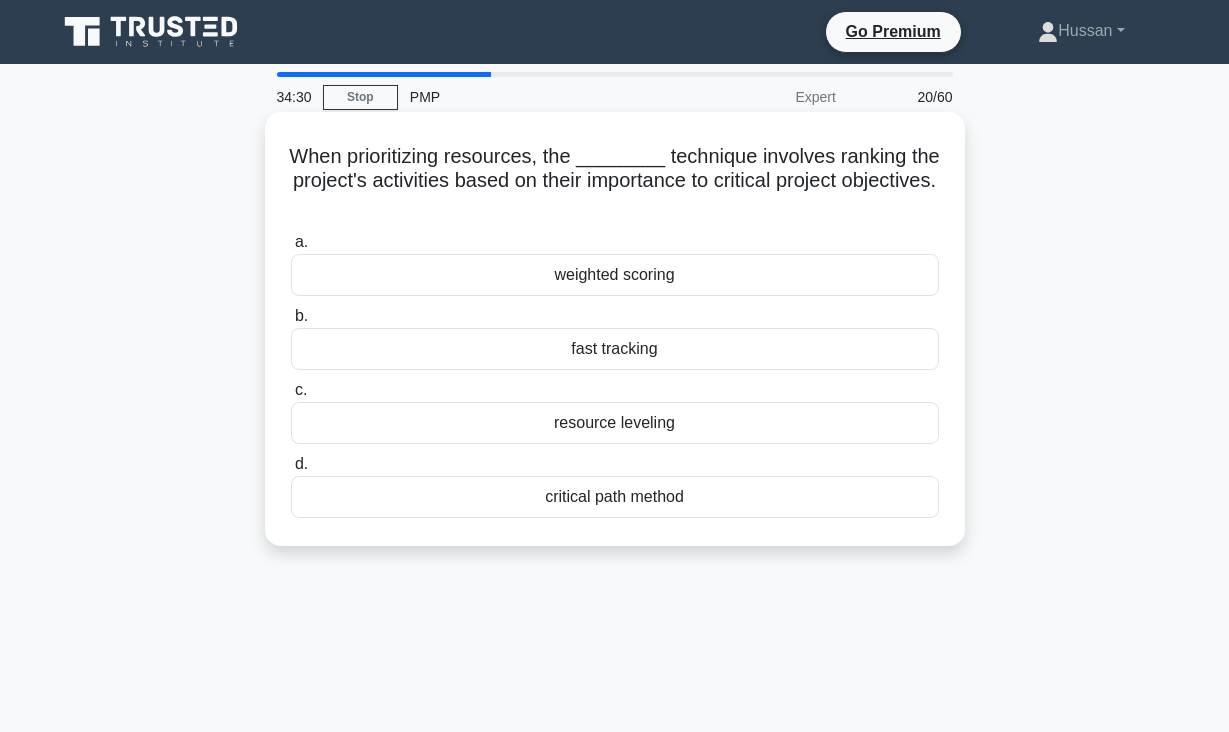 drag, startPoint x: 293, startPoint y: 152, endPoint x: 729, endPoint y: 542, distance: 584.9752 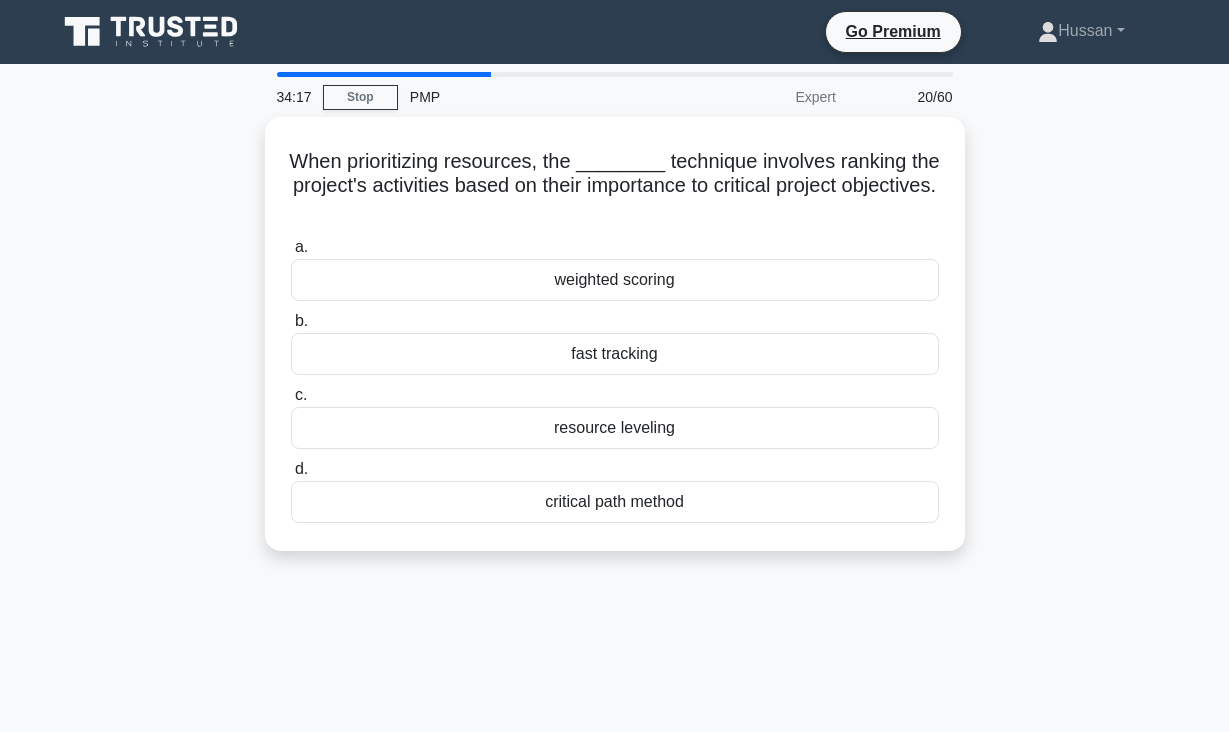 click on "When prioritizing resources, the ________ technique involves ranking the project's activities based on their importance to critical project objectives.
.spinner_0XTQ{transform-origin:center;animation:spinner_y6GP .75s linear infinite}@keyframes spinner_y6GP{100%{transform:rotate(360deg)}}
a.
weighted scoring
b." at bounding box center [615, 346] 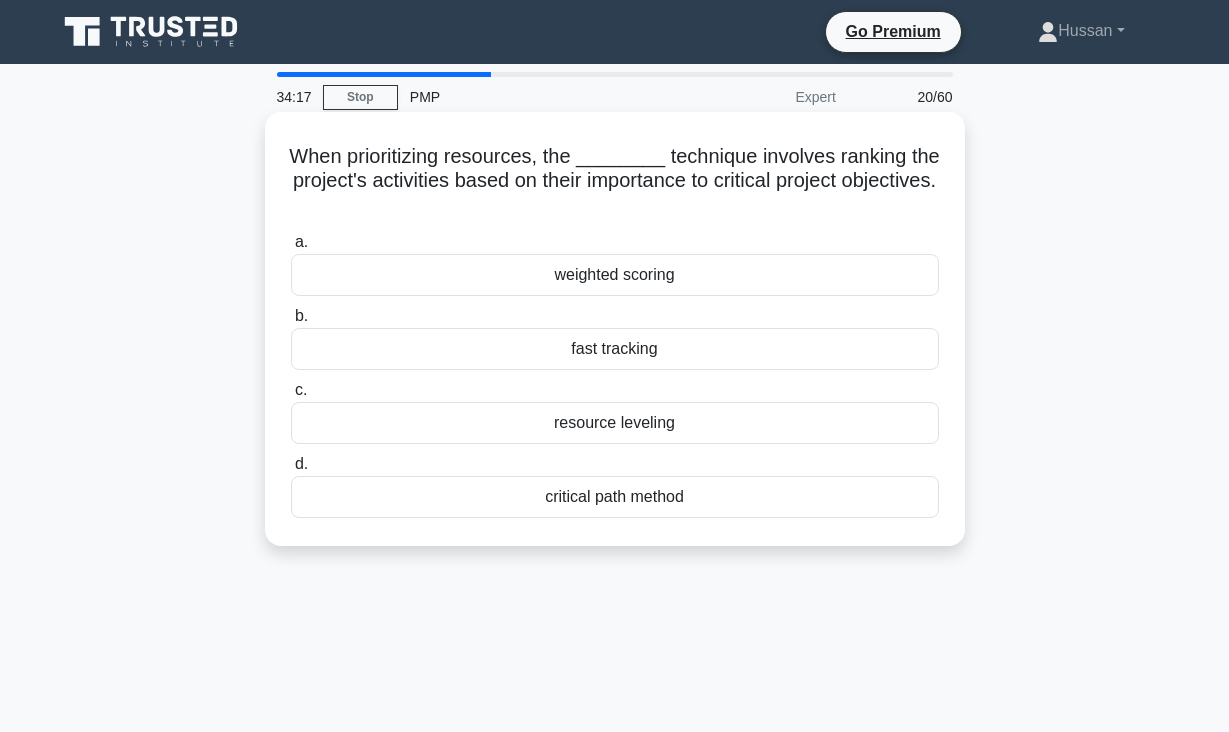 click on "critical path method" at bounding box center [615, 497] 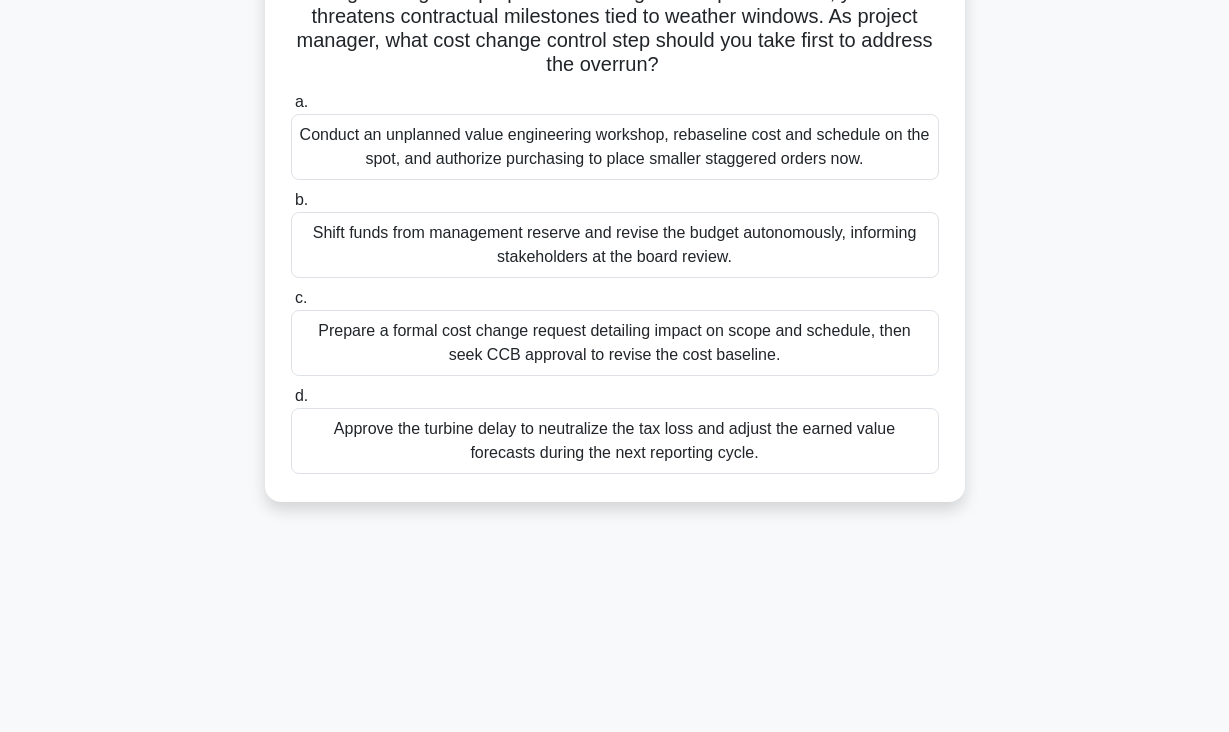 scroll, scrollTop: 290, scrollLeft: 0, axis: vertical 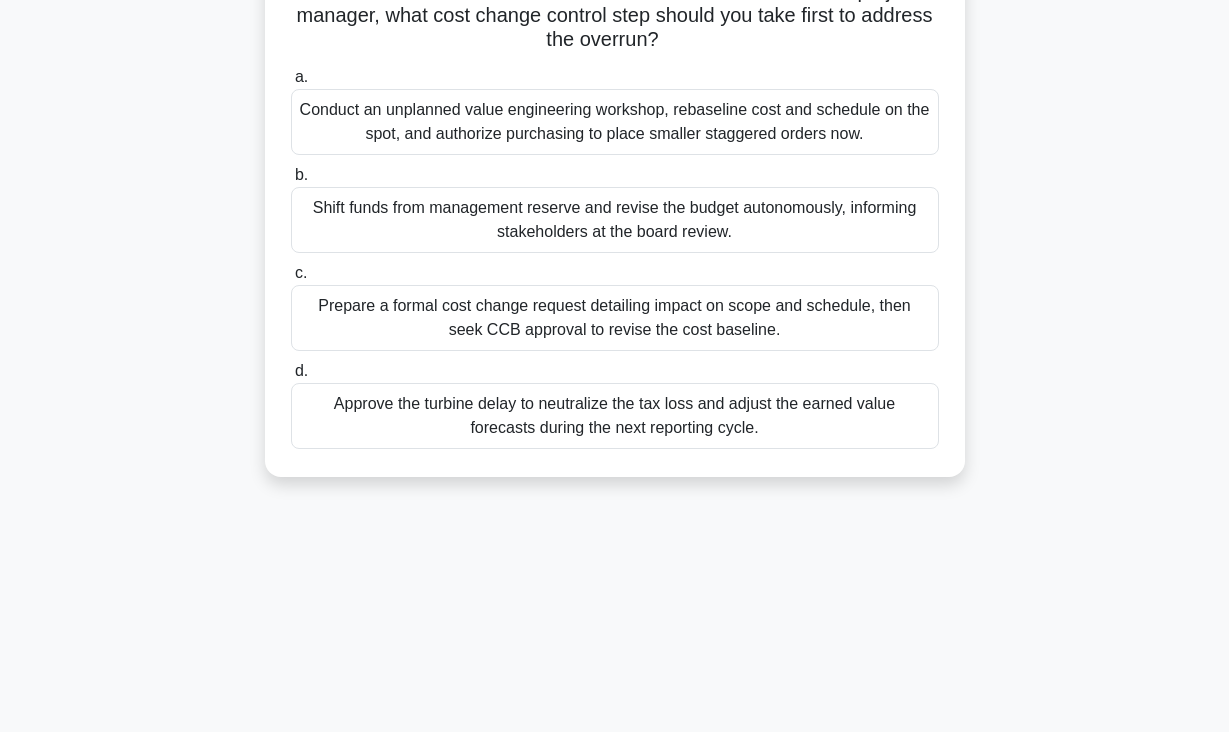 drag, startPoint x: 311, startPoint y: 152, endPoint x: 759, endPoint y: 484, distance: 557.6092 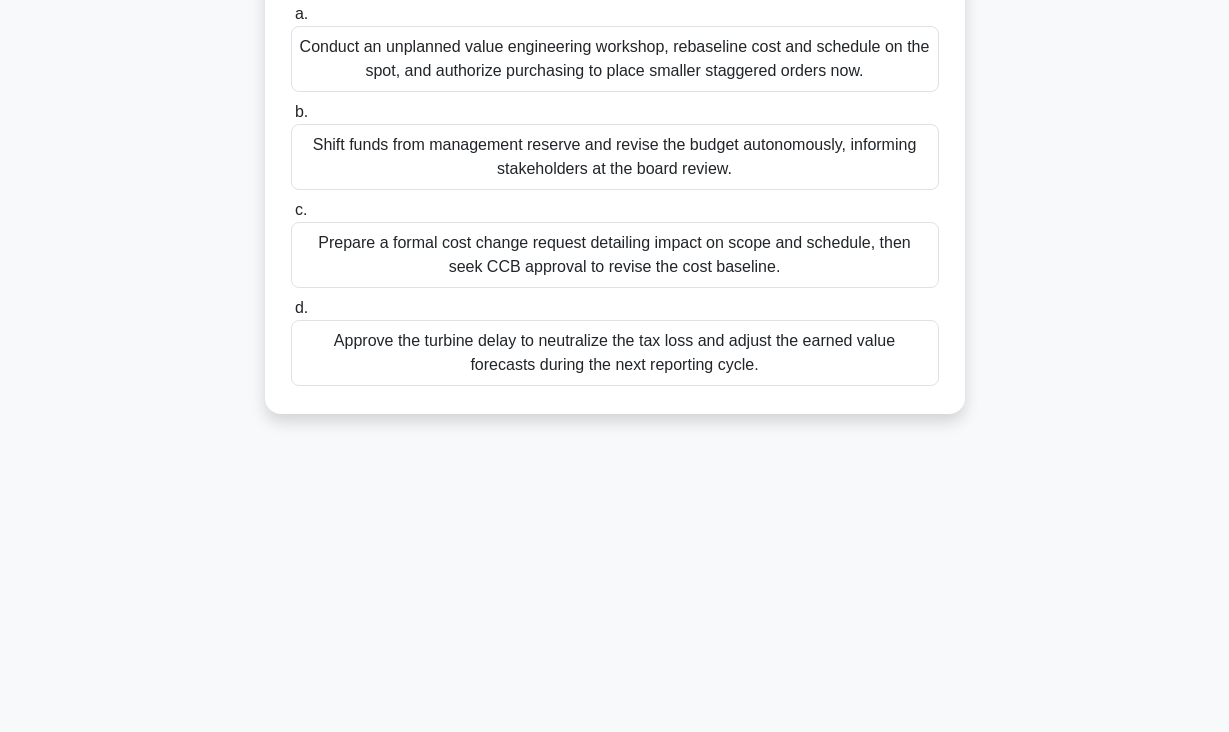 scroll, scrollTop: 0, scrollLeft: 0, axis: both 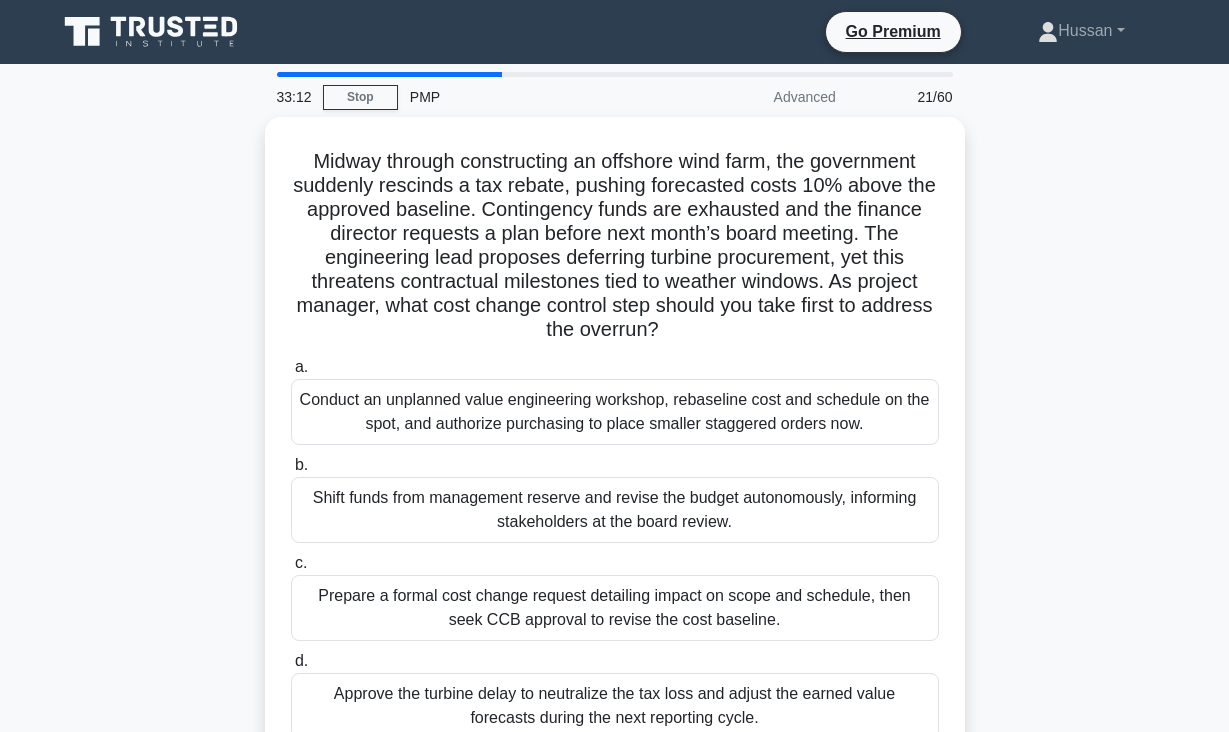 click on "Midway through constructing an offshore wind farm, the government suddenly rescinds a tax rebate, pushing forecasted costs 10% above the approved baseline. Contingency funds are exhausted and the finance director requests a plan before next month’s board meeting. The engineering lead proposes deferring turbine procurement, yet this threatens contractual milestones tied to weather windows. As project manager, what cost change control step should you take first to address the overrun?
.spinner_0XTQ{transform-origin:center;animation:spinner_y6GP .75s linear infinite}@keyframes spinner_y6GP{100%{transform:rotate(360deg)}}
a. b. c. d." at bounding box center [615, 454] 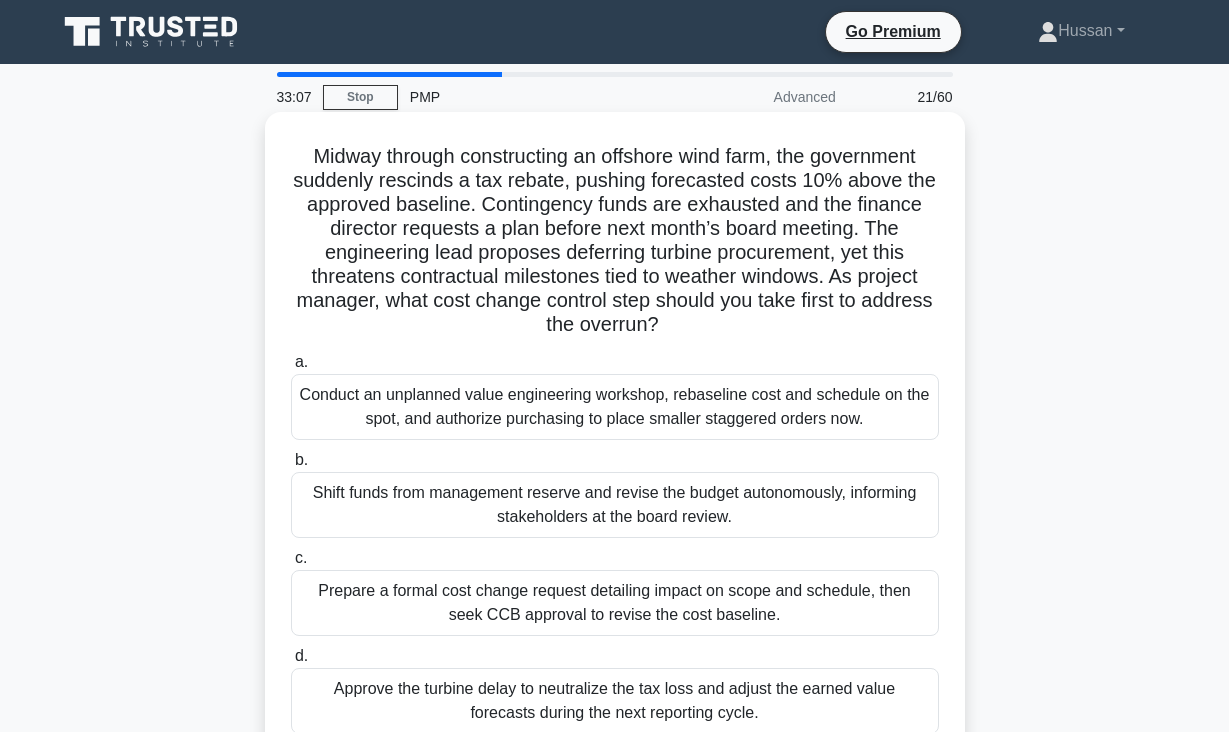 click on "Prepare a formal cost change request detailing impact on scope and schedule, then seek CCB approval to revise the cost baseline." at bounding box center (615, 603) 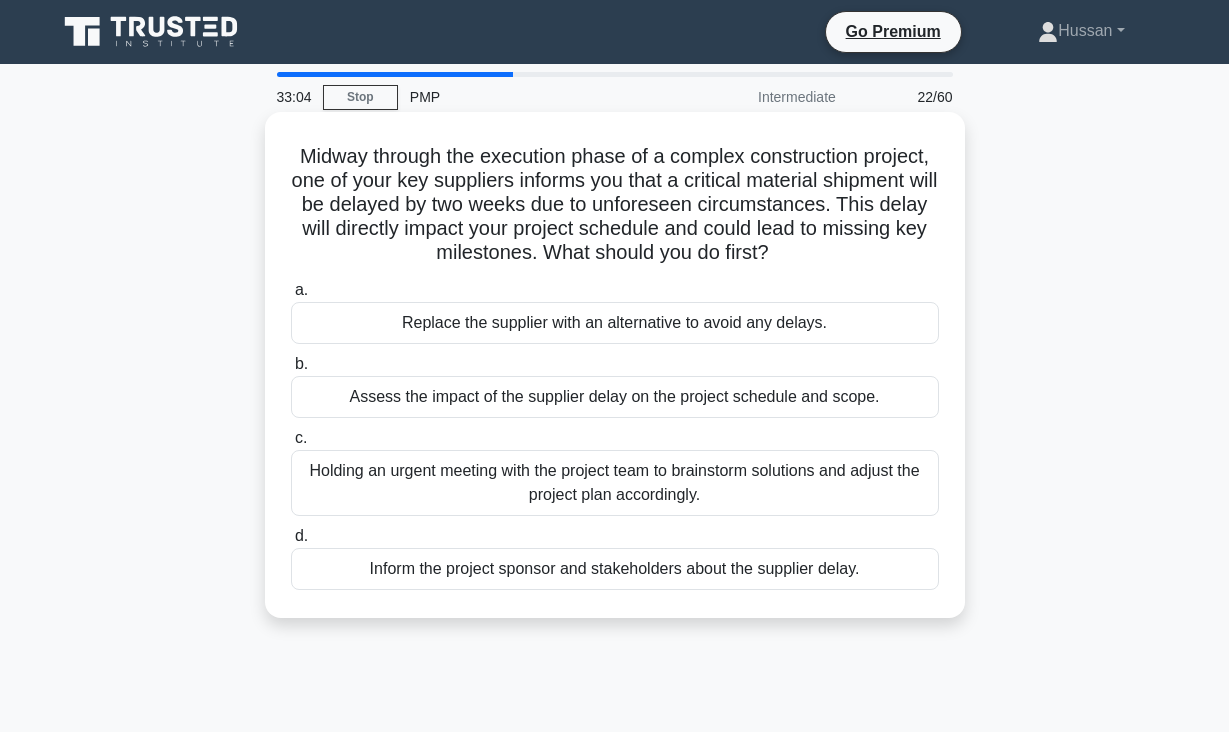 drag, startPoint x: 301, startPoint y: 159, endPoint x: 829, endPoint y: 581, distance: 675.9201 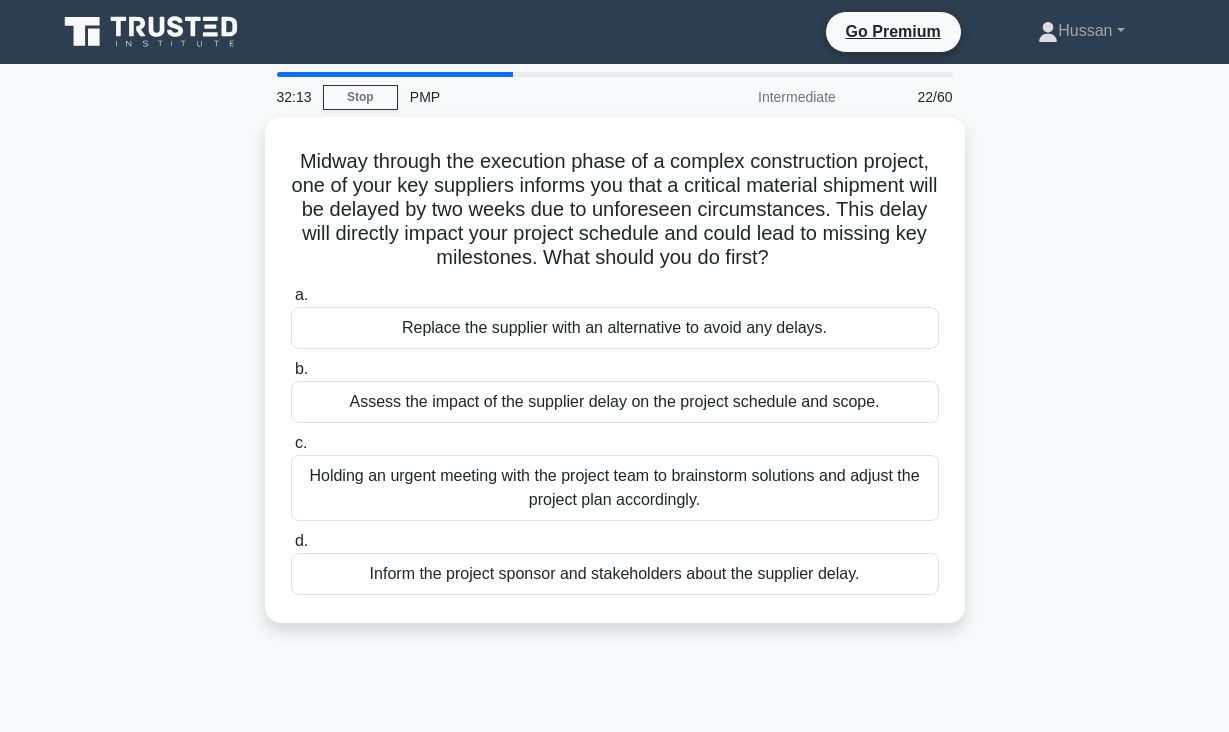 click on "Midway through the execution phase of a complex construction project, one of your key suppliers informs you that a critical material shipment will be delayed by two weeks due to unforeseen circumstances. This delay will directly impact your project schedule and could lead to missing key milestones. What should you do first?
.spinner_0XTQ{transform-origin:center;animation:spinner_y6GP .75s linear infinite}@keyframes spinner_y6GP{100%{transform:rotate(360deg)}}
a.
b. c." at bounding box center [615, 382] 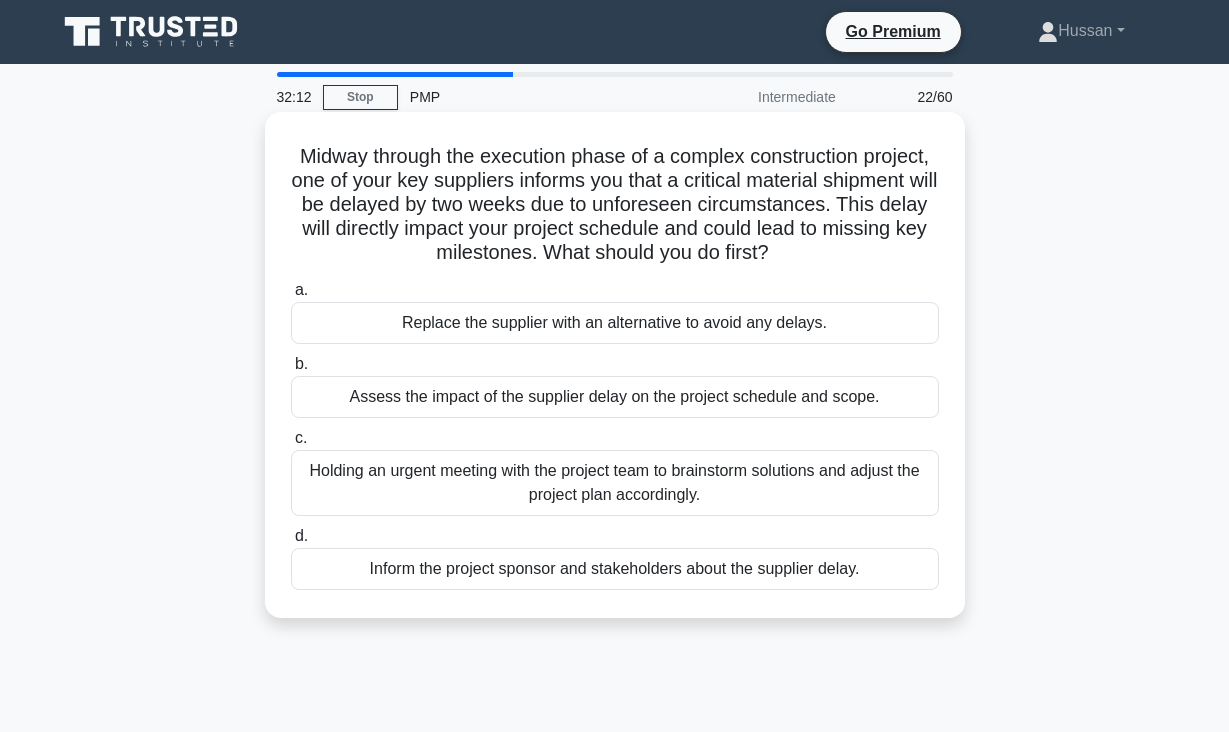 click on "Assess the impact of the supplier delay on the project schedule and scope." at bounding box center (615, 397) 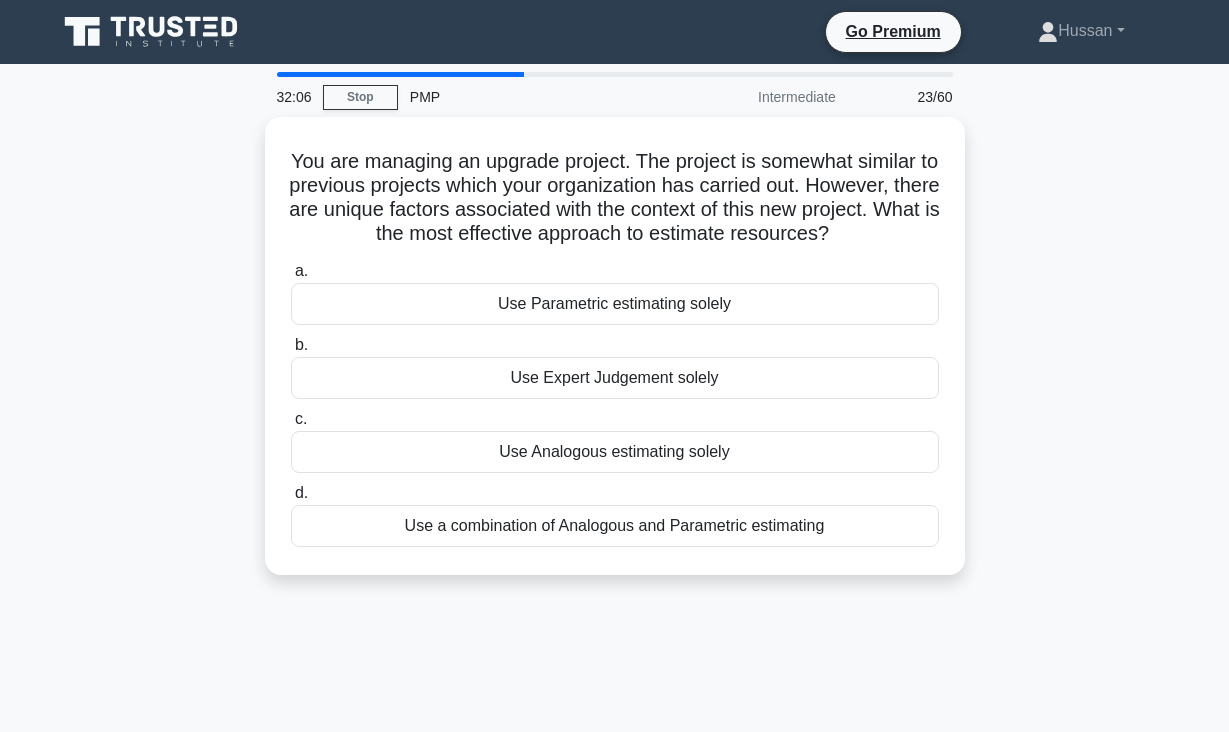 drag, startPoint x: 319, startPoint y: 150, endPoint x: 783, endPoint y: 599, distance: 645.6756 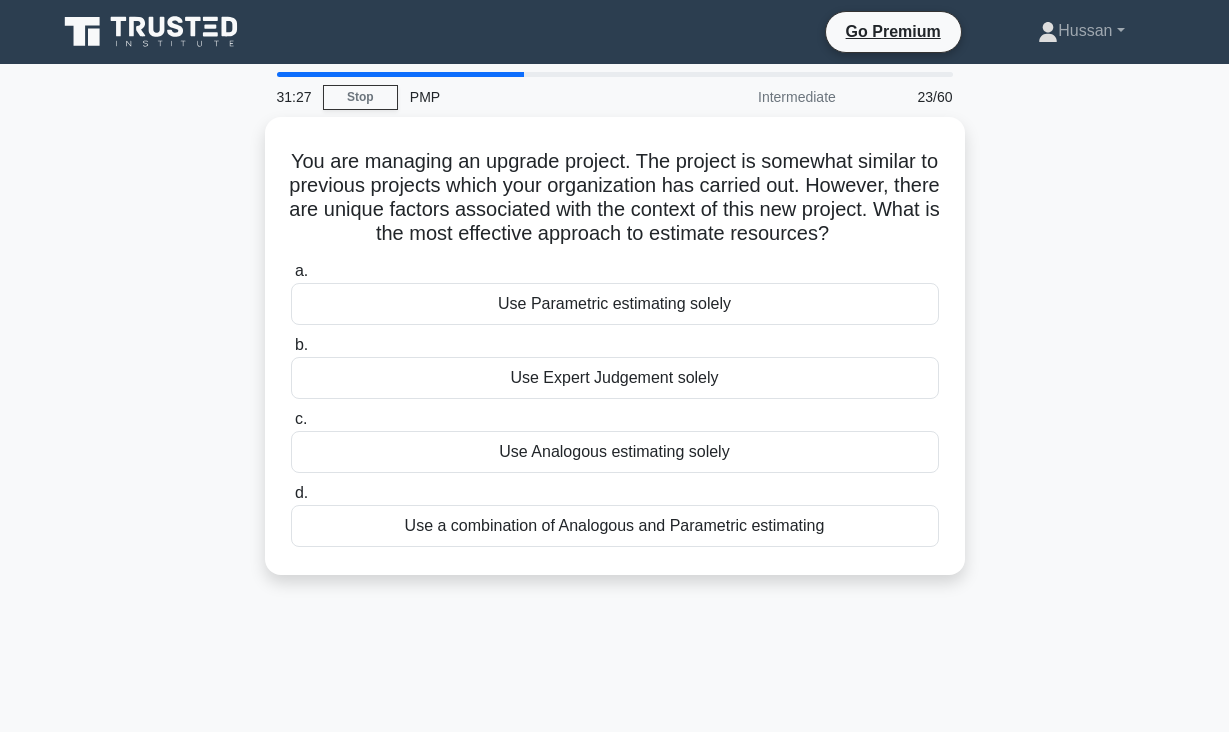 click on "You are managing an upgrade project. The project is somewhat similar to previous projects which your organization has carried out. However, there are unique factors associated with the context of this new project. What is the most effective approach to estimate resources?
.spinner_0XTQ{transform-origin:center;animation:spinner_y6GP .75s linear infinite}@keyframes spinner_y6GP{100%{transform:rotate(360deg)}}
a.
b." at bounding box center (615, 358) 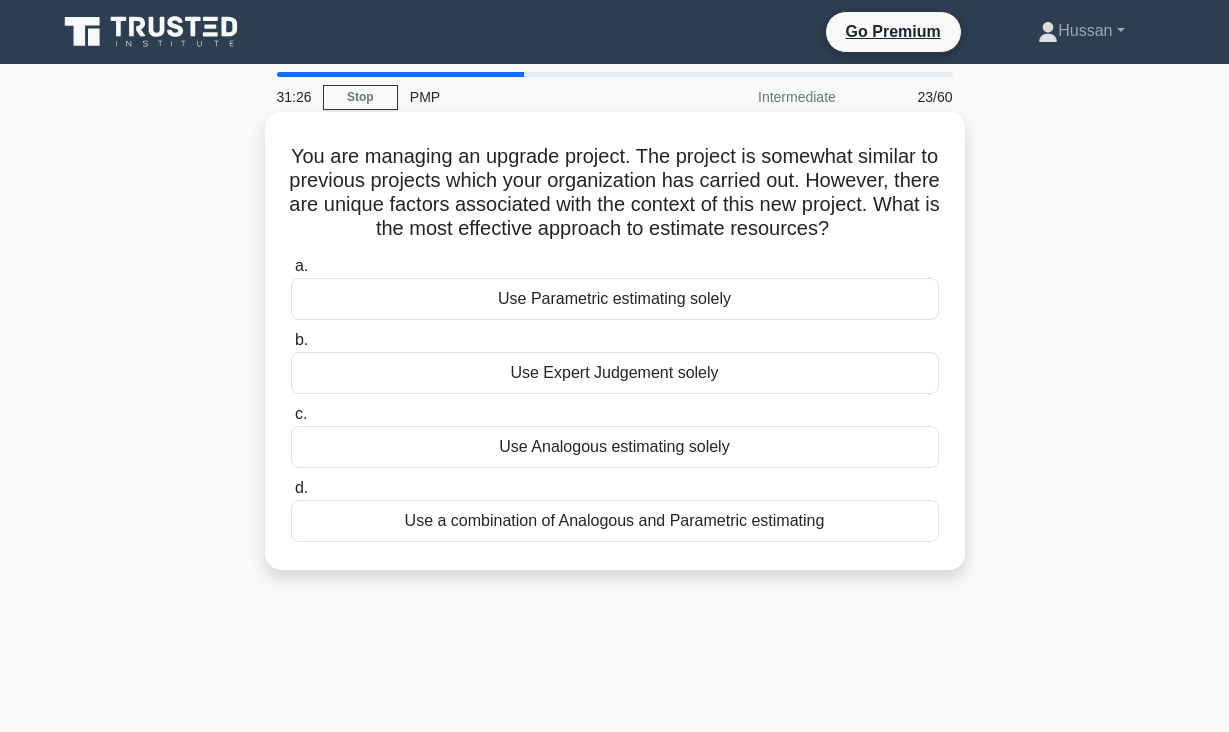 click on "Use a combination of Analogous and Parametric estimating" at bounding box center (615, 521) 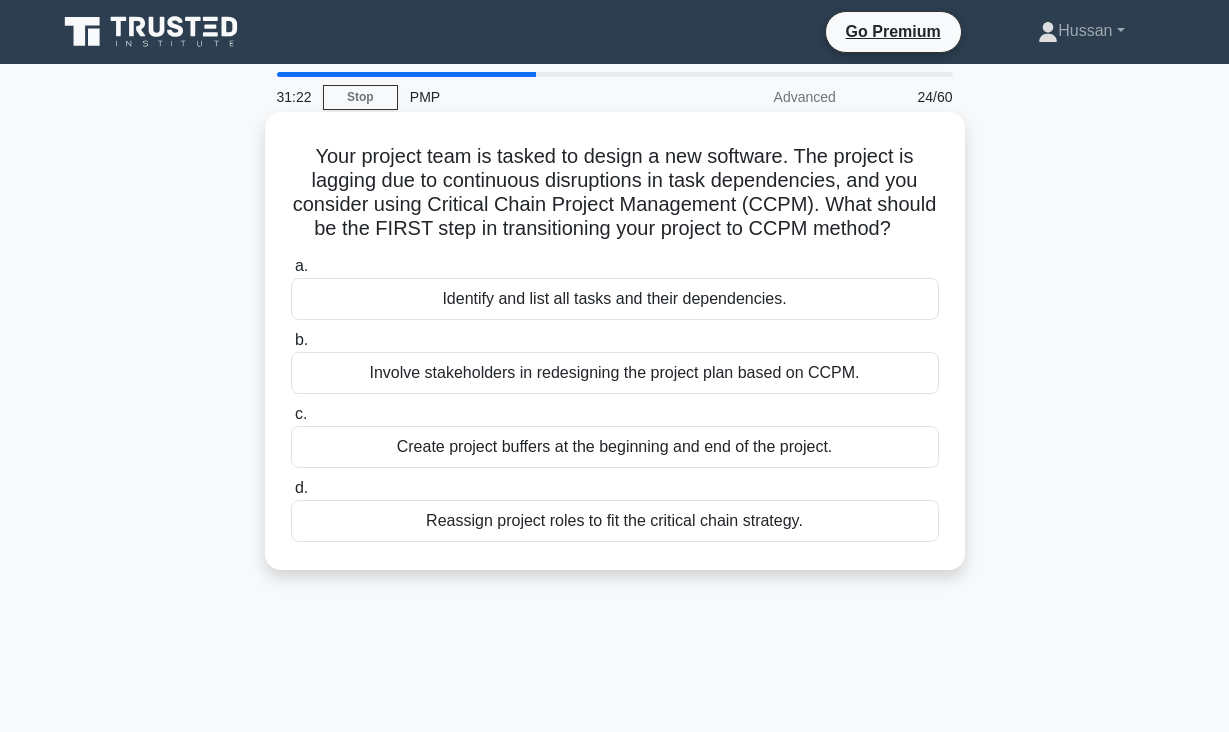 drag, startPoint x: 309, startPoint y: 158, endPoint x: 846, endPoint y: 541, distance: 659.5893 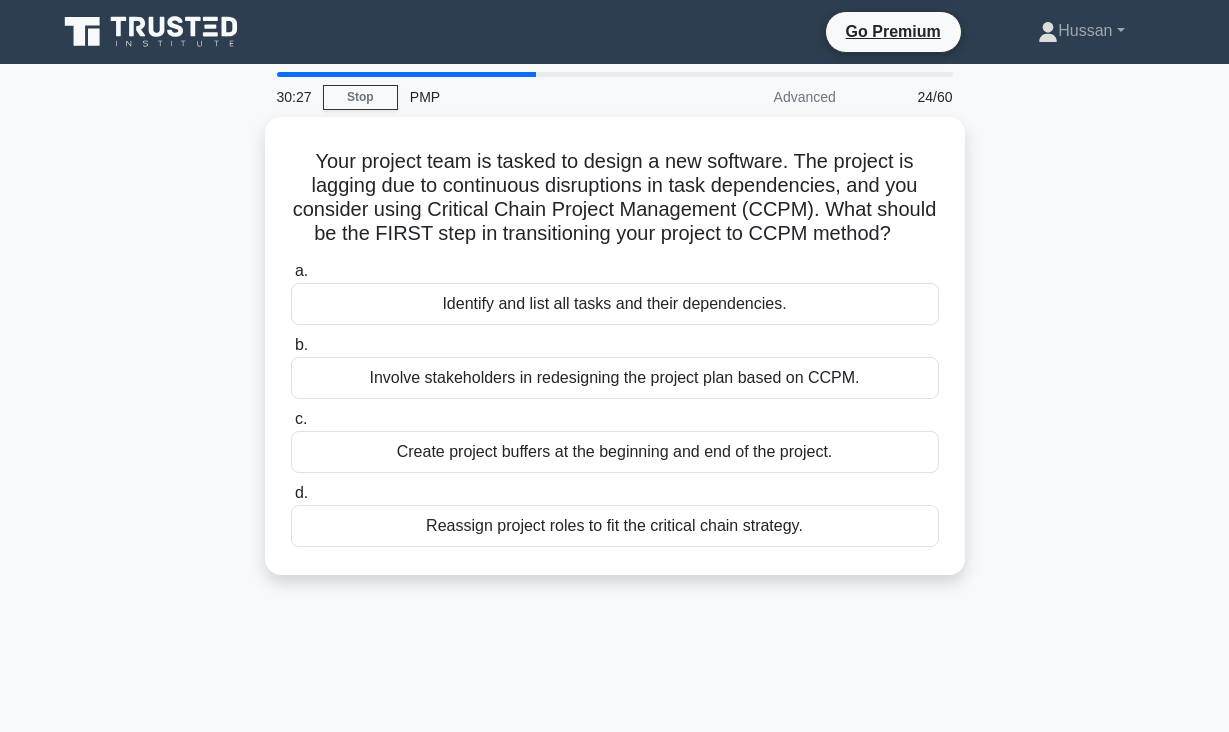 click on "Your project team is tasked to design a new software. The project is lagging due to continuous disruptions in task dependencies, and you consider using Critical Chain Project Management (CCPM). What should be the FIRST step in transitioning your project to CCPM method?
.spinner_0XTQ{transform-origin:center;animation:spinner_y6GP .75s linear infinite}@keyframes spinner_y6GP{100%{transform:rotate(360deg)}}
a." at bounding box center [615, 358] 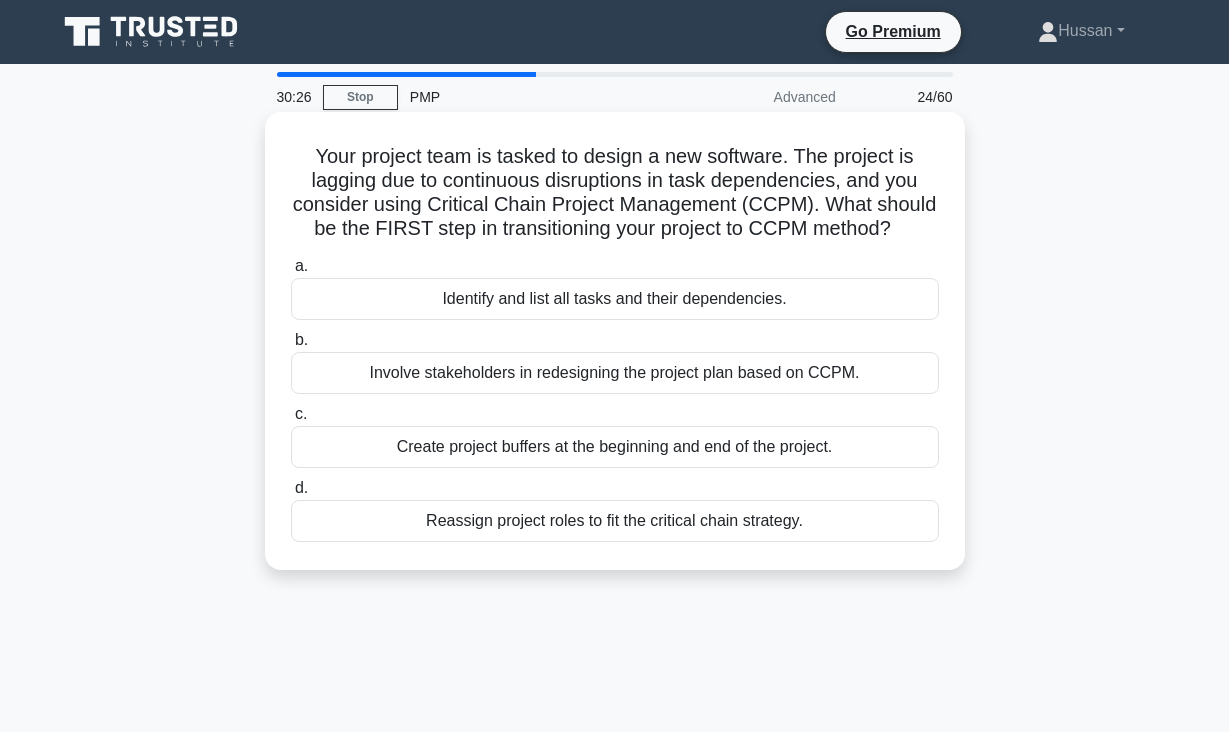 click on "Identify and list all tasks and their dependencies." at bounding box center (615, 299) 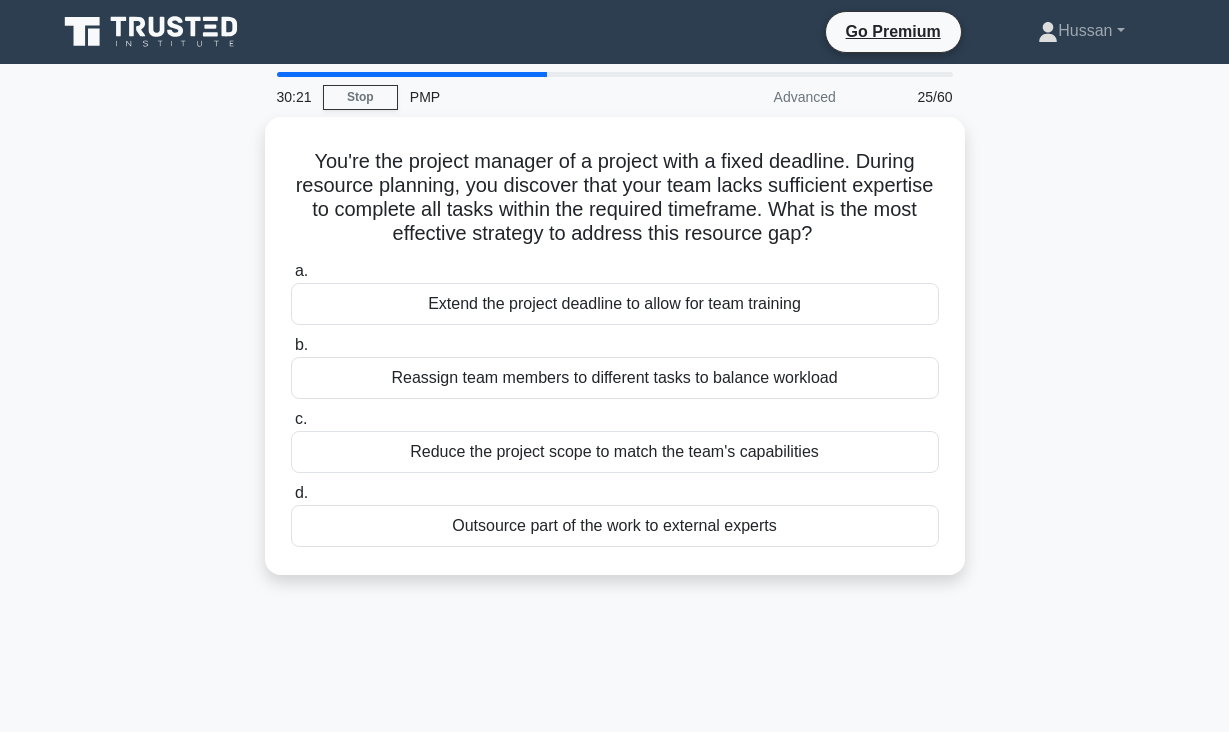 drag, startPoint x: 310, startPoint y: 157, endPoint x: 772, endPoint y: 586, distance: 630.4641 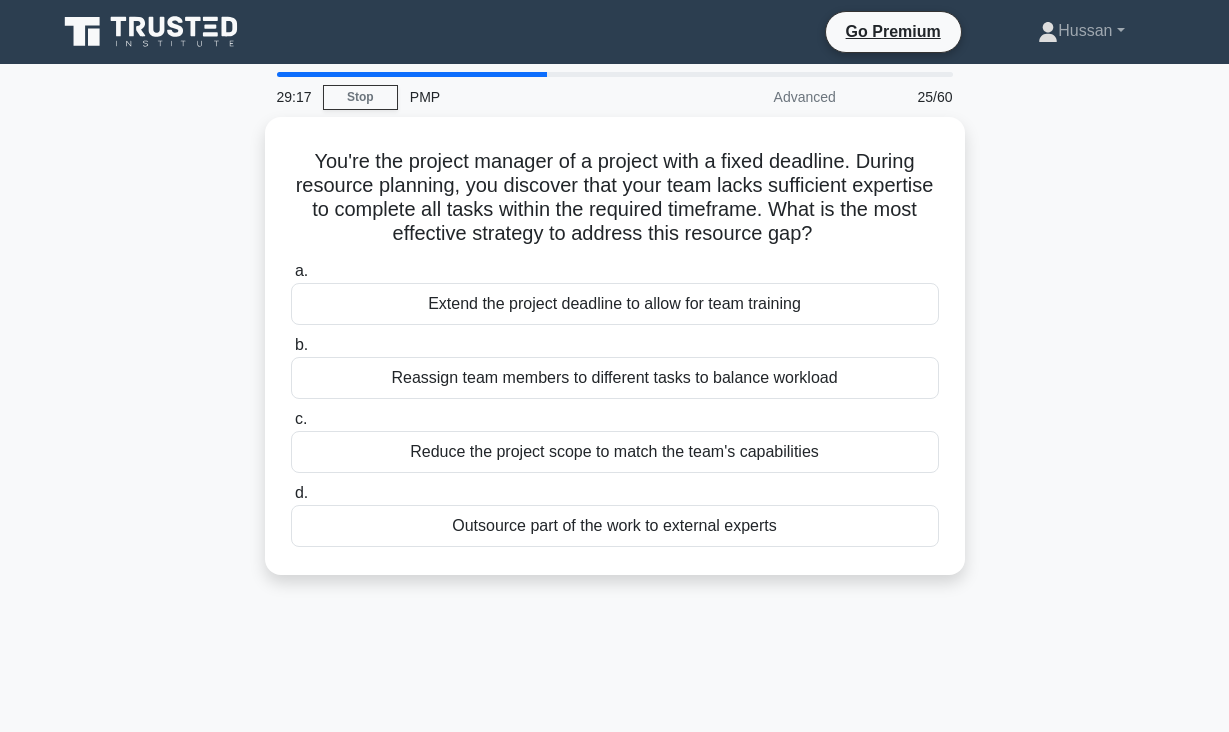 click on "29:17
Stop
PMP
Advanced
25/60
You're the project manager of a project with a fixed deadline. During resource planning, you discover that your team lacks sufficient expertise to complete all tasks within the required timeframe. What is the most effective strategy to address this resource gap?
.spinner_0XTQ{transform-origin:center;animation:spinner_y6GP .75s linear infinite}@keyframes spinner_y6GP{100%{transform:rotate(360deg)}}
a." at bounding box center [615, 572] 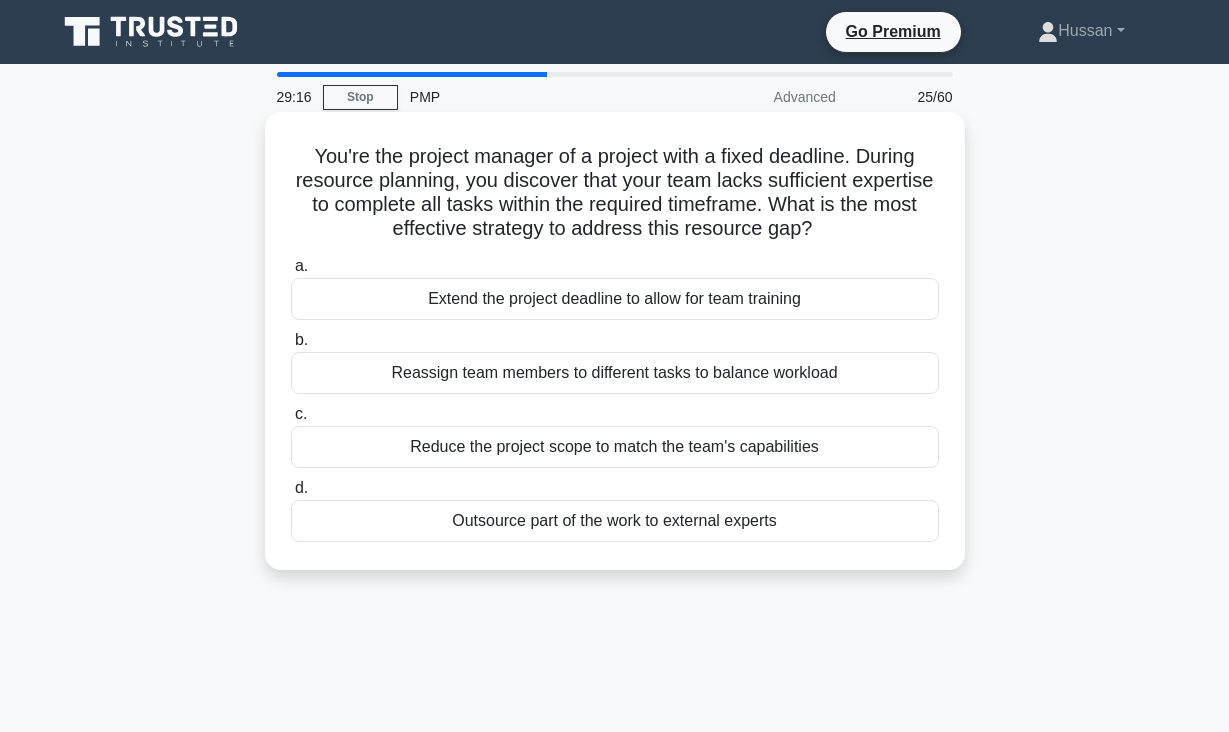 click on "Outsource part of the work to external experts" at bounding box center [615, 521] 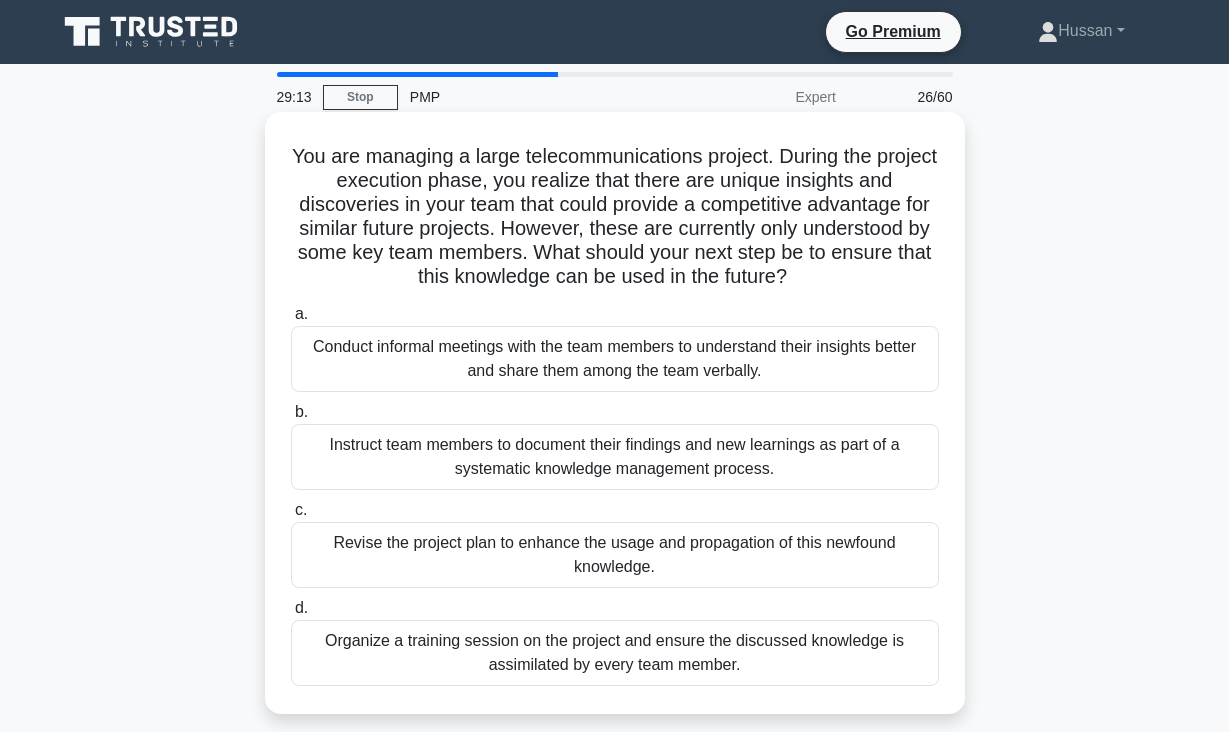 drag, startPoint x: 295, startPoint y: 154, endPoint x: 780, endPoint y: 670, distance: 708.15326 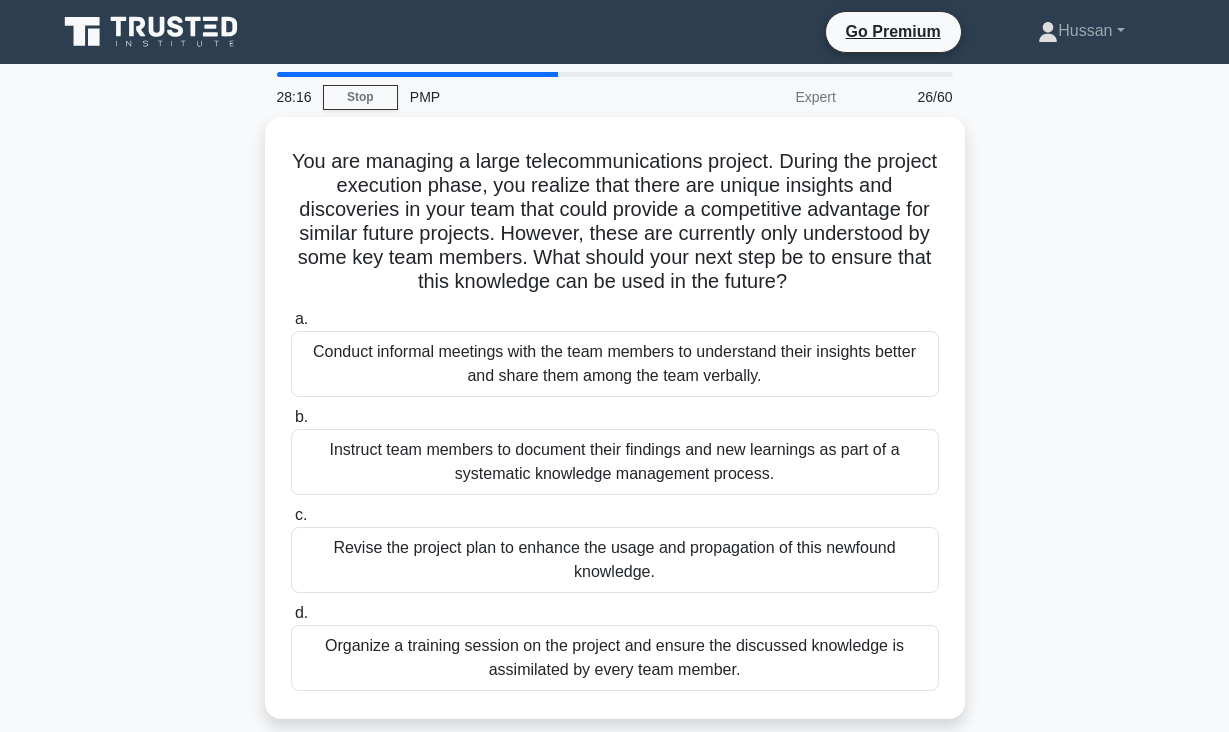 click on "You are managing a large telecommunications project. During the project execution phase, you realize that there are unique insights and discoveries in your team that could provide a competitive advantage for similar future projects. However, these are currently only understood by some key team members. What should your next step be to ensure that this knowledge can be used in the future?
.spinner_0XTQ{transform-origin:center;animation:spinner_y6GP .75s linear infinite}@keyframes spinner_y6GP{100%{transform:rotate(360deg)}}
a.
b. c. d." at bounding box center [615, 430] 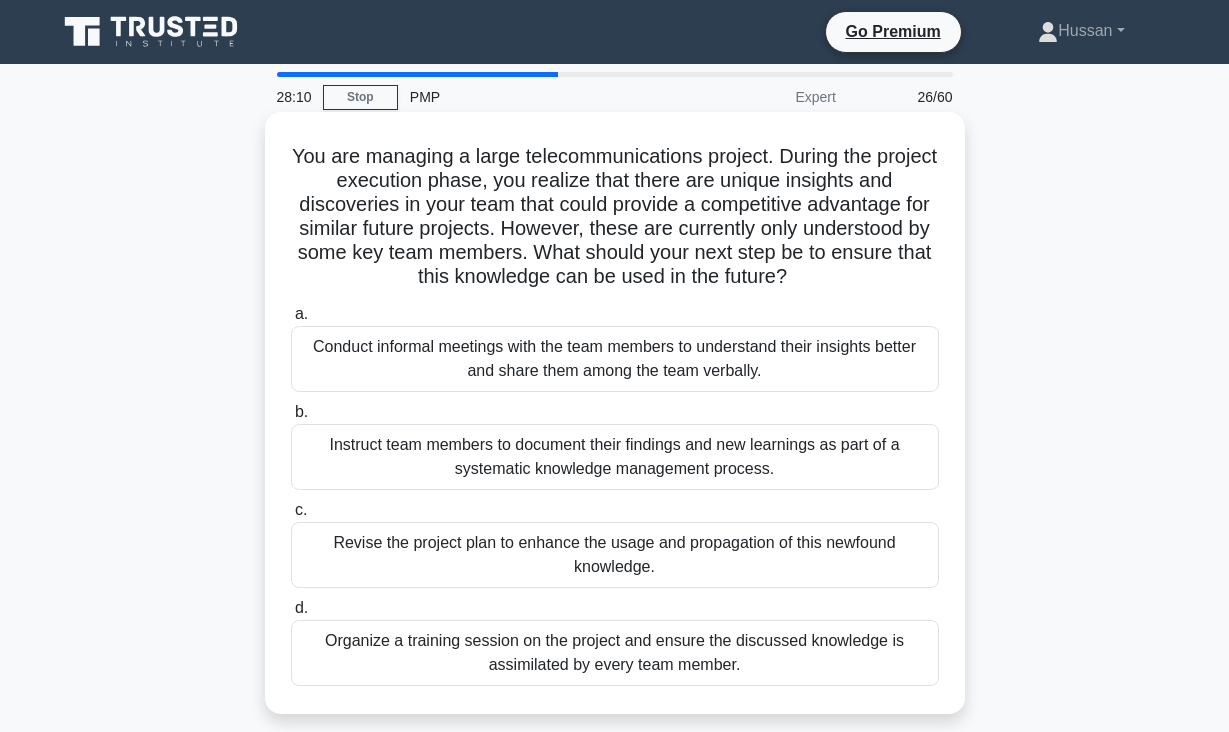 click on "Organize a training session on the project and ensure the discussed knowledge is assimilated by every team member." at bounding box center [615, 653] 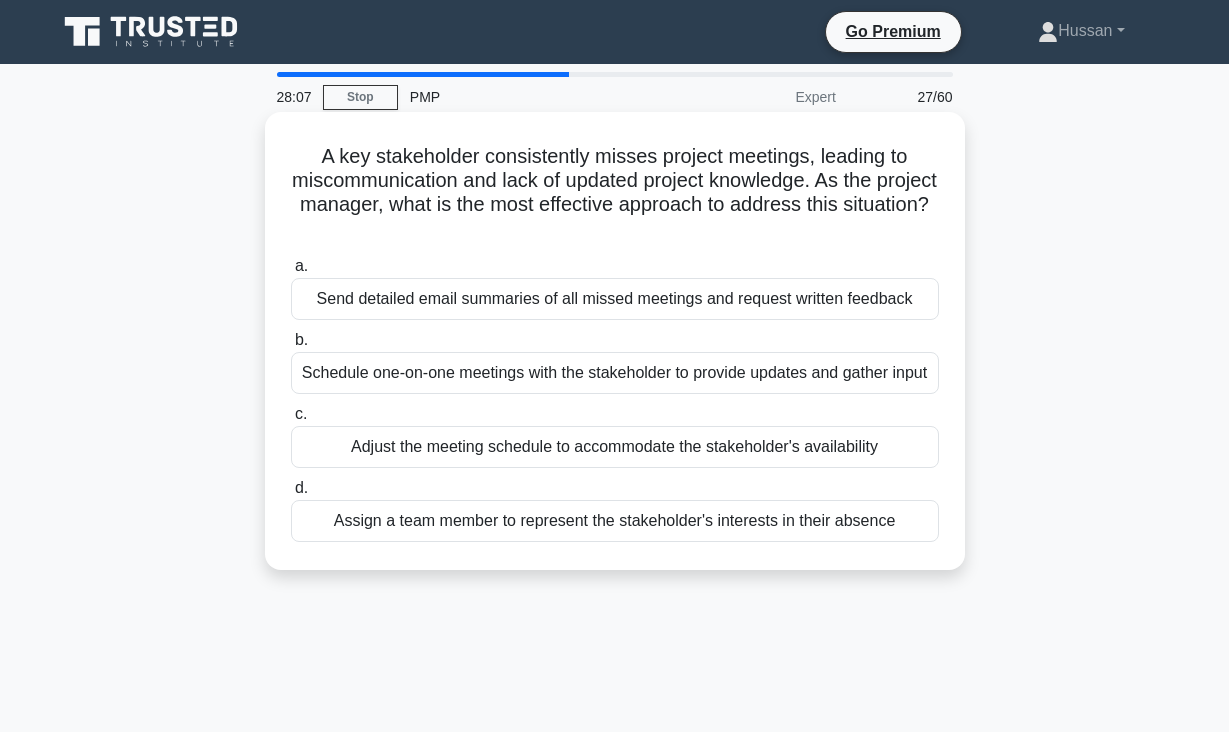 drag, startPoint x: 325, startPoint y: 155, endPoint x: 886, endPoint y: 575, distance: 700.80023 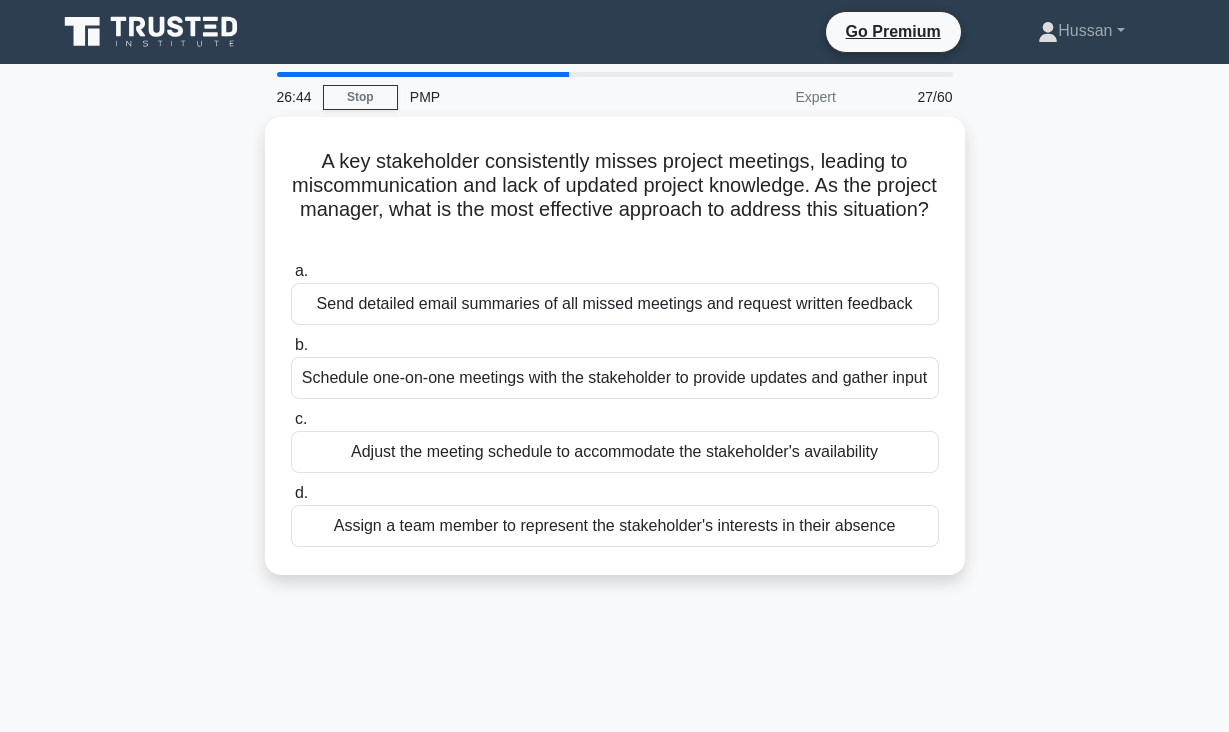 click on "A key stakeholder consistently misses project meetings, leading to miscommunication and lack of updated project knowledge. As the project manager, what is the most effective approach to address this situation?
.spinner_0XTQ{transform-origin:center;animation:spinner_y6GP .75s linear infinite}@keyframes spinner_y6GP{100%{transform:rotate(360deg)}}
a.
b. c. d." at bounding box center [615, 358] 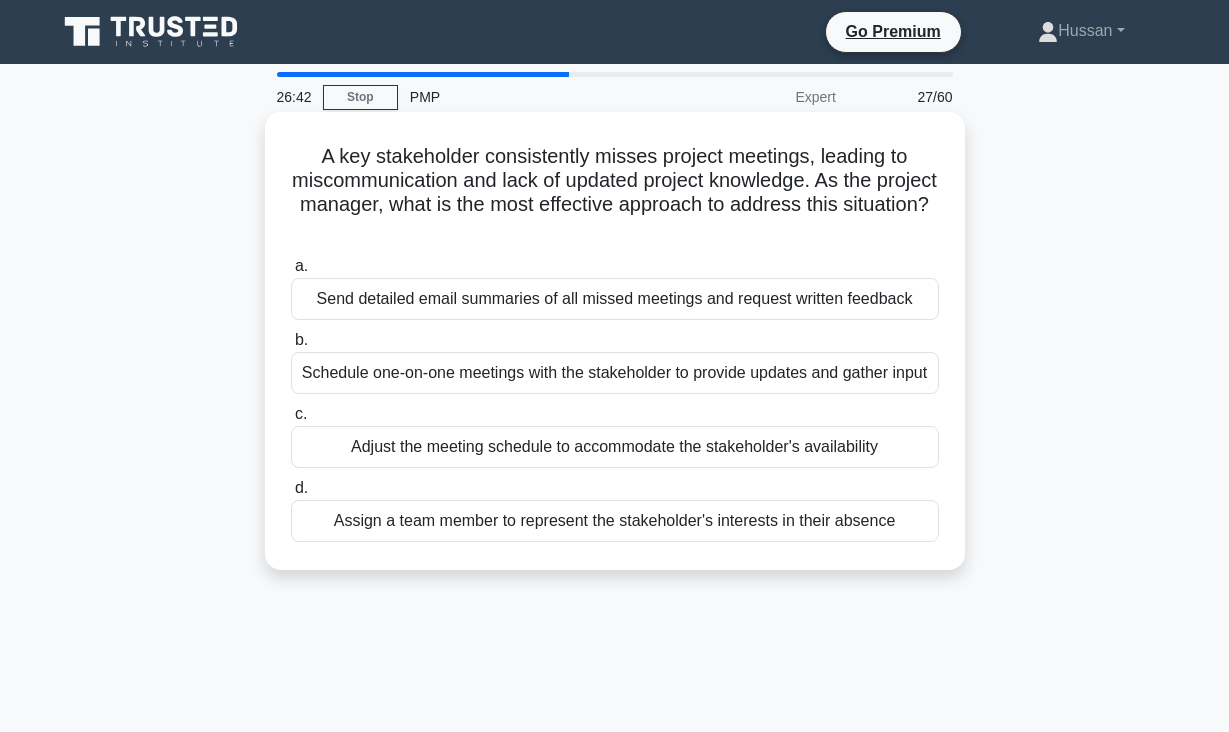 click on "Schedule one-on-one meetings with the stakeholder to provide updates and gather input" at bounding box center [615, 373] 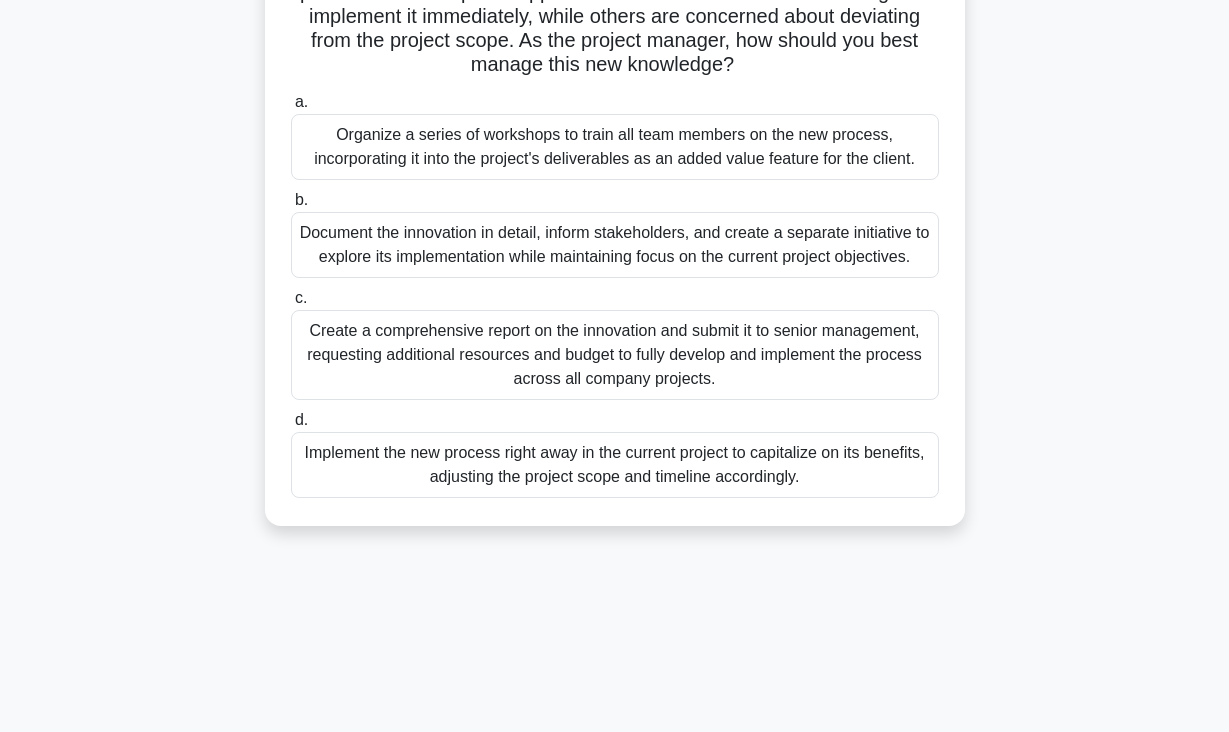scroll, scrollTop: 348, scrollLeft: 0, axis: vertical 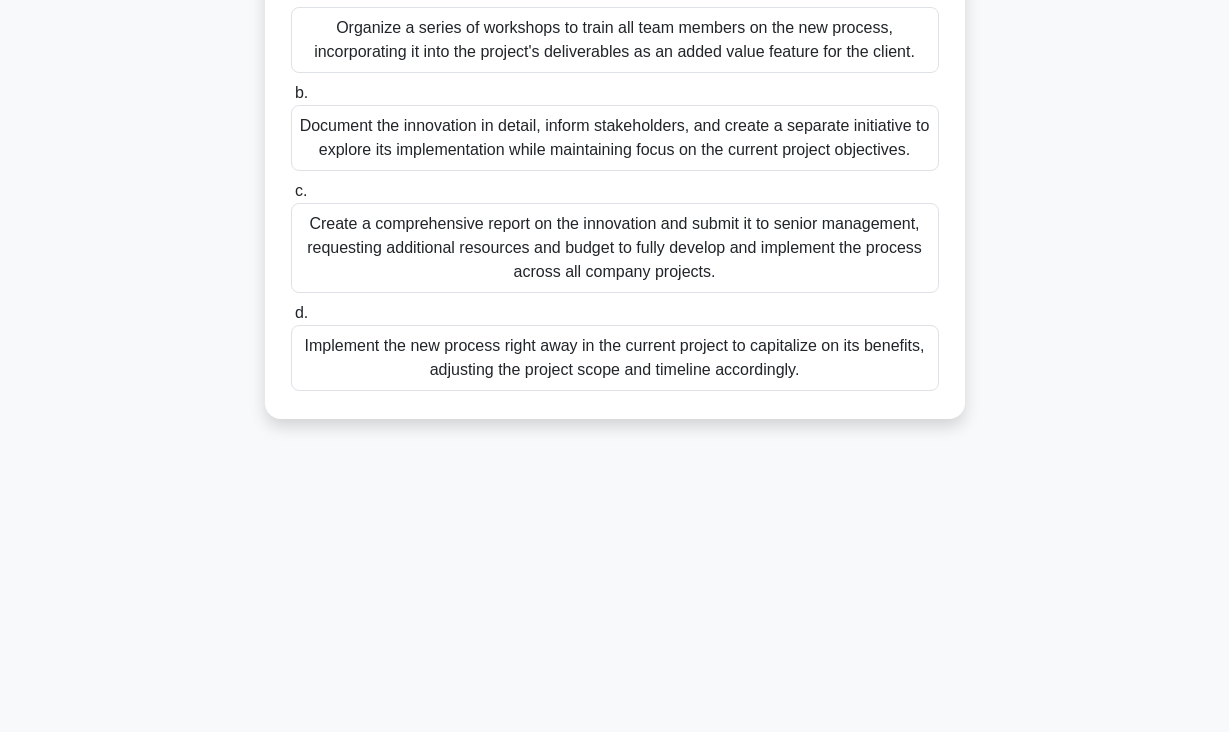 drag, startPoint x: 347, startPoint y: 154, endPoint x: 802, endPoint y: 447, distance: 541.17834 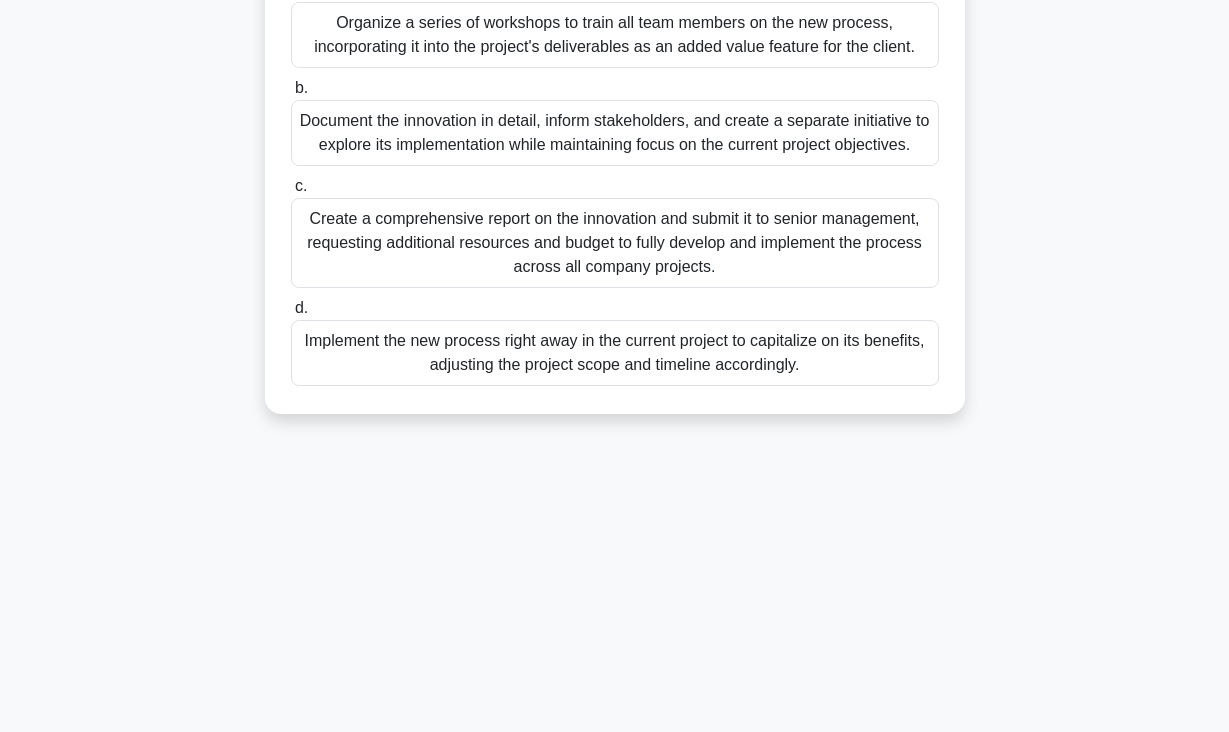 click on "Document the innovation in detail, inform stakeholders, and create a separate initiative to explore its implementation while maintaining focus on the current project objectives." at bounding box center [615, 133] 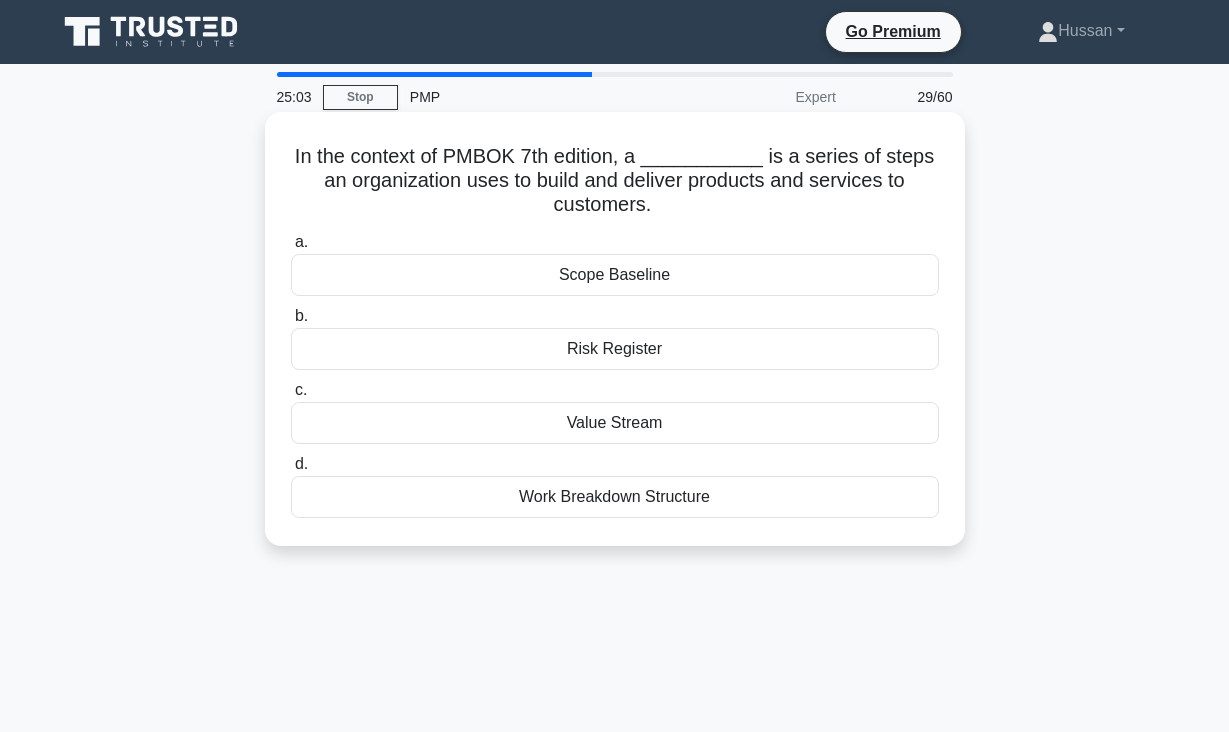 scroll, scrollTop: 4, scrollLeft: 0, axis: vertical 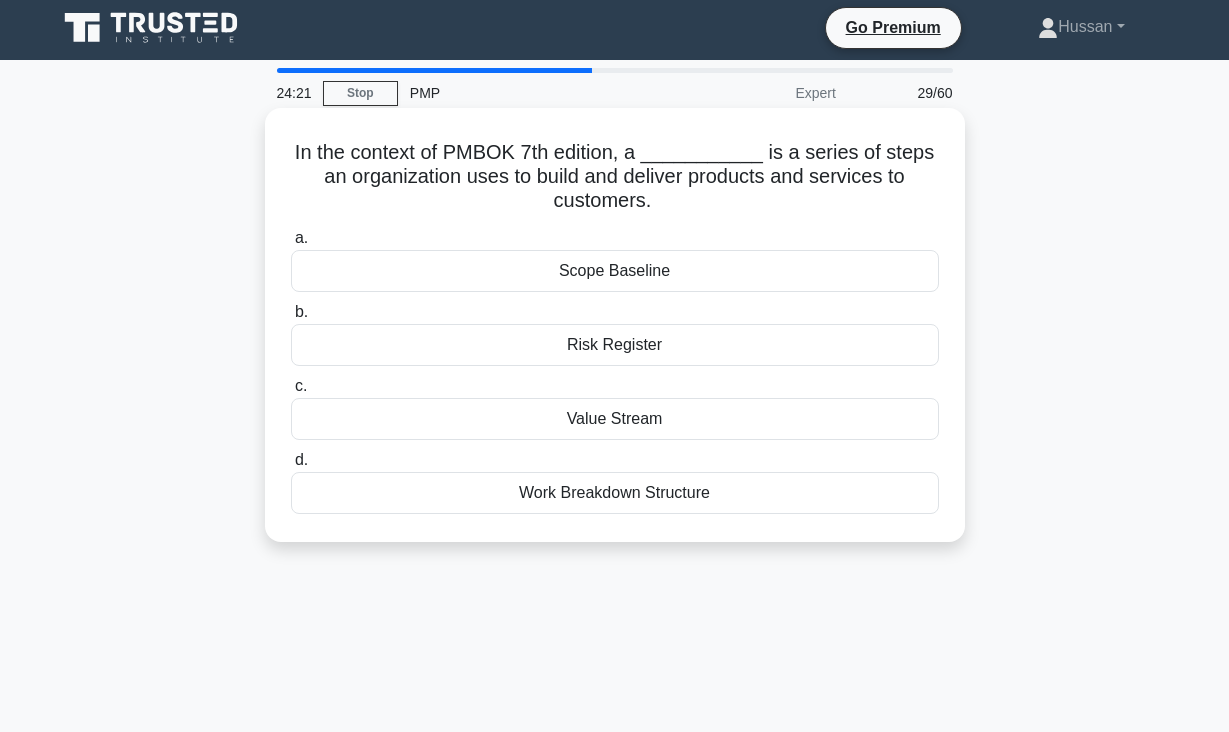 drag, startPoint x: 296, startPoint y: 153, endPoint x: 596, endPoint y: 533, distance: 484.14874 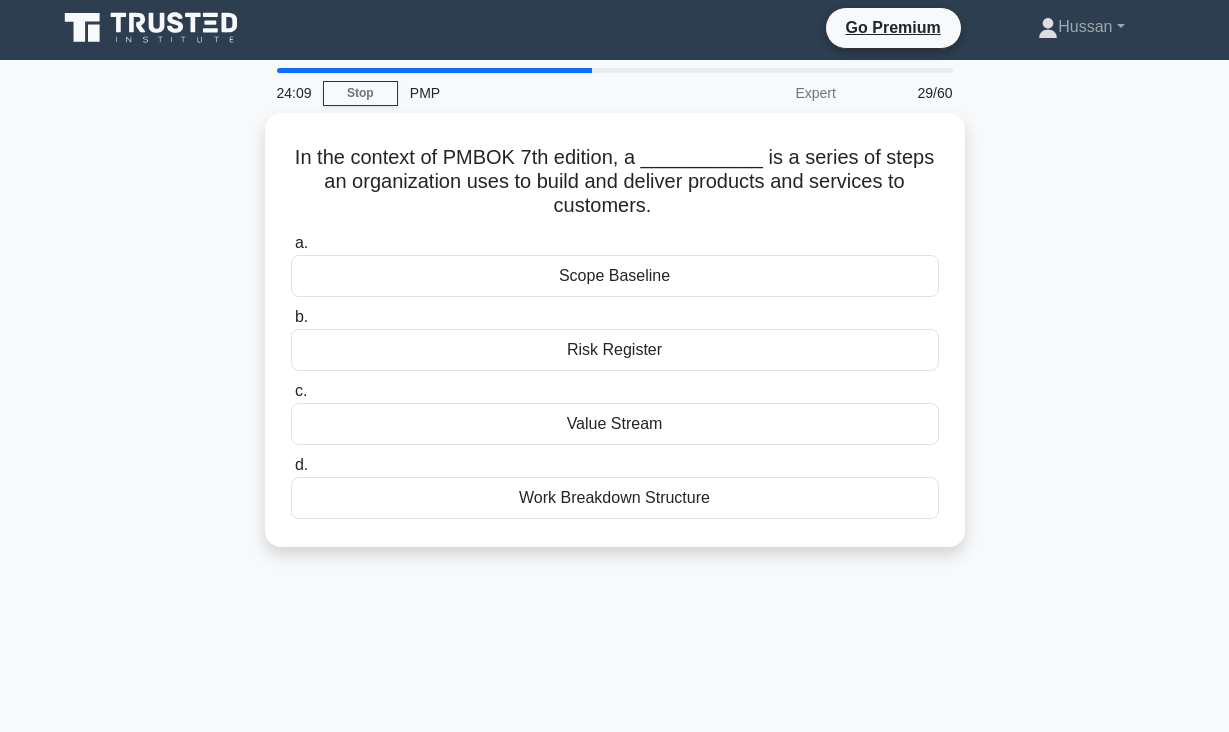 click on "In the context of PMBOK 7th edition, a ___________ is a series of steps an organization uses to build and deliver products and services to customers.
.spinner_0XTQ{transform-origin:center;animation:spinner_y6GP .75s linear infinite}@keyframes spinner_y6GP{100%{transform:rotate(360deg)}}
a.
Scope Baseline
b. c. d." at bounding box center (615, 342) 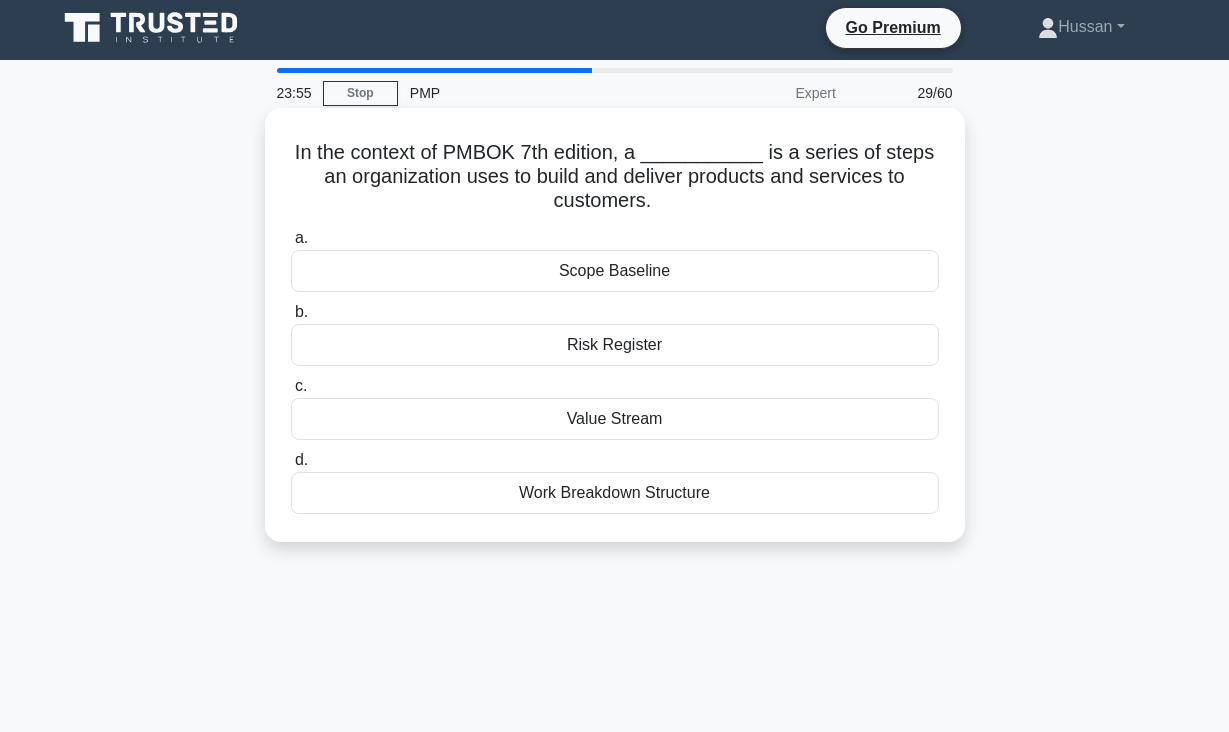 click on "Scope Baseline" at bounding box center [615, 271] 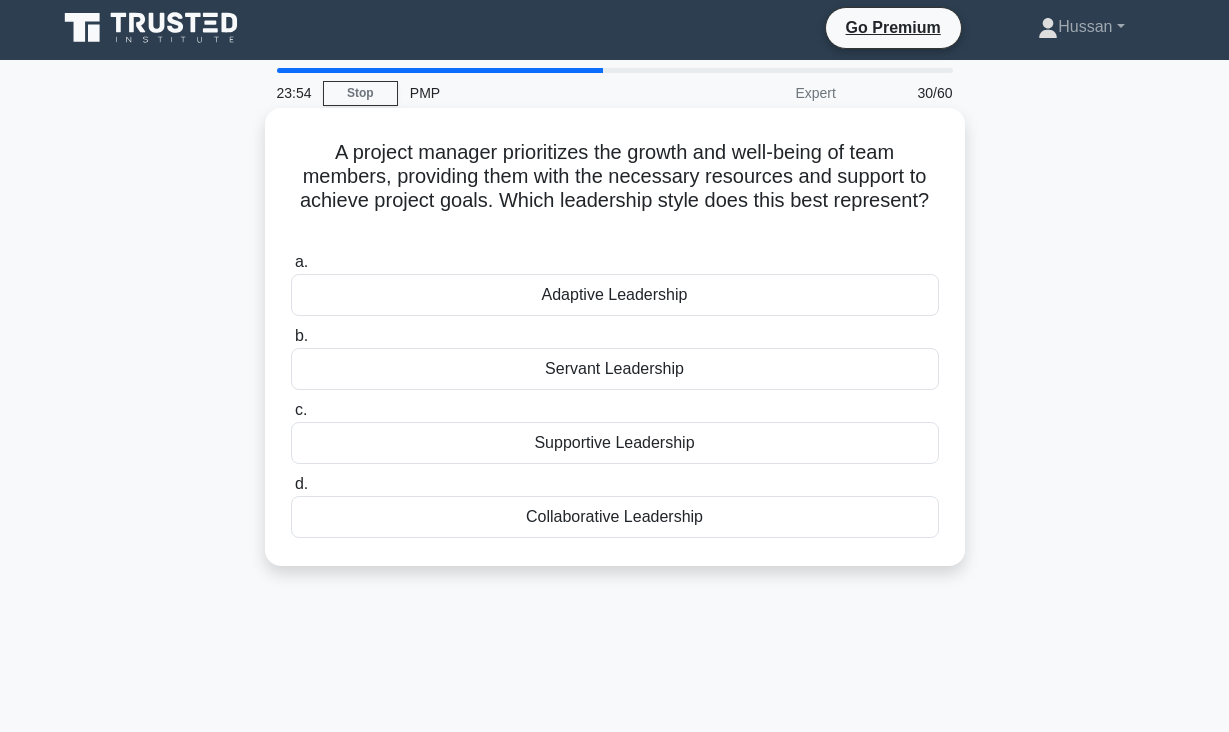 scroll, scrollTop: 0, scrollLeft: 0, axis: both 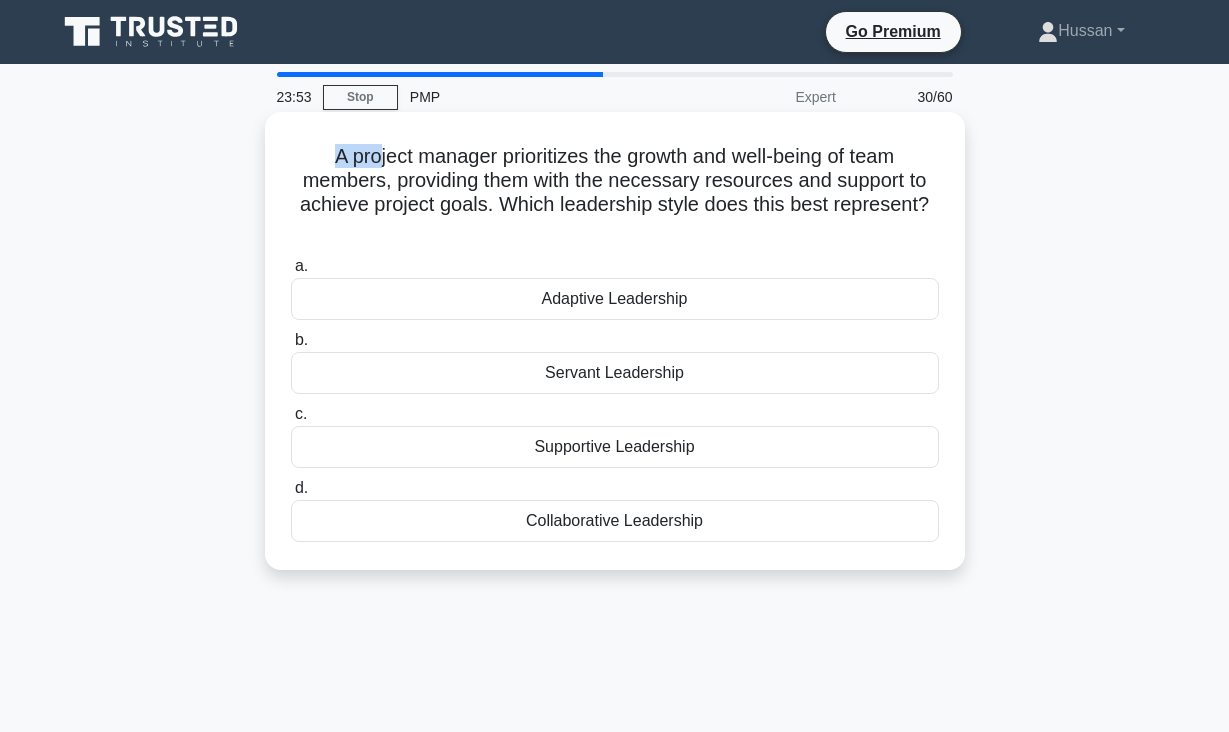 drag, startPoint x: 335, startPoint y: 161, endPoint x: 422, endPoint y: 166, distance: 87.14356 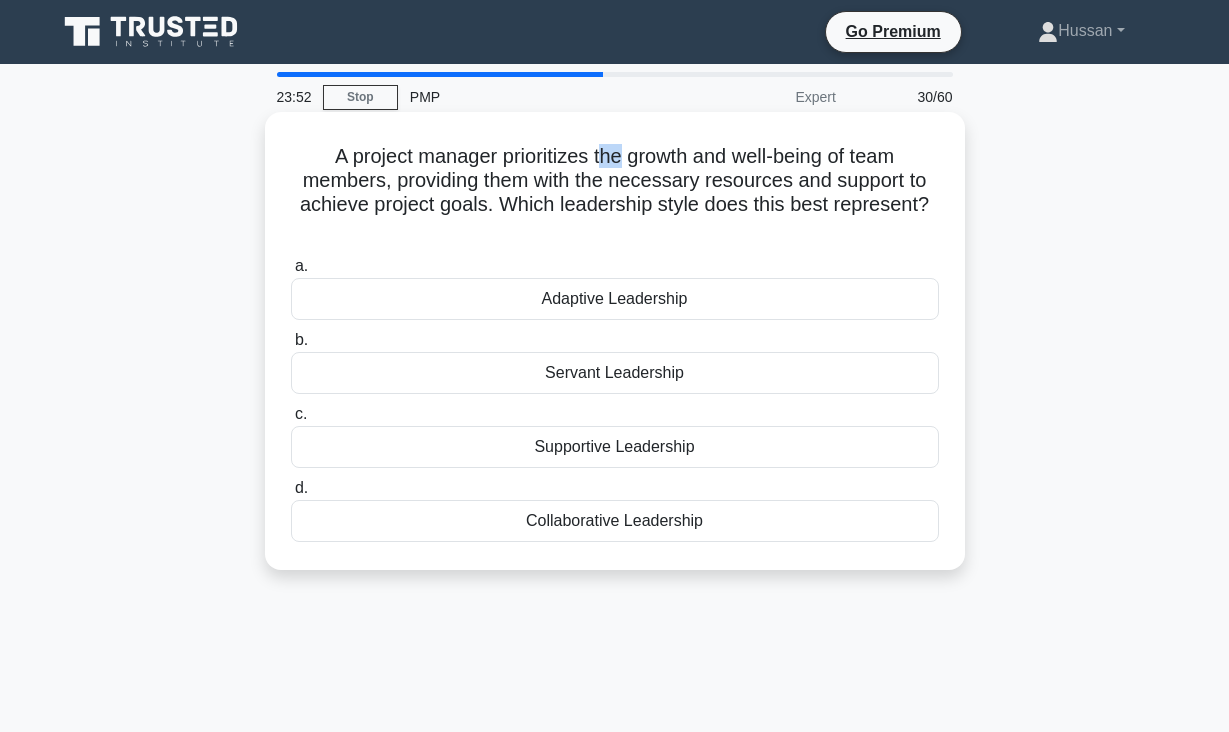 click on "A project manager prioritizes the growth and well-being of team members, providing them with the necessary resources and support to achieve project goals. Which leadership style does this best represent?
.spinner_0XTQ{transform-origin:center;animation:spinner_y6GP .75s linear infinite}@keyframes spinner_y6GP{100%{transform:rotate(360deg)}}" at bounding box center [615, 193] 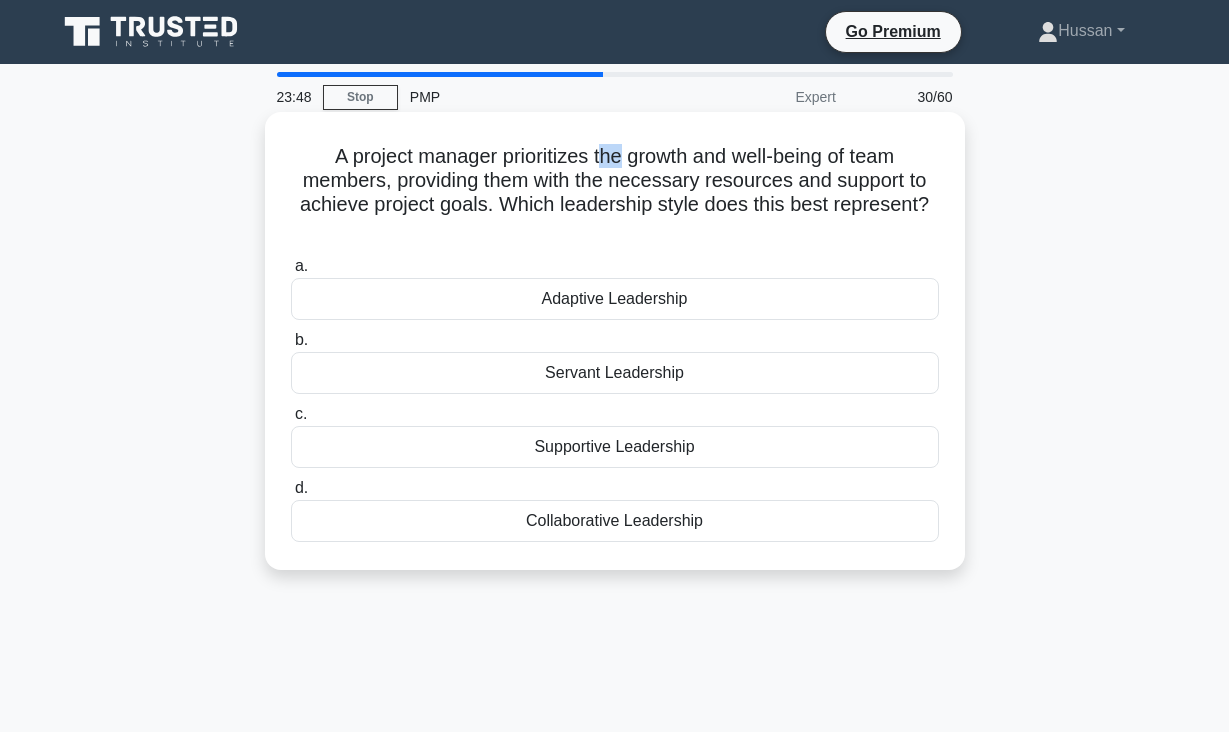 drag, startPoint x: 334, startPoint y: 153, endPoint x: 703, endPoint y: 529, distance: 526.8178 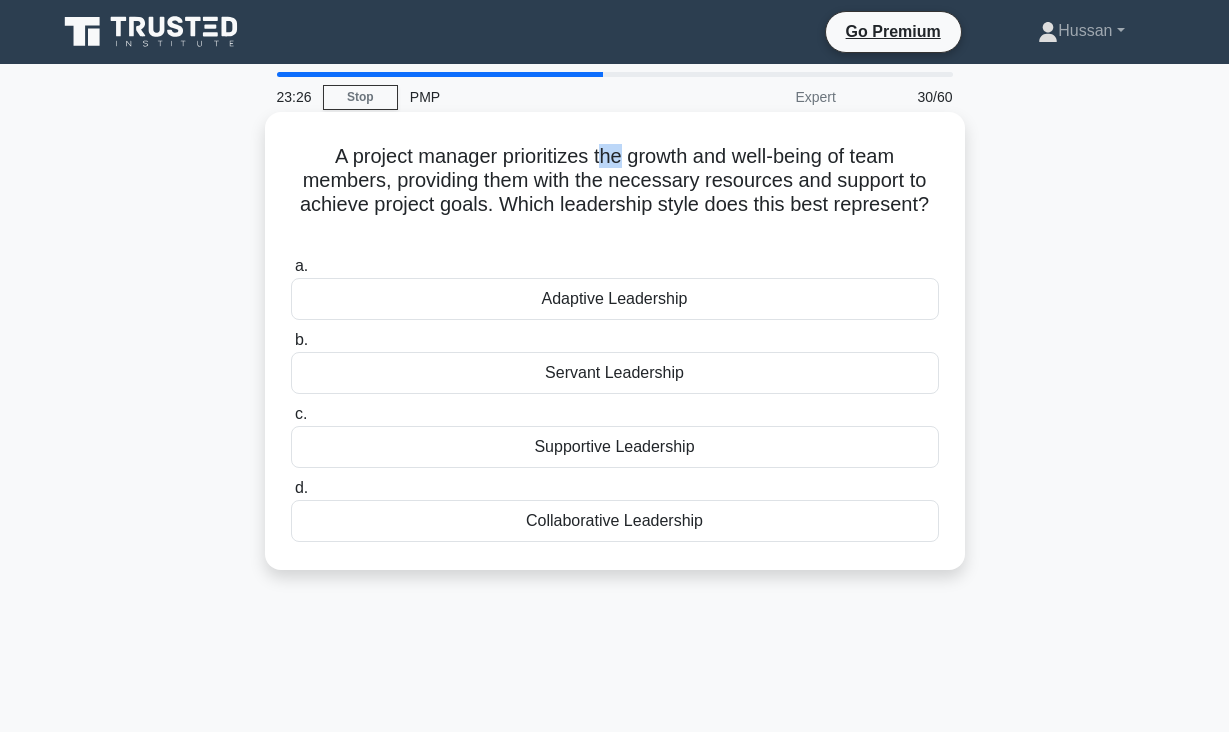 click on "Servant Leadership" at bounding box center [615, 373] 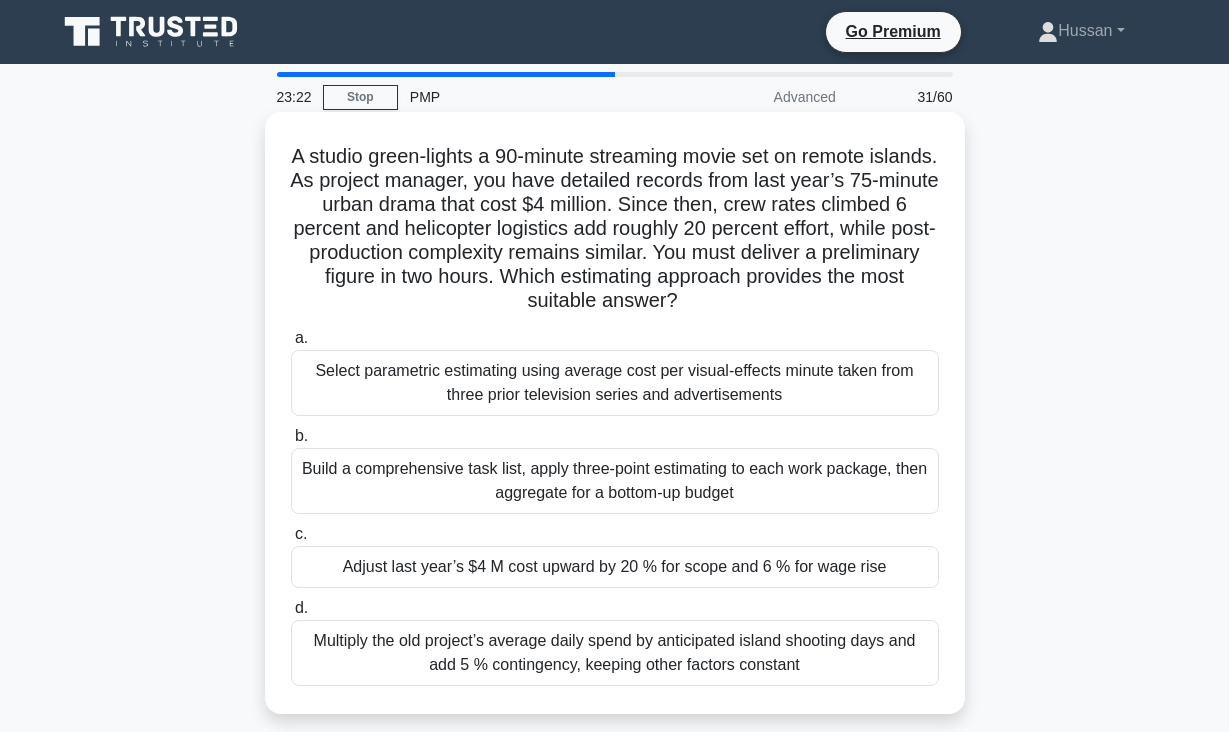 drag, startPoint x: 298, startPoint y: 152, endPoint x: 835, endPoint y: 699, distance: 766.5364 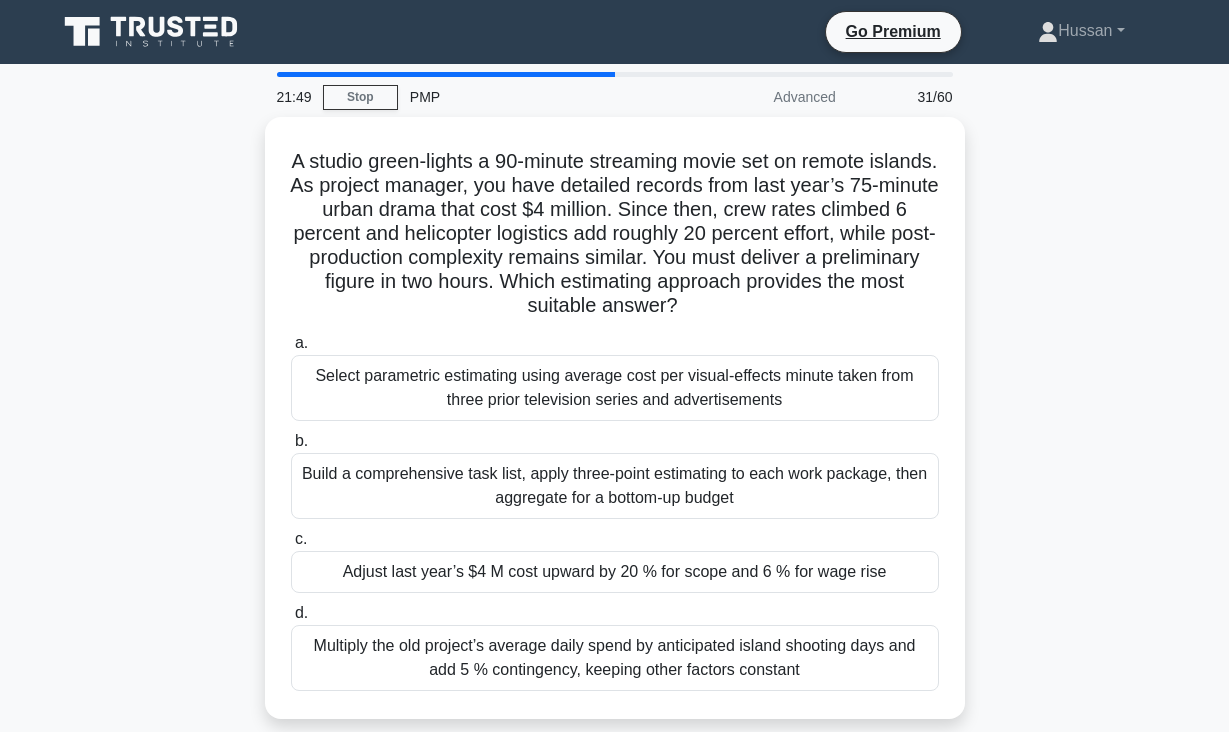 click on "A studio green-lights a 90-minute streaming movie set on remote islands. As project manager, you have detailed records from last year’s 75-minute urban drama that cost $4 million. Since then, crew rates climbed 6 percent and helicopter logistics add roughly 20 percent effort, while post-production complexity remains similar. You must deliver a preliminary figure in two hours. Which estimating approach provides the most suitable answer?
.spinner_0XTQ{transform-origin:center;animation:spinner_y6GP .75s linear infinite}@keyframes spinner_y6GP{100%{transform:rotate(360deg)}}
a.
b." at bounding box center [615, 430] 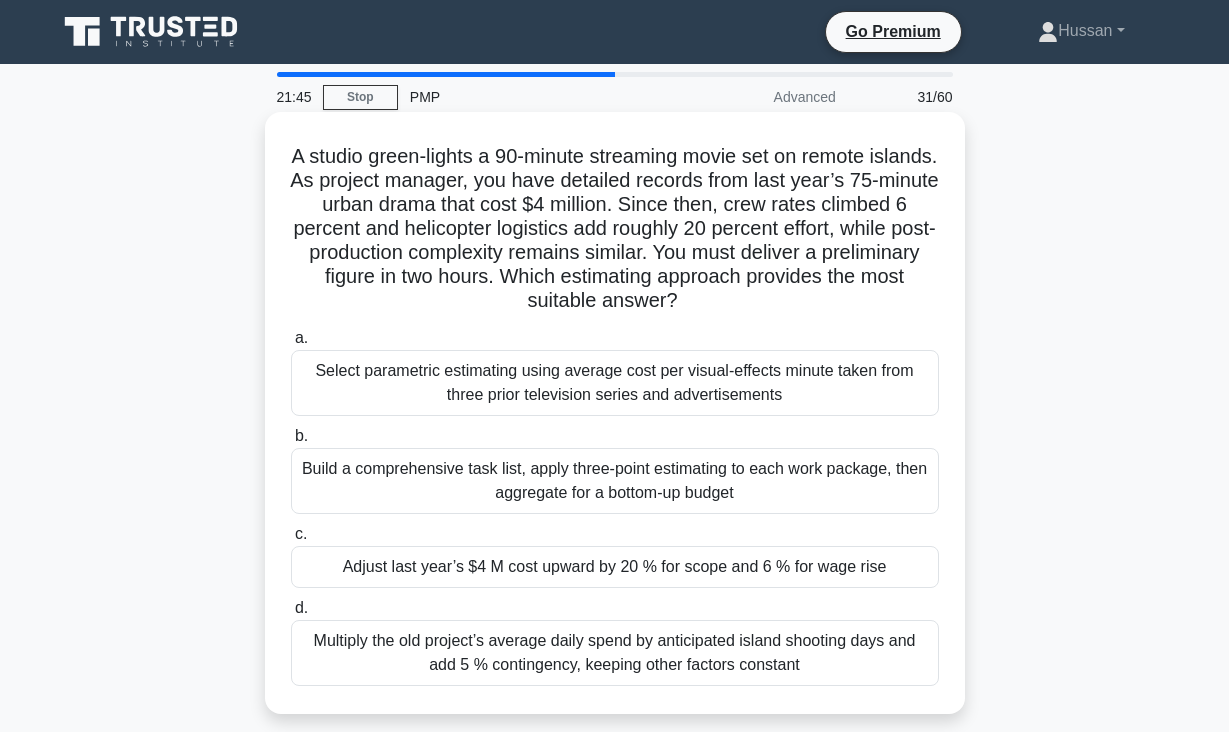 click on "Build a comprehensive task list, apply three-point estimating to each work package, then aggregate for a bottom-up budget" at bounding box center (615, 481) 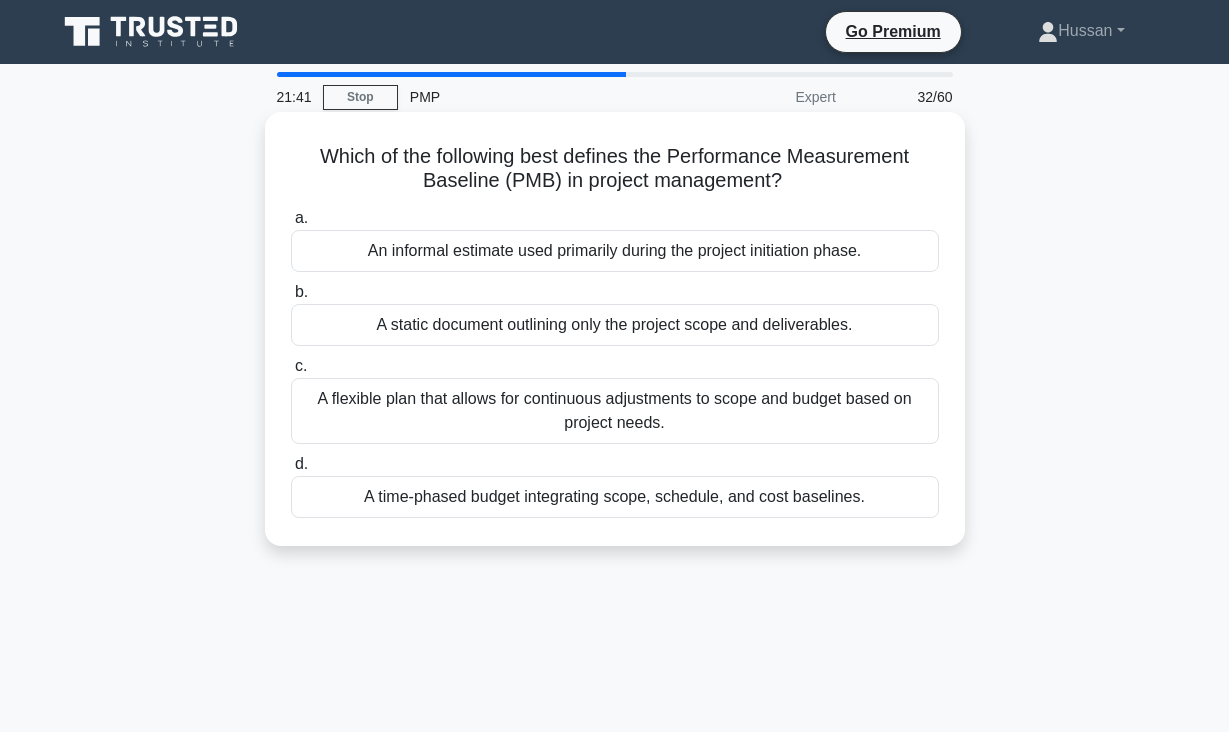 drag, startPoint x: 321, startPoint y: 155, endPoint x: 803, endPoint y: 513, distance: 600.40656 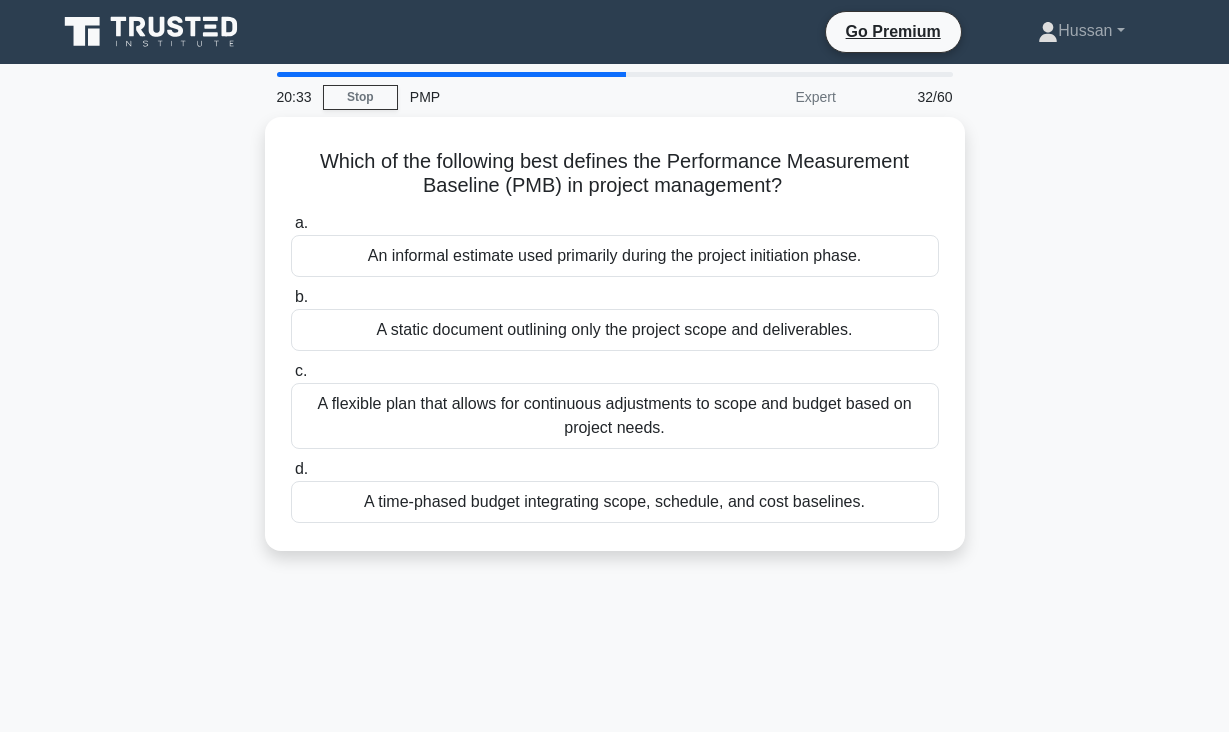 click on "Which of the following best defines the Performance Measurement Baseline (PMB) in project management?
.spinner_0XTQ{transform-origin:center;animation:spinner_y6GP .75s linear infinite}@keyframes spinner_y6GP{100%{transform:rotate(360deg)}}
a.
An informal estimate used primarily during the project initiation phase.
b." at bounding box center [615, 346] 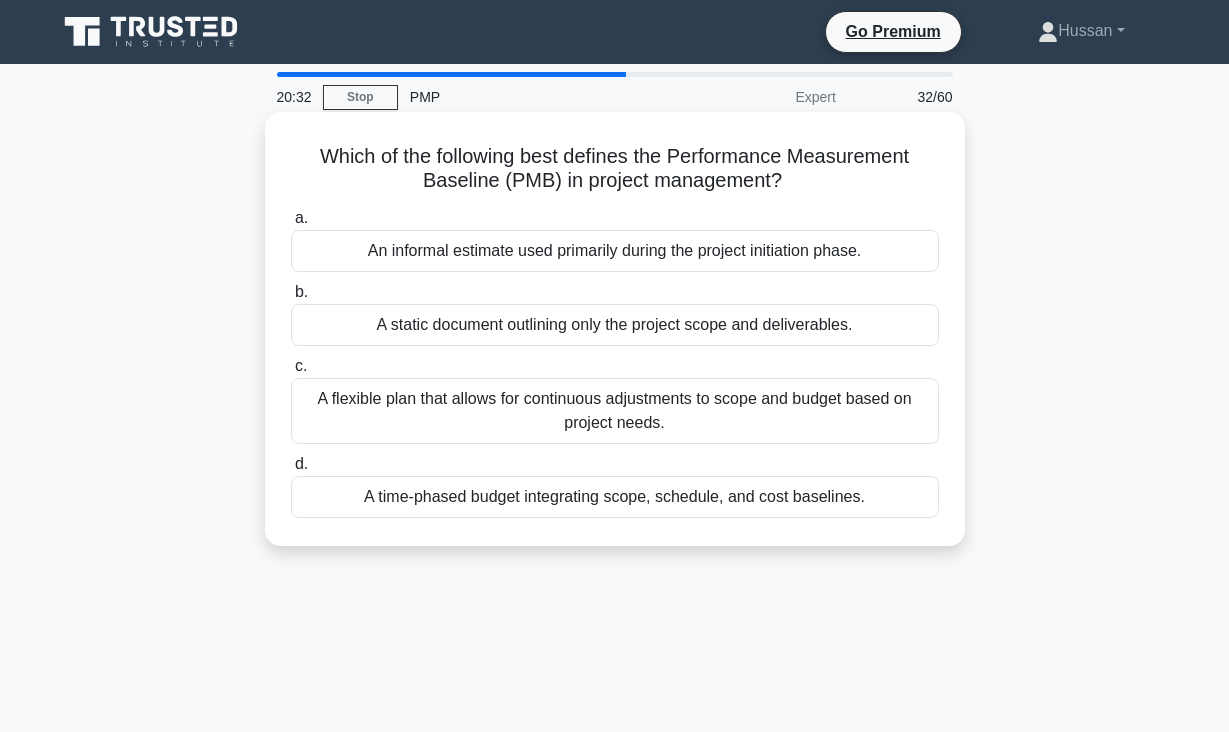 click on "An informal estimate used primarily during the project initiation phase." at bounding box center (615, 251) 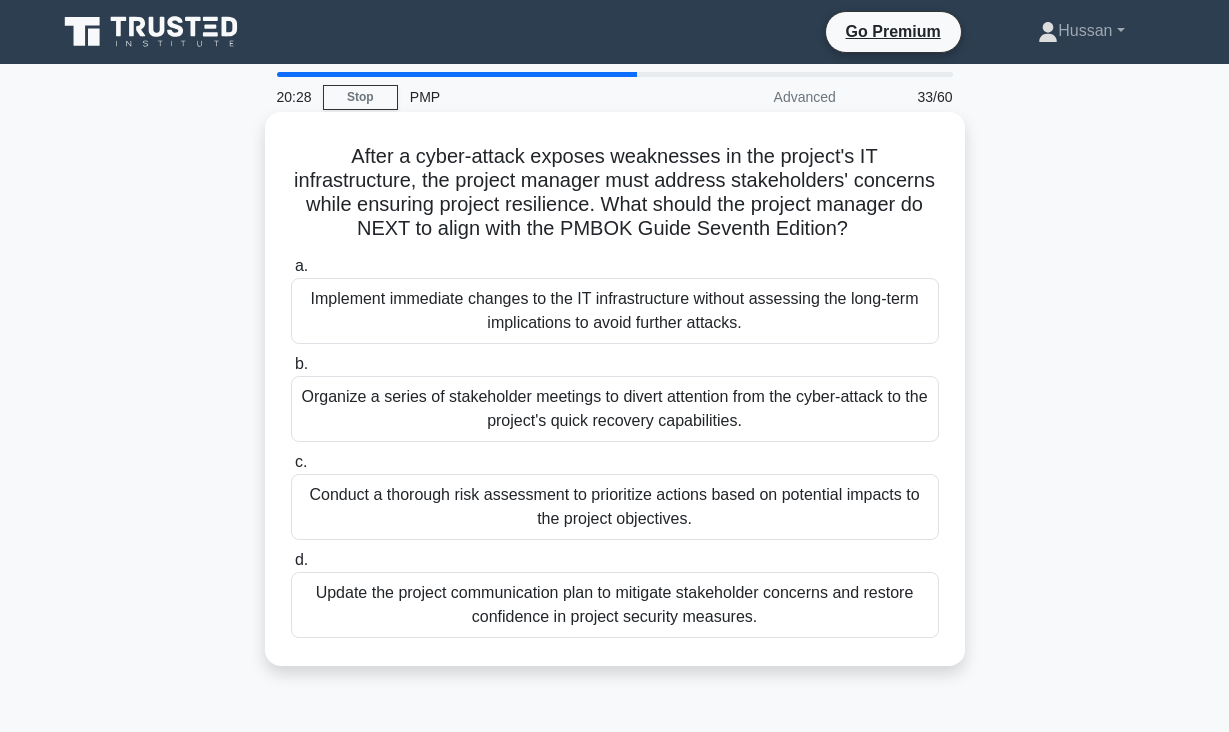 drag, startPoint x: 357, startPoint y: 155, endPoint x: 802, endPoint y: 623, distance: 645.79333 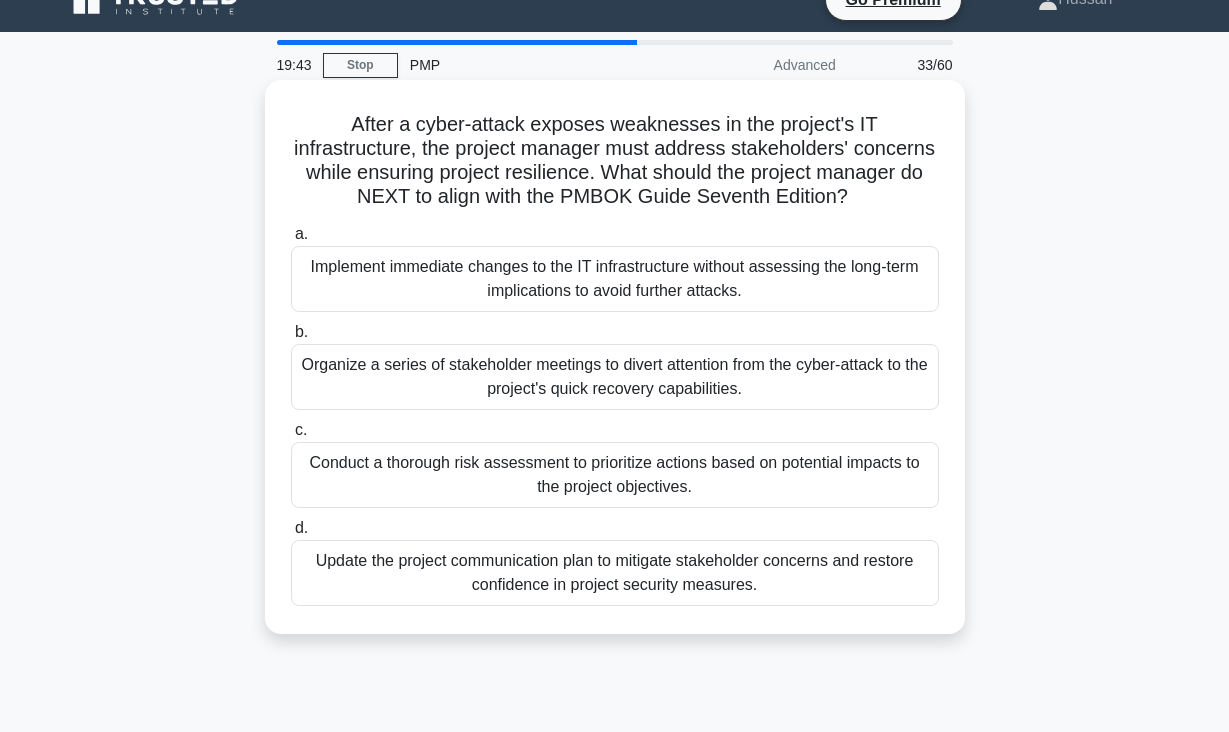 scroll, scrollTop: 36, scrollLeft: 0, axis: vertical 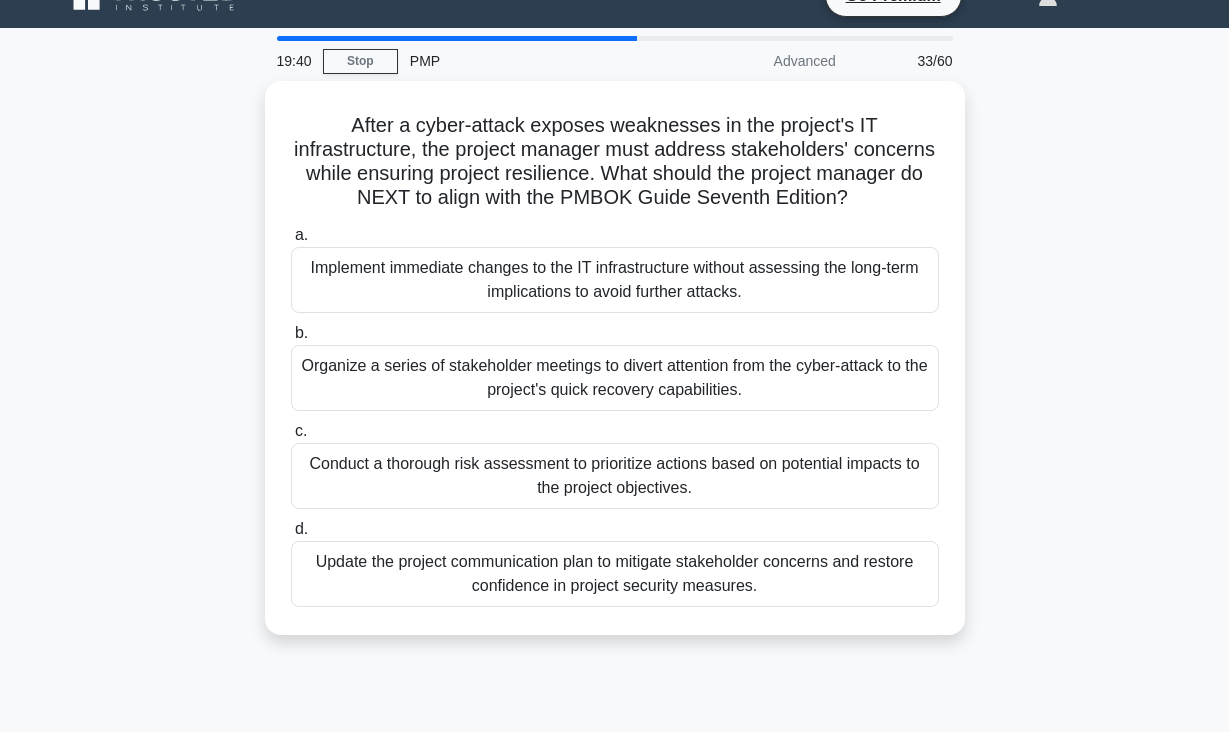 click on "After a cyber-attack exposes weaknesses in the project's IT infrastructure, the project manager must address stakeholders' concerns while ensuring project resilience. What should the project manager do NEXT to align with the PMBOK Guide Seventh Edition?
.spinner_0XTQ{transform-origin:center;animation:spinner_y6GP .75s linear infinite}@keyframes spinner_y6GP{100%{transform:rotate(360deg)}}
a.
b. c. d." at bounding box center [615, 370] 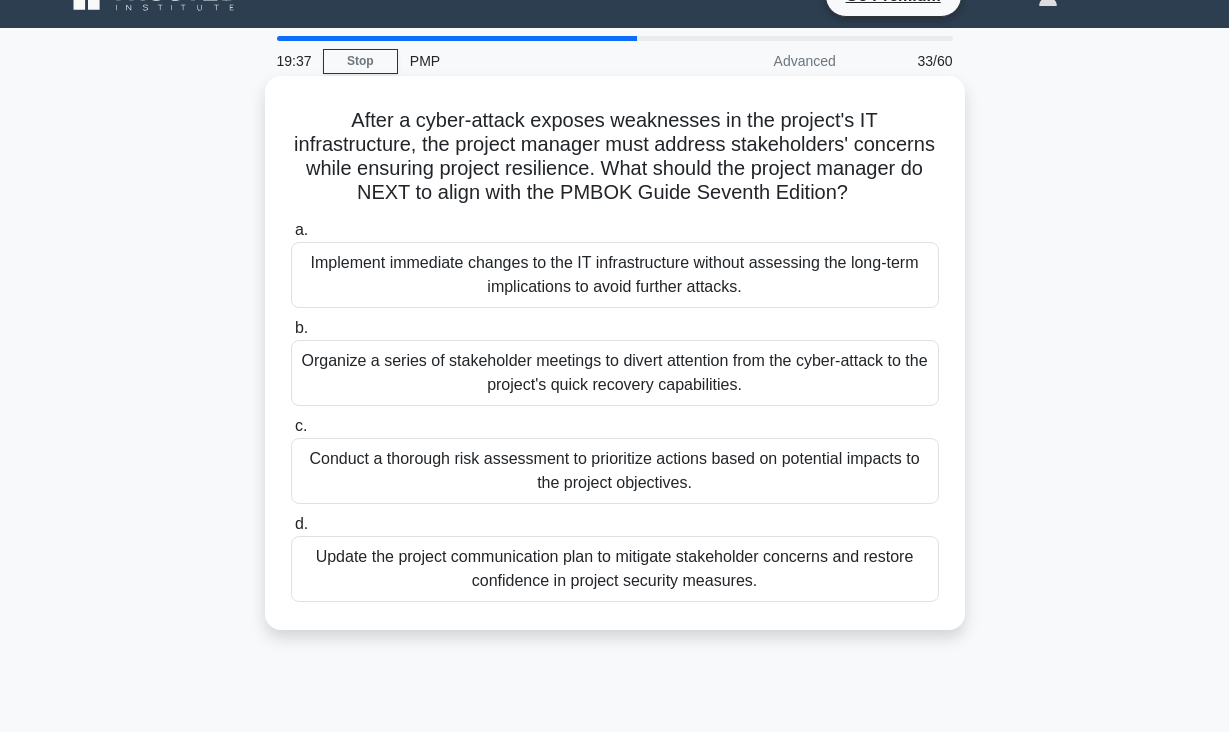 click on "Conduct a thorough risk assessment to prioritize actions based on potential impacts to the project objectives." at bounding box center [615, 471] 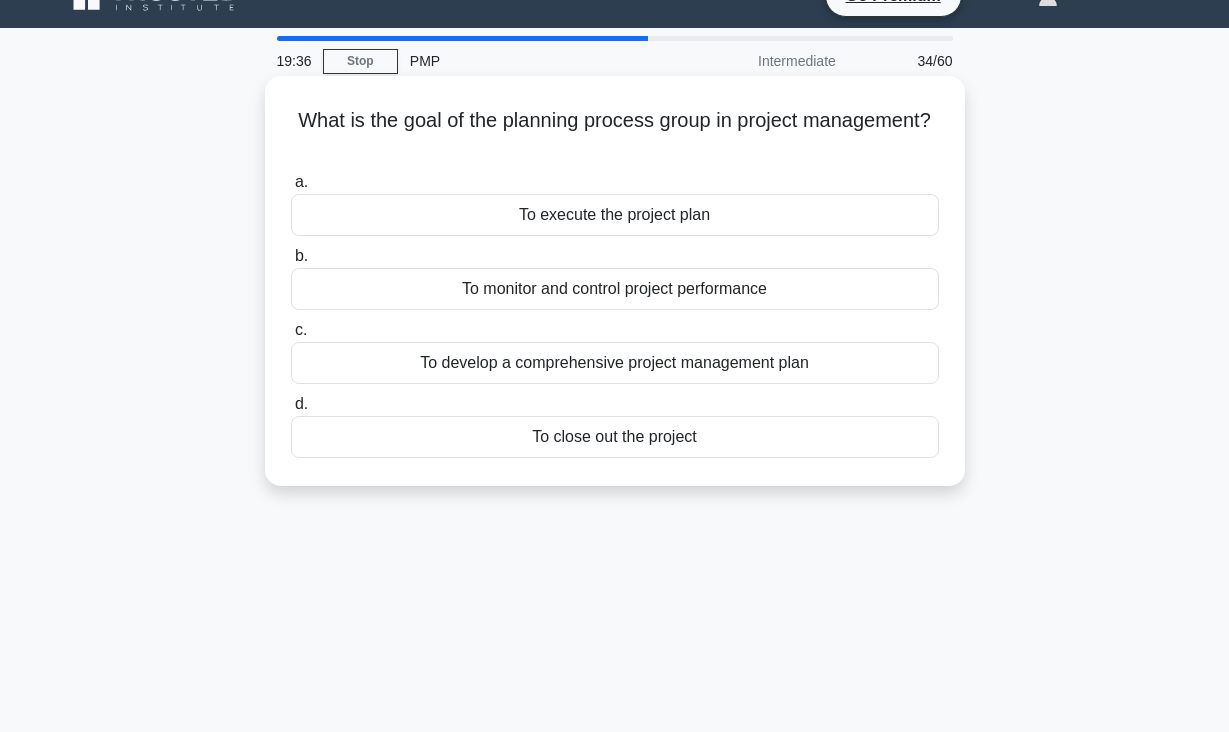 scroll, scrollTop: 0, scrollLeft: 0, axis: both 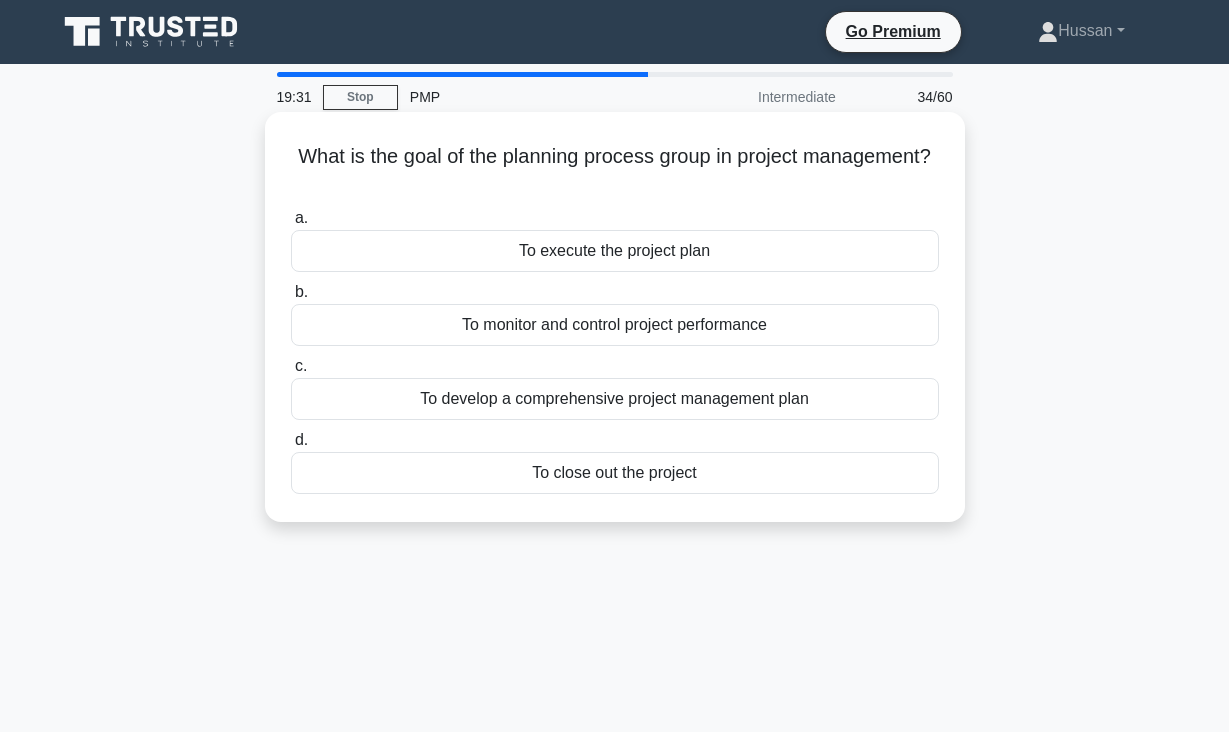 click on "What is the goal of the planning process group in project management?
.spinner_0XTQ{transform-origin:center;animation:spinner_y6GP .75s linear infinite}@keyframes spinner_y6GP{100%{transform:rotate(360deg)}}" at bounding box center (615, 169) 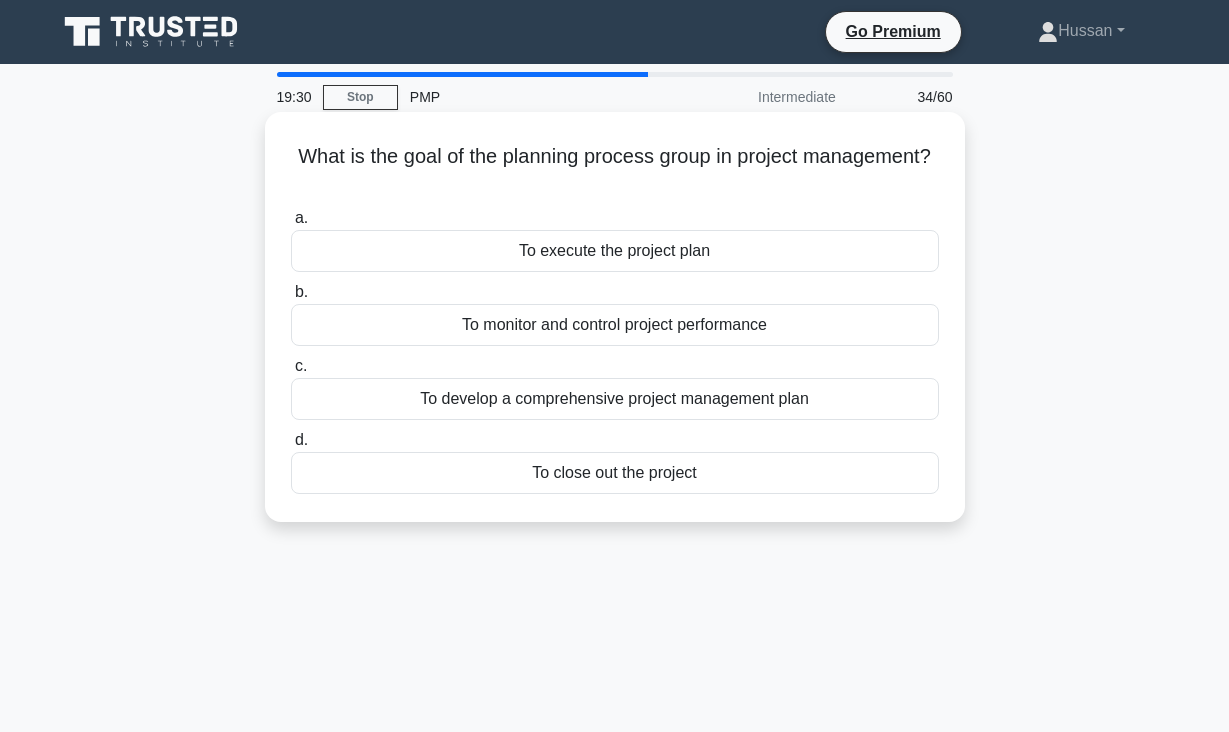 click on "What is the goal of the planning process group in project management?
.spinner_0XTQ{transform-origin:center;animation:spinner_y6GP .75s linear infinite}@keyframes spinner_y6GP{100%{transform:rotate(360deg)}}" at bounding box center [615, 169] 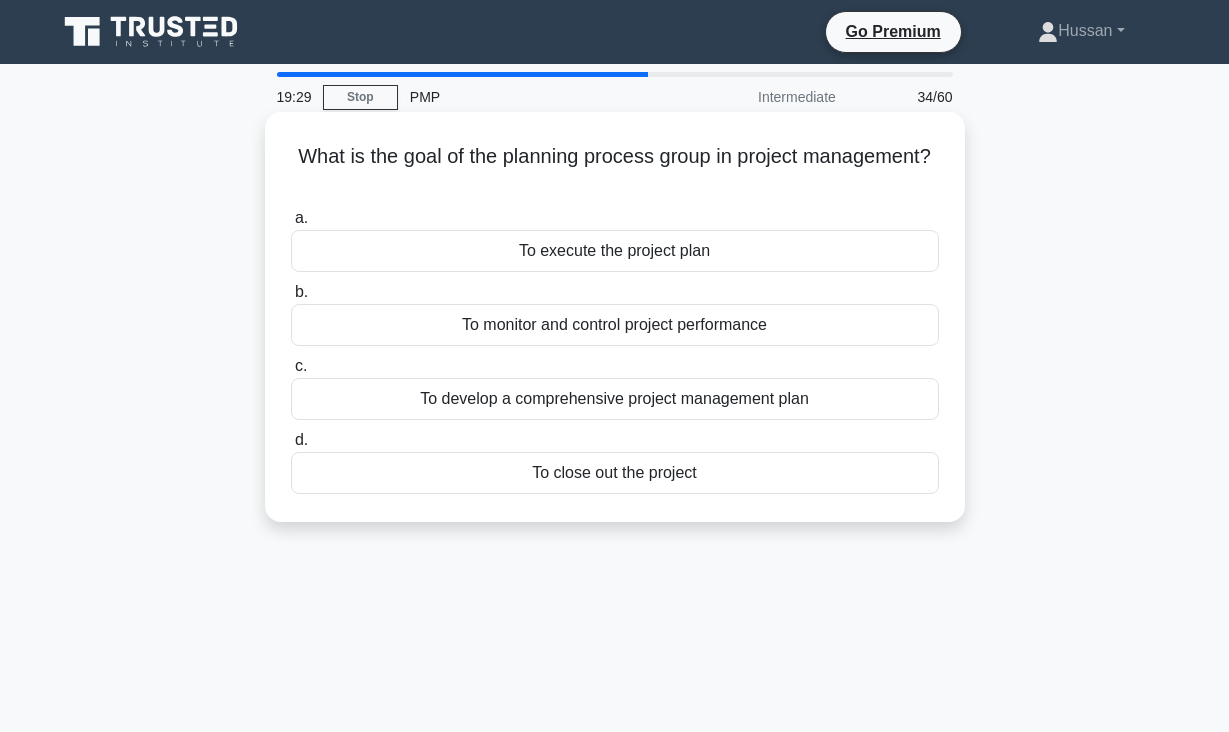 click on "What is the goal of the planning process group in project management?
.spinner_0XTQ{transform-origin:center;animation:spinner_y6GP .75s linear infinite}@keyframes spinner_y6GP{100%{transform:rotate(360deg)}}" at bounding box center [615, 169] 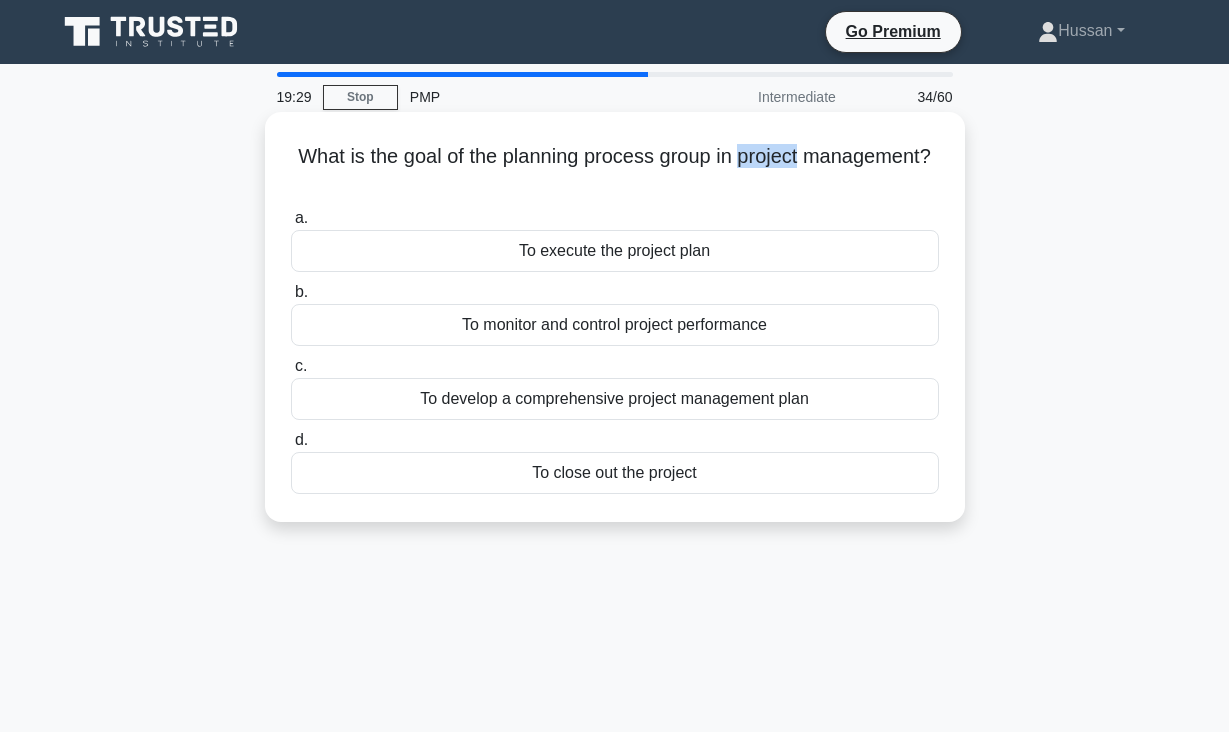 click on "What is the goal of the planning process group in project management?
.spinner_0XTQ{transform-origin:center;animation:spinner_y6GP .75s linear infinite}@keyframes spinner_y6GP{100%{transform:rotate(360deg)}}" at bounding box center (615, 169) 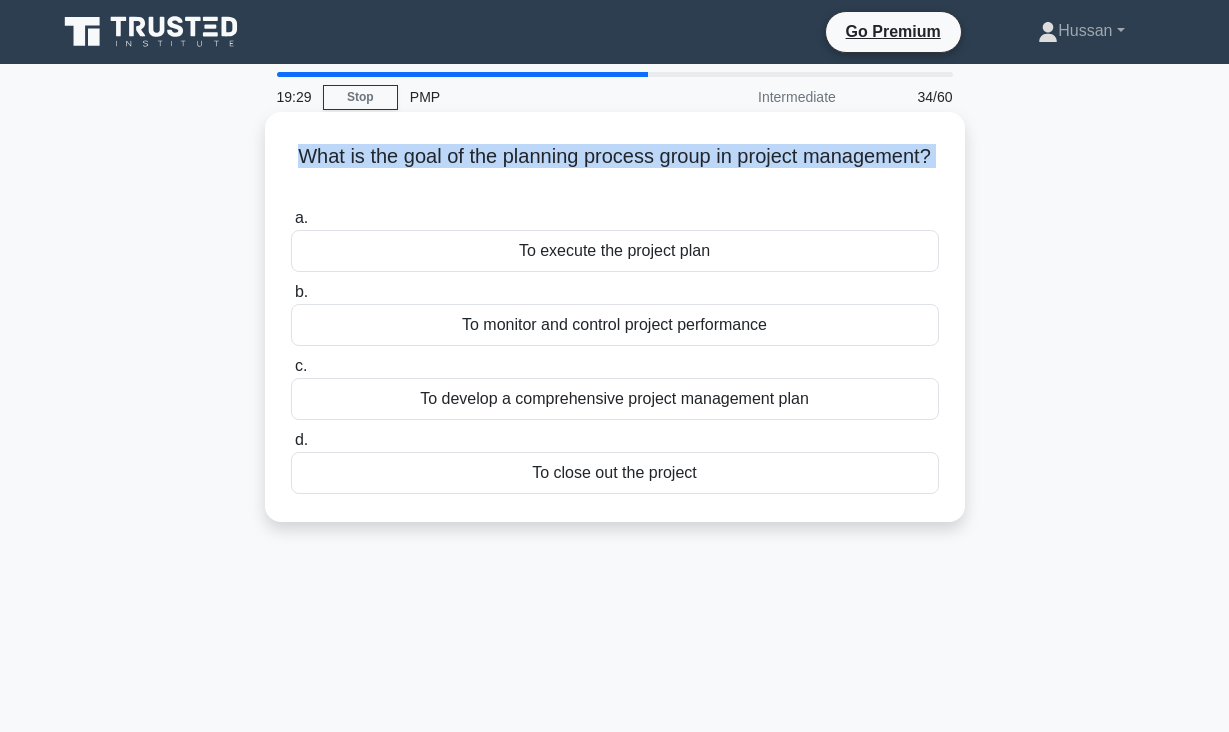 click on "What is the goal of the planning process group in project management?
.spinner_0XTQ{transform-origin:center;animation:spinner_y6GP .75s linear infinite}@keyframes spinner_y6GP{100%{transform:rotate(360deg)}}" at bounding box center [615, 169] 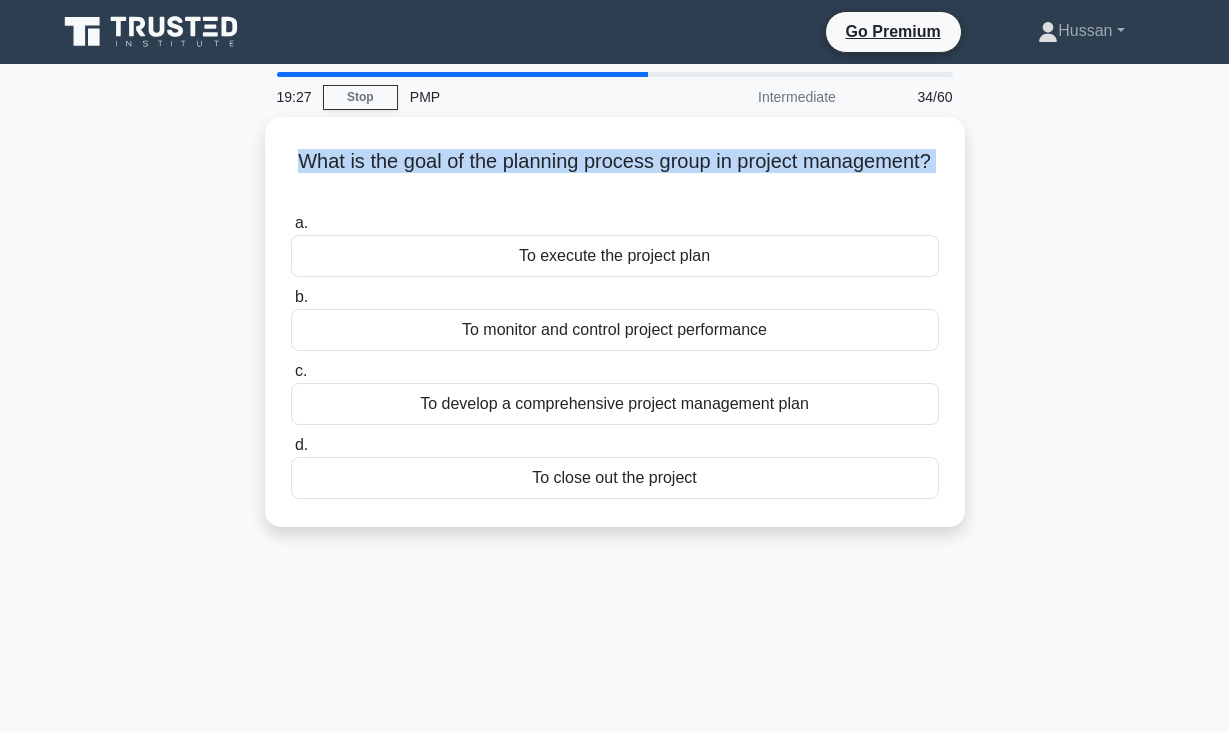 click on "What is the goal of the planning process group in project management?
.spinner_0XTQ{transform-origin:center;animation:spinner_y6GP .75s linear infinite}@keyframes spinner_y6GP{100%{transform:rotate(360deg)}}
a.
To execute the project plan
b. c. d." at bounding box center [615, 334] 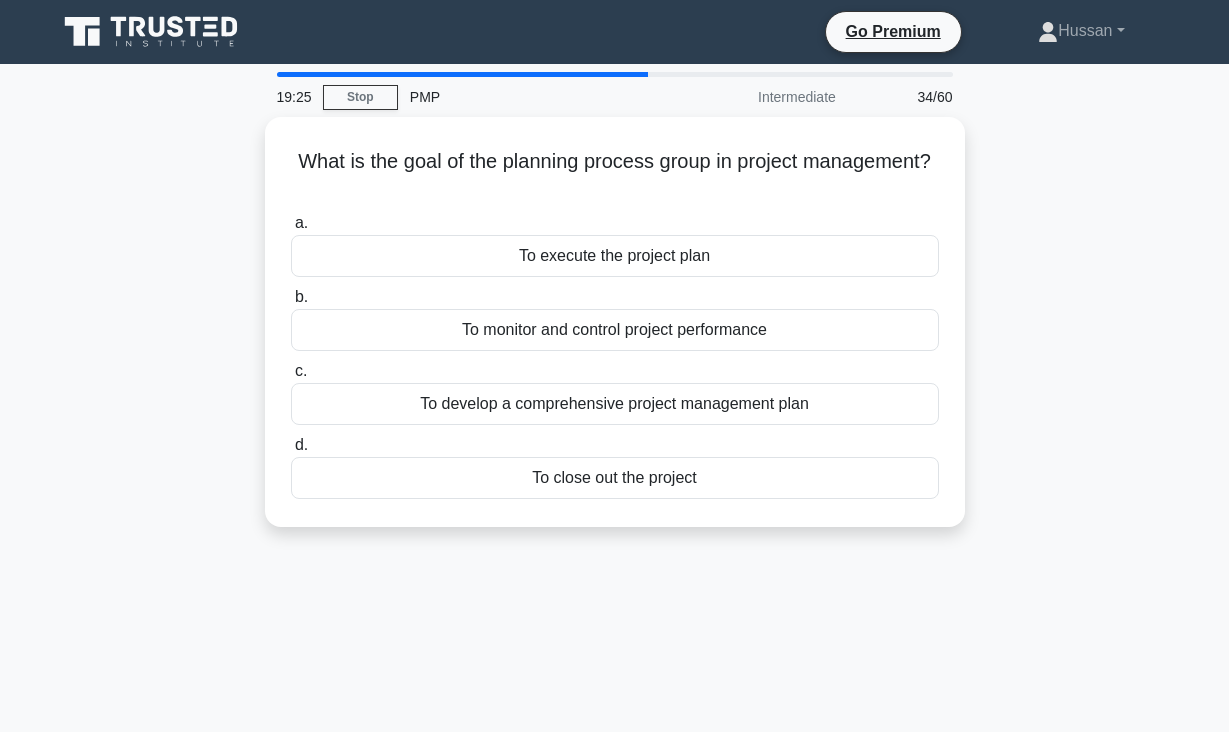 drag, startPoint x: 297, startPoint y: 153, endPoint x: 676, endPoint y: 602, distance: 587.573 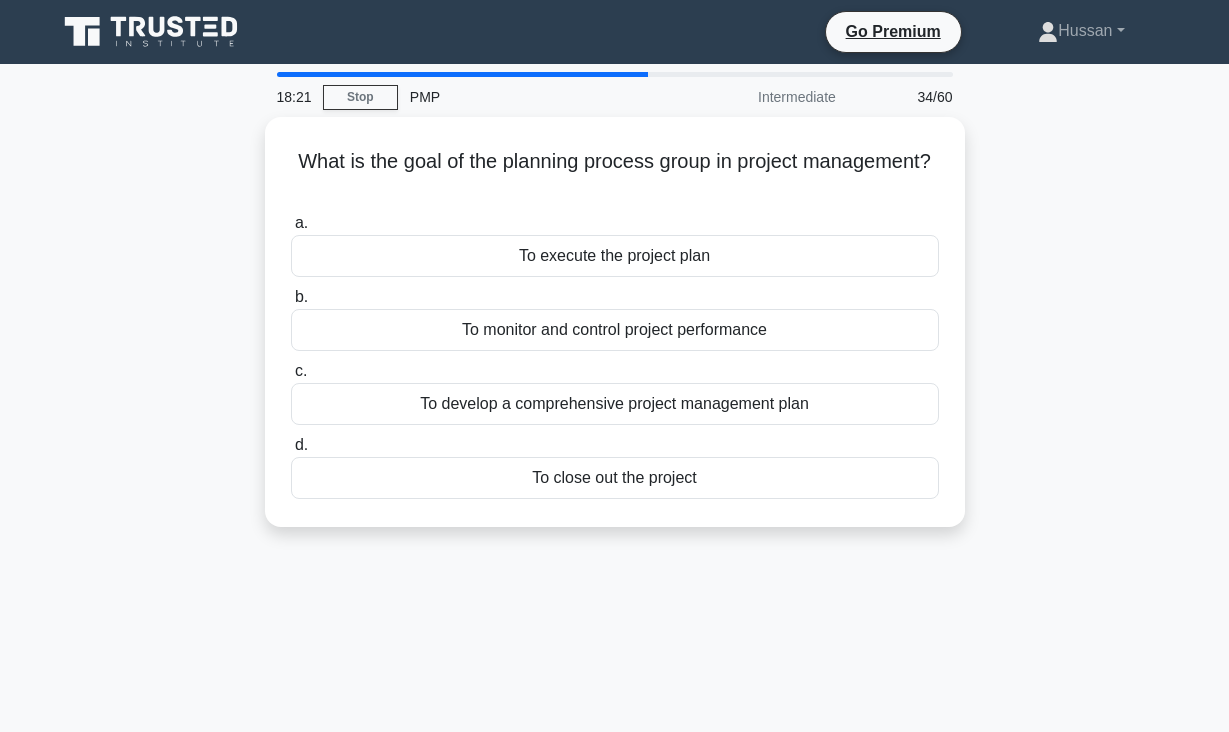 click on "What is the goal of the planning process group in project management?
.spinner_0XTQ{transform-origin:center;animation:spinner_y6GP .75s linear infinite}@keyframes spinner_y6GP{100%{transform:rotate(360deg)}}
a.
To execute the project plan
b. c. d." at bounding box center [615, 334] 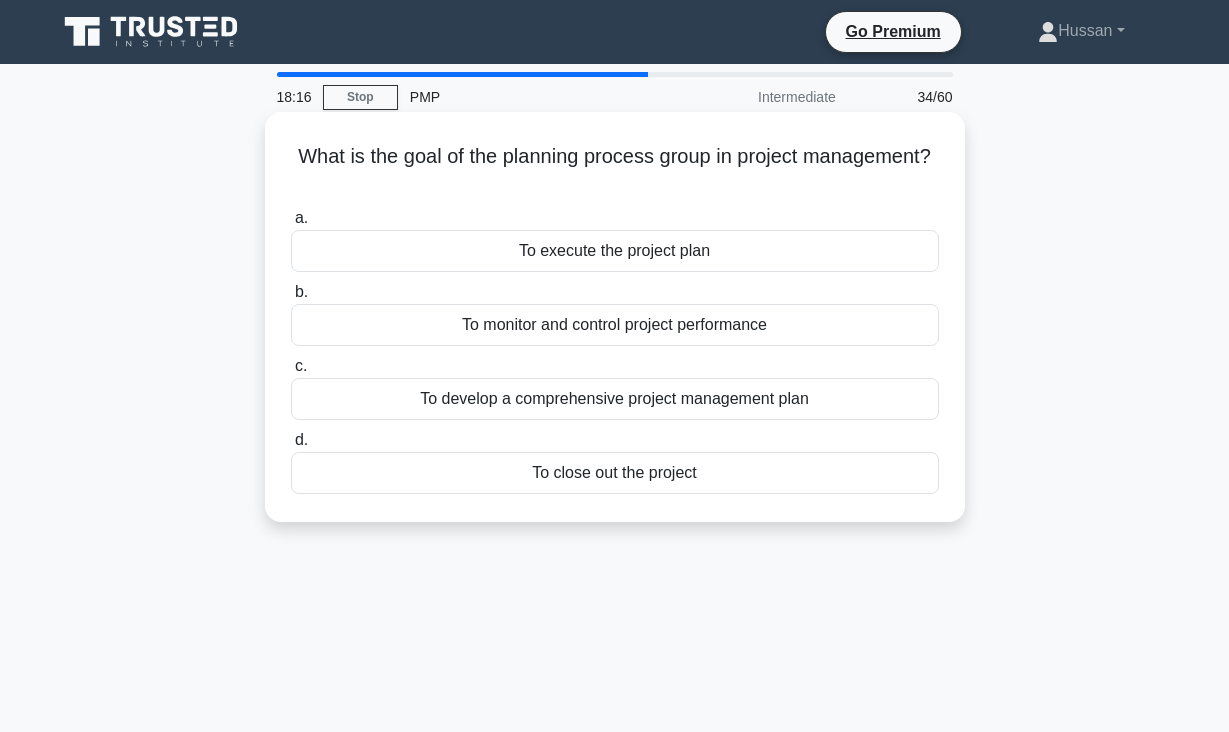 click on "To develop a comprehensive project management plan" at bounding box center [615, 399] 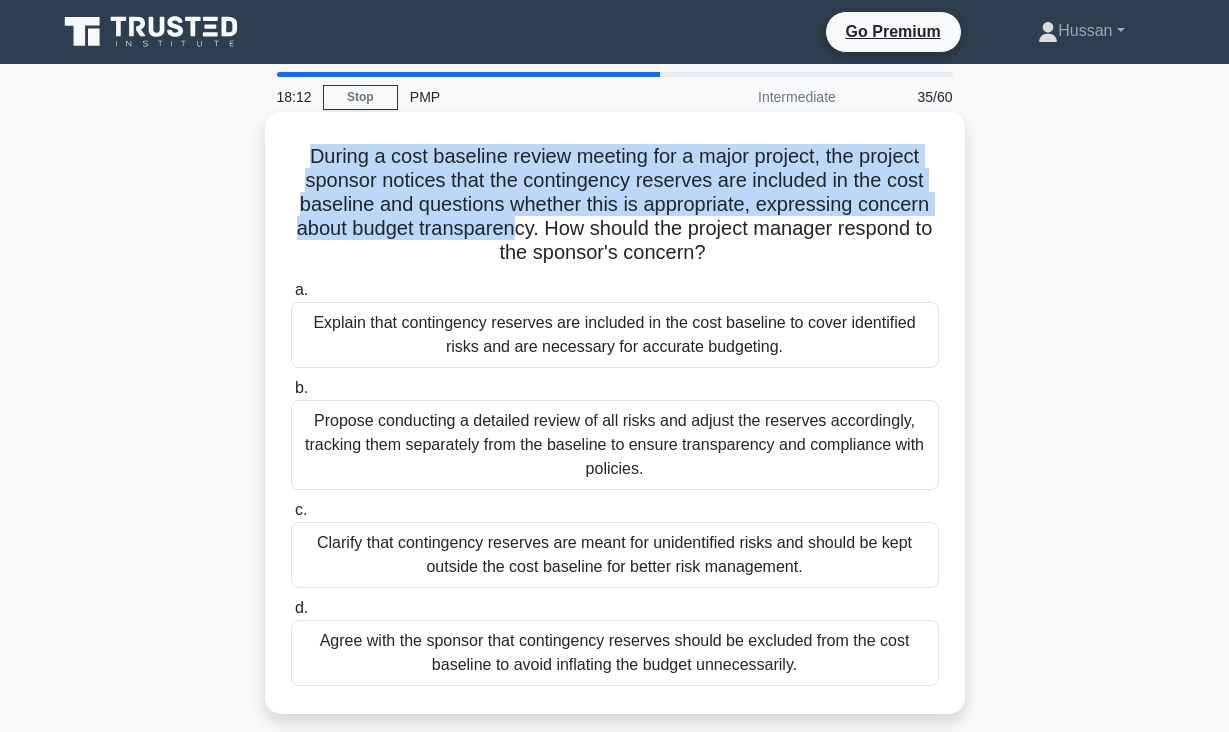 drag, startPoint x: 305, startPoint y: 154, endPoint x: 529, endPoint y: 222, distance: 234.094 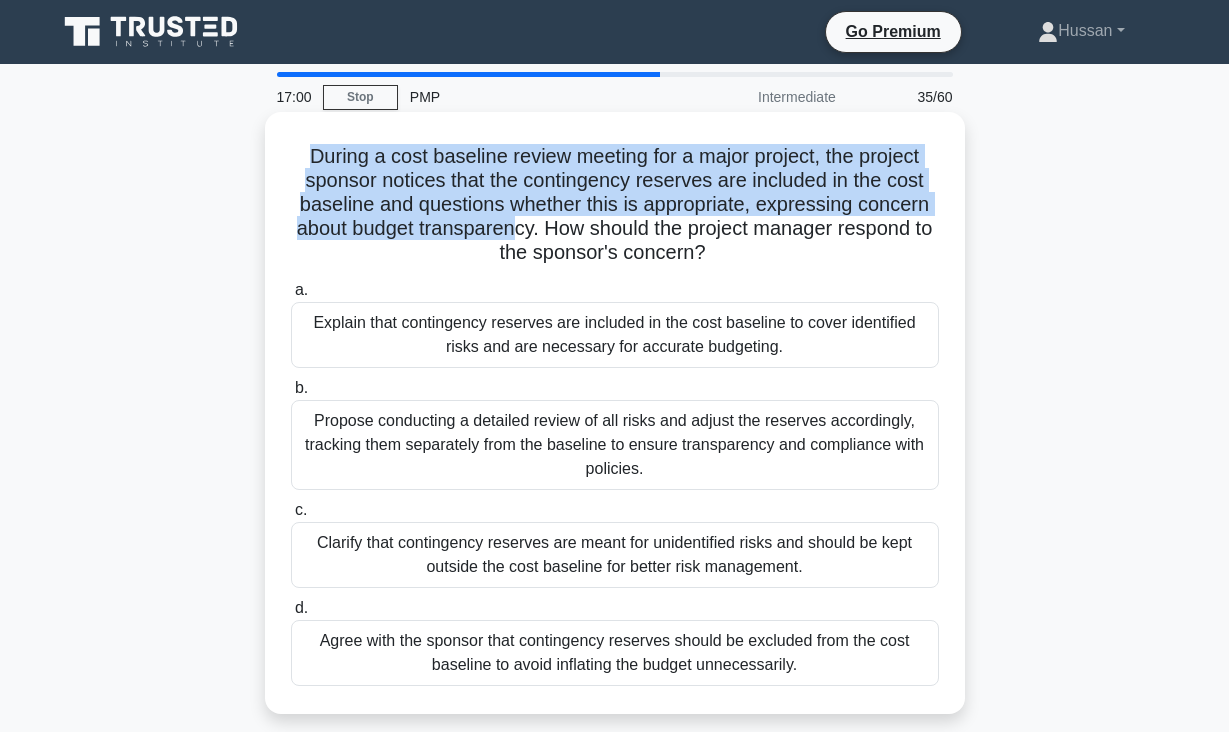 click on "During a cost baseline review meeting for a major project, the project sponsor notices that the contingency reserves are included in the cost baseline and questions whether this is appropriate, expressing concern about budget transparency. How should the project manager respond to the sponsor's concern?
.spinner_0XTQ{transform-origin:center;animation:spinner_y6GP .75s linear infinite}@keyframes spinner_y6GP{100%{transform:rotate(360deg)}}" at bounding box center (615, 205) 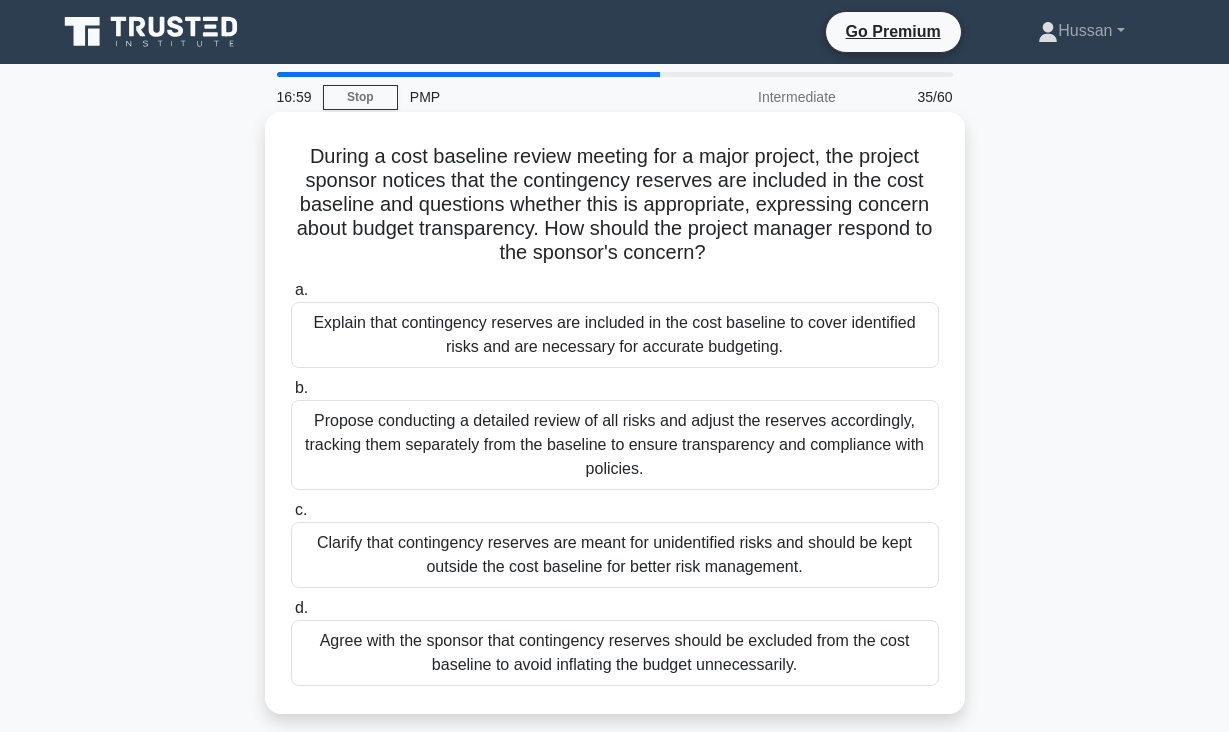 click on "During a cost baseline review meeting for a major project, the project sponsor notices that the contingency reserves are included in the cost baseline and questions whether this is appropriate, expressing concern about budget transparency. How should the project manager respond to the sponsor's concern?
.spinner_0XTQ{transform-origin:center;animation:spinner_y6GP .75s linear infinite}@keyframes spinner_y6GP{100%{transform:rotate(360deg)}}" at bounding box center [615, 205] 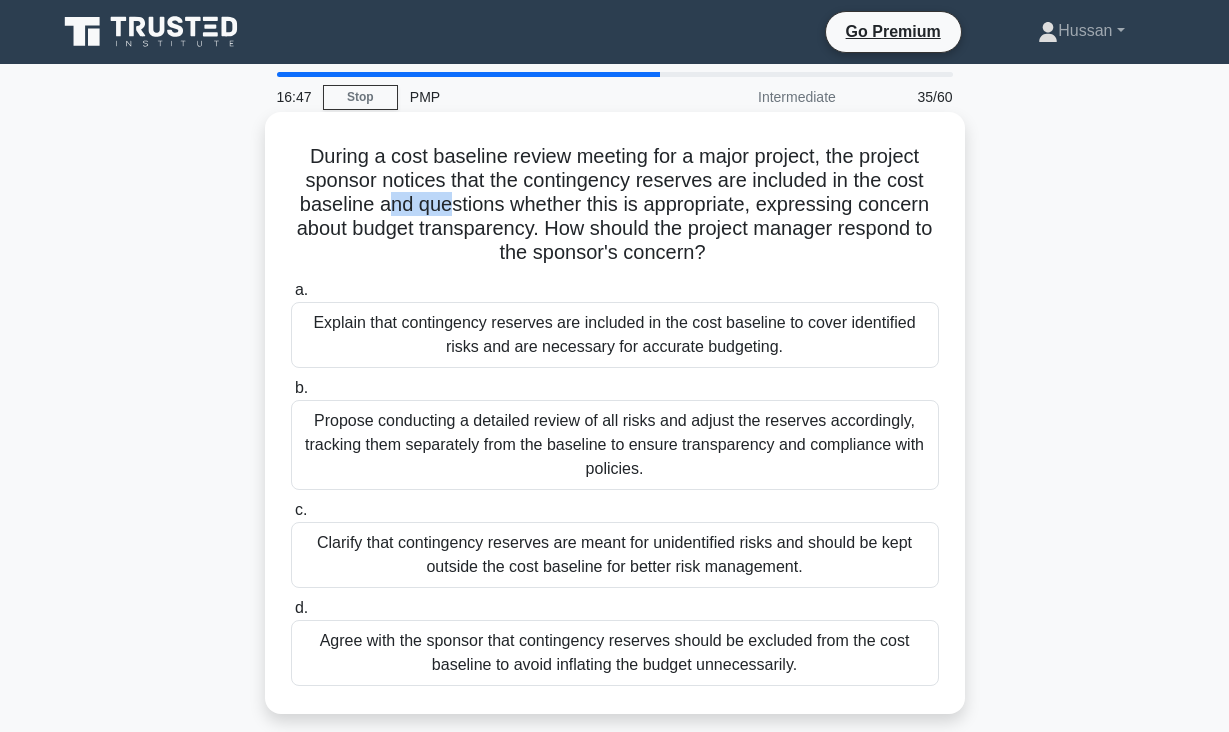drag, startPoint x: 395, startPoint y: 209, endPoint x: 453, endPoint y: 216, distance: 58.420887 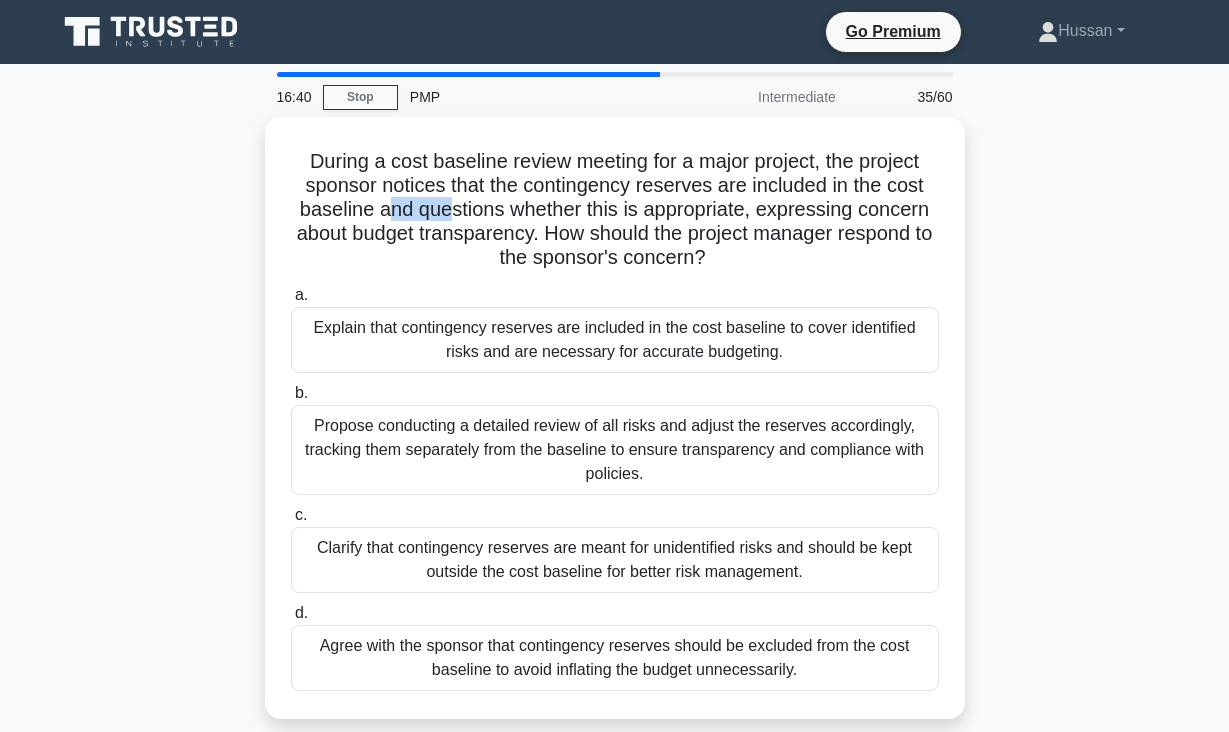 click on "During a cost baseline review meeting for a major project, the project sponsor notices that the contingency reserves are included in the cost baseline and questions whether this is appropriate, expressing concern about budget transparency. How should the project manager respond to the sponsor's concern?
.spinner_0XTQ{transform-origin:center;animation:spinner_y6GP .75s linear infinite}@keyframes spinner_y6GP{100%{transform:rotate(360deg)}}
a.
b." at bounding box center [615, 430] 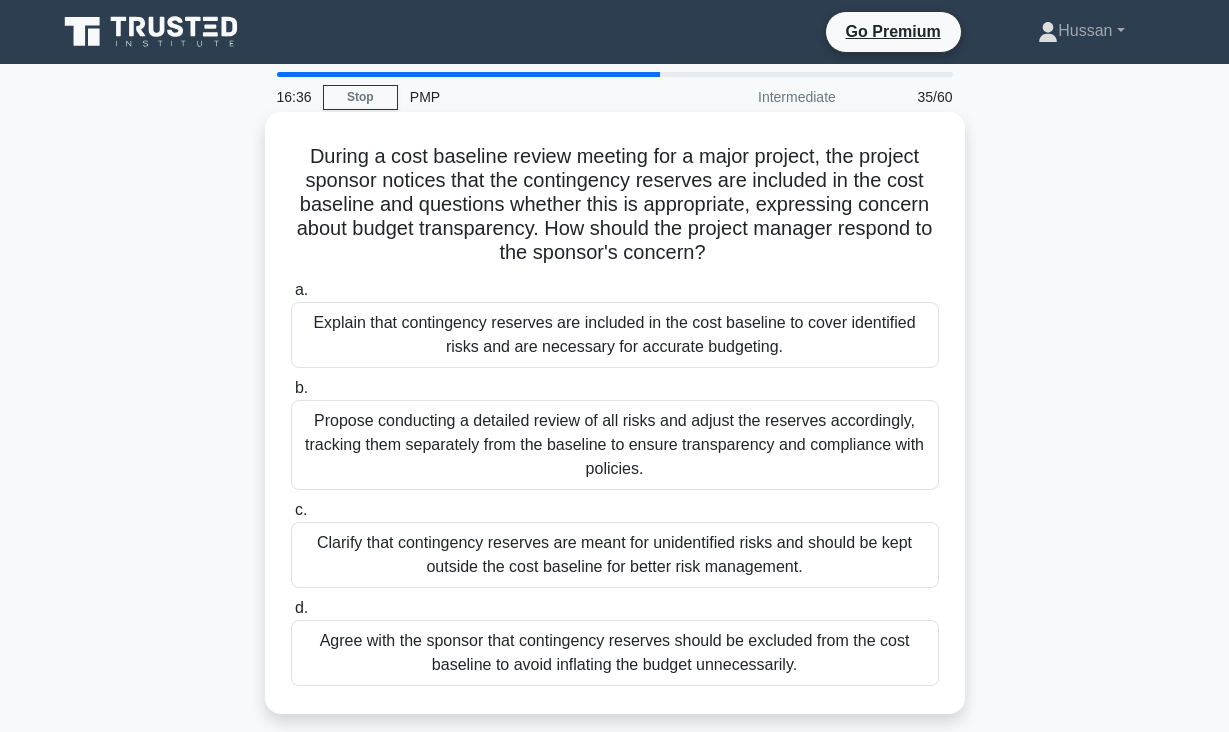 drag, startPoint x: 307, startPoint y: 155, endPoint x: 806, endPoint y: 668, distance: 715.6605 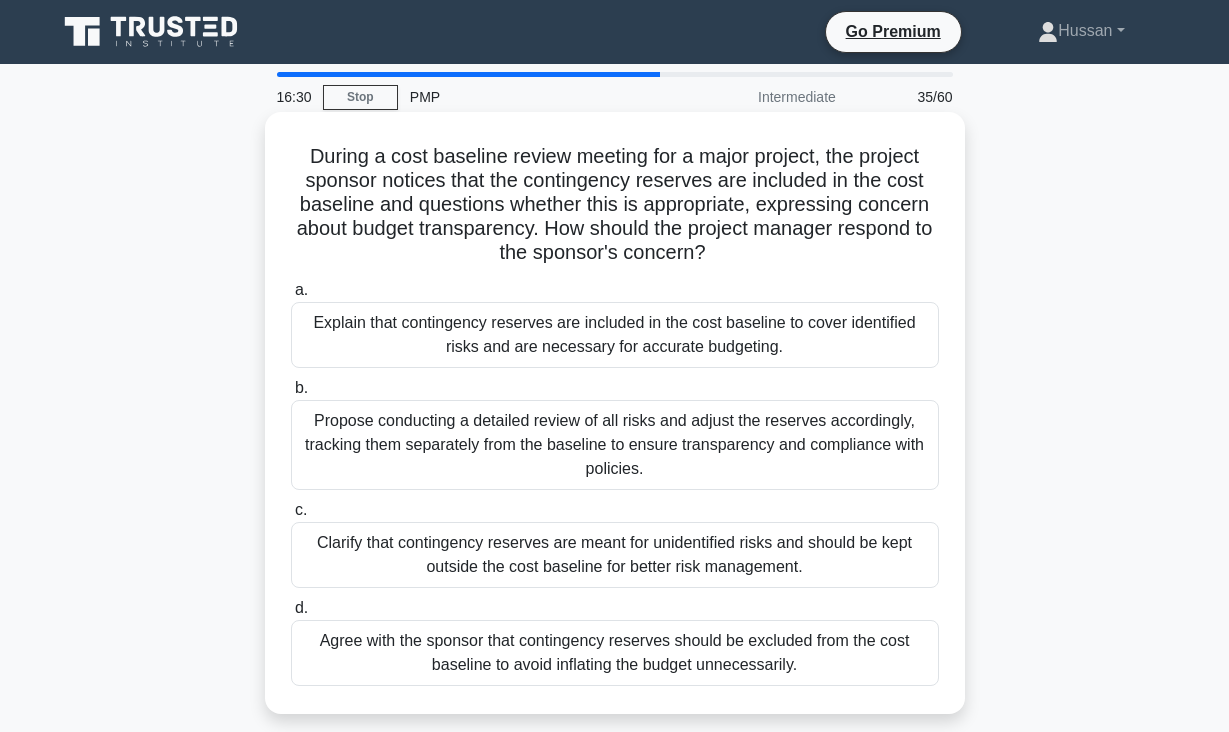scroll, scrollTop: 4, scrollLeft: 0, axis: vertical 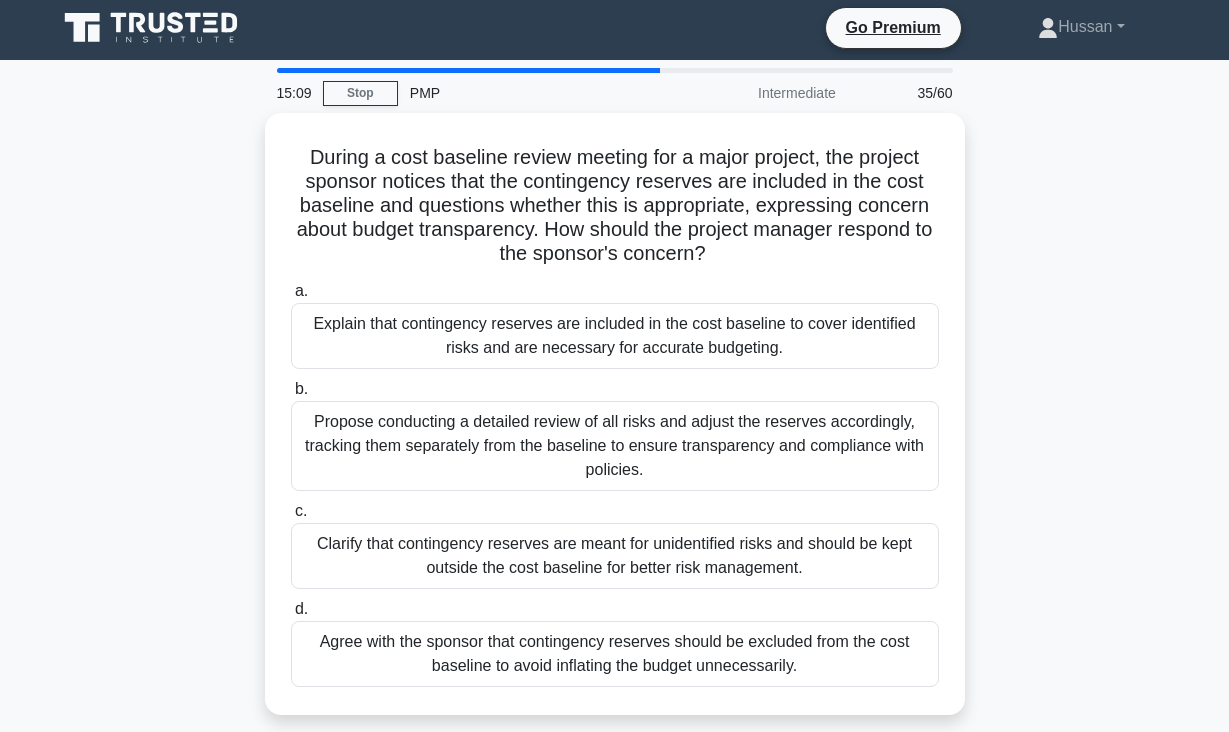 click on "During a cost baseline review meeting for a major project, the project sponsor notices that the contingency reserves are included in the cost baseline and questions whether this is appropriate, expressing concern about budget transparency. How should the project manager respond to the sponsor's concern?
.spinner_0XTQ{transform-origin:center;animation:spinner_y6GP .75s linear infinite}@keyframes spinner_y6GP{100%{transform:rotate(360deg)}}
a.
b." at bounding box center (615, 426) 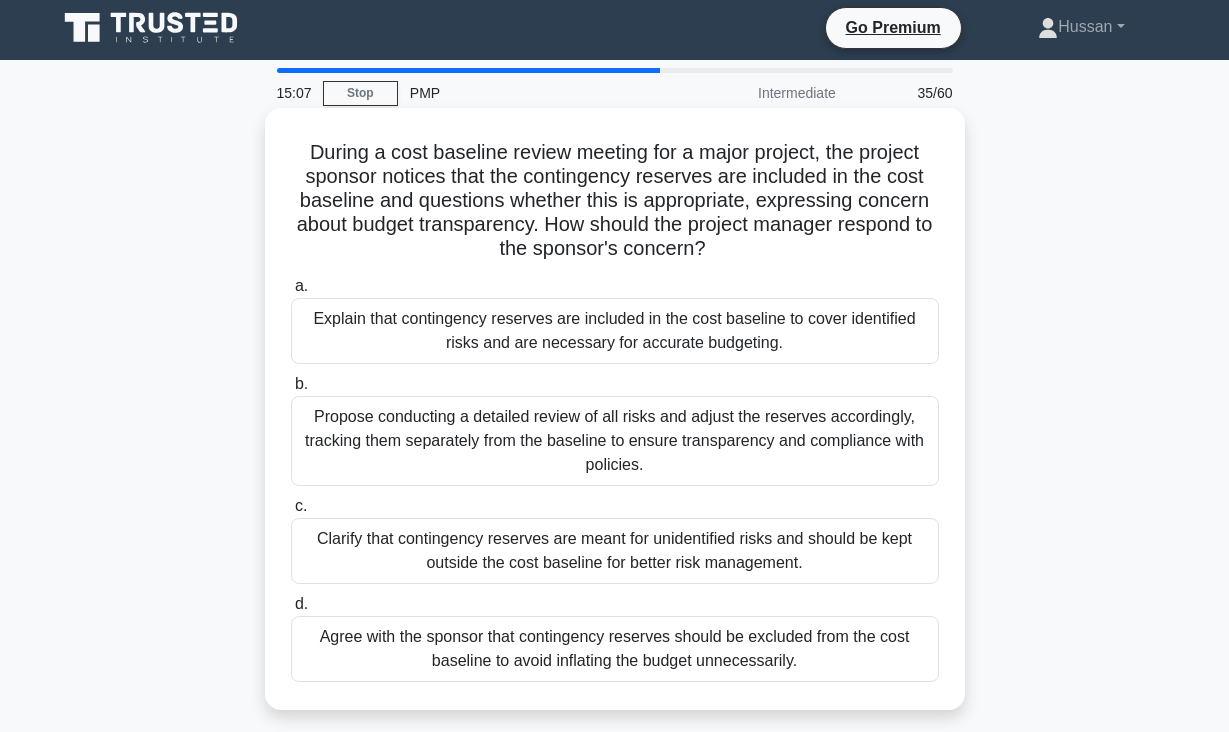 click on "Propose conducting a detailed review of all risks and adjust the reserves accordingly, tracking them separately from the baseline to ensure transparency and compliance with policies." at bounding box center [615, 441] 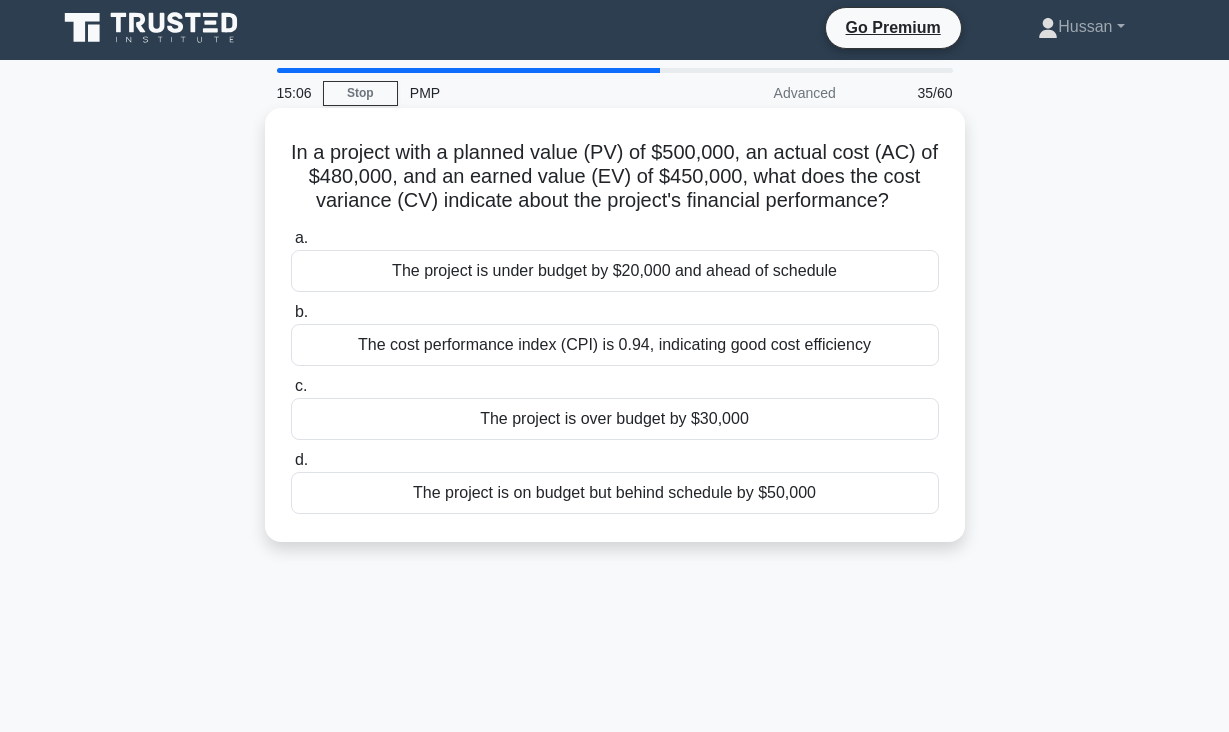 scroll, scrollTop: 0, scrollLeft: 0, axis: both 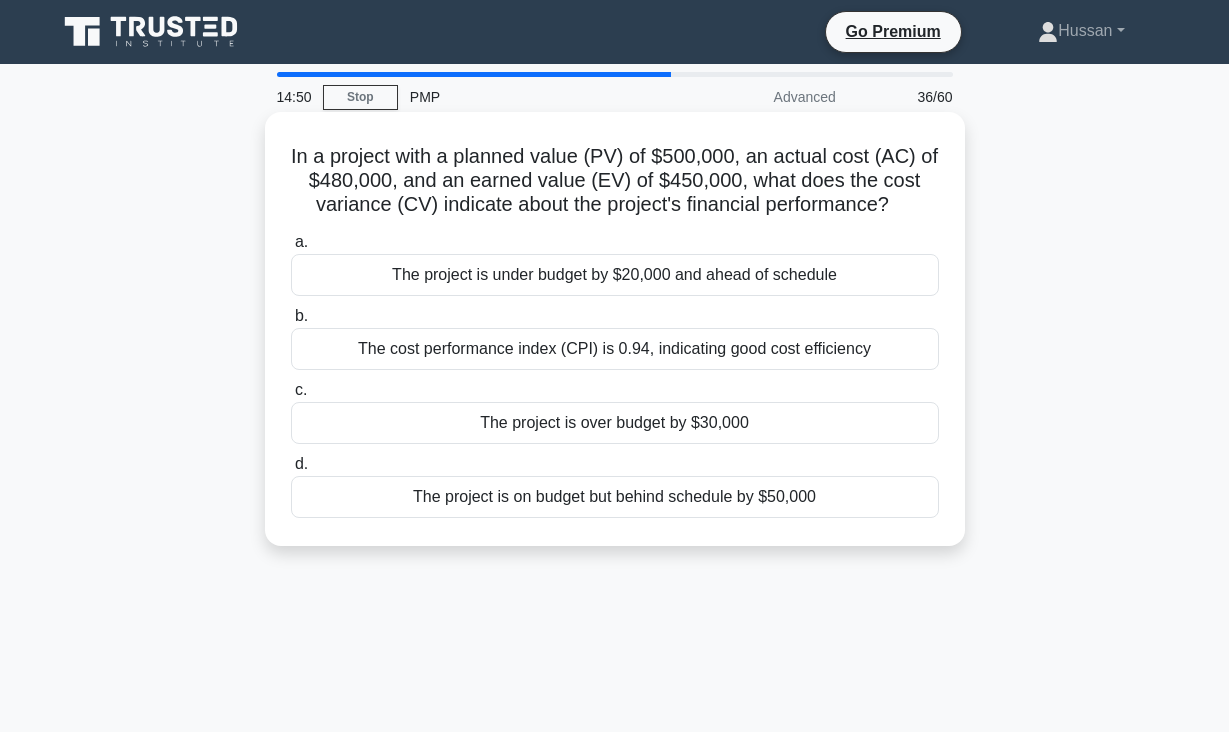 click on "In a project with a planned value (PV) of $500,000, an actual cost (AC) of $480,000, and an earned value (EV) of $450,000, what does the cost variance (CV) indicate about the project's financial performance?
.spinner_0XTQ{transform-origin:center;animation:spinner_y6GP .75s linear infinite}@keyframes spinner_y6GP{100%{transform:rotate(360deg)}}" at bounding box center [615, 181] 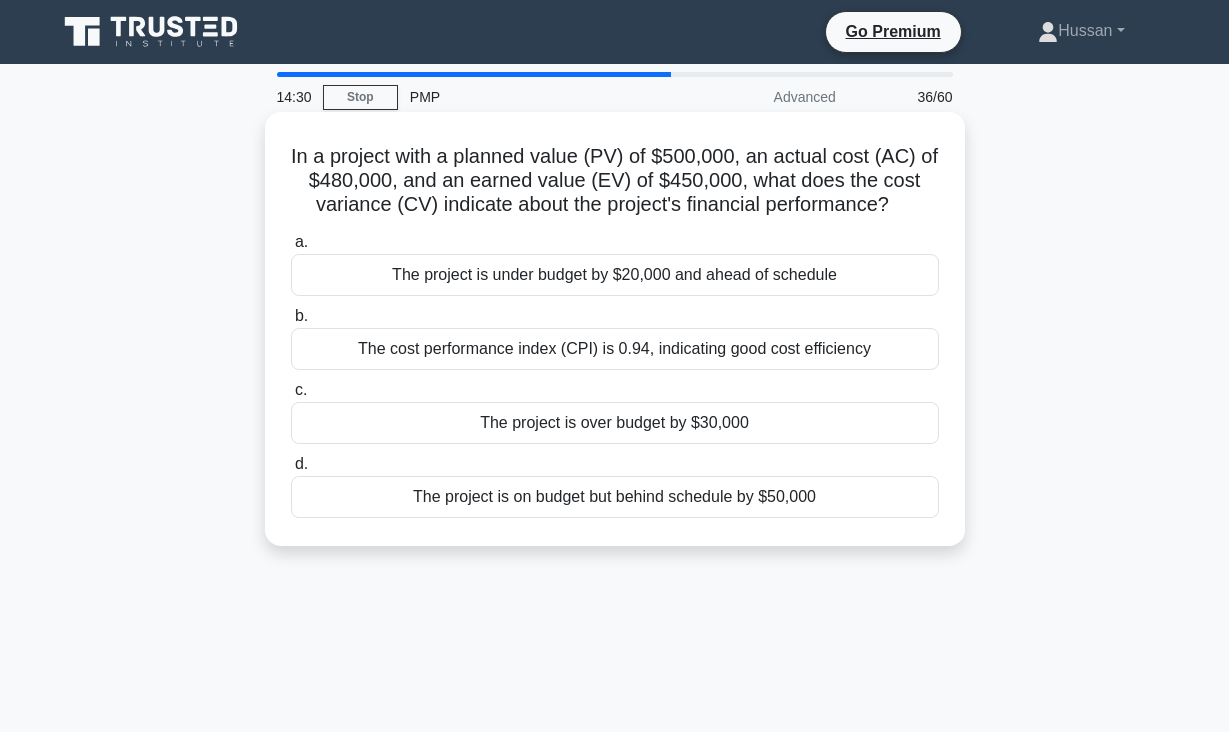 click on "The project is on budget but behind schedule by $50,000" at bounding box center [615, 497] 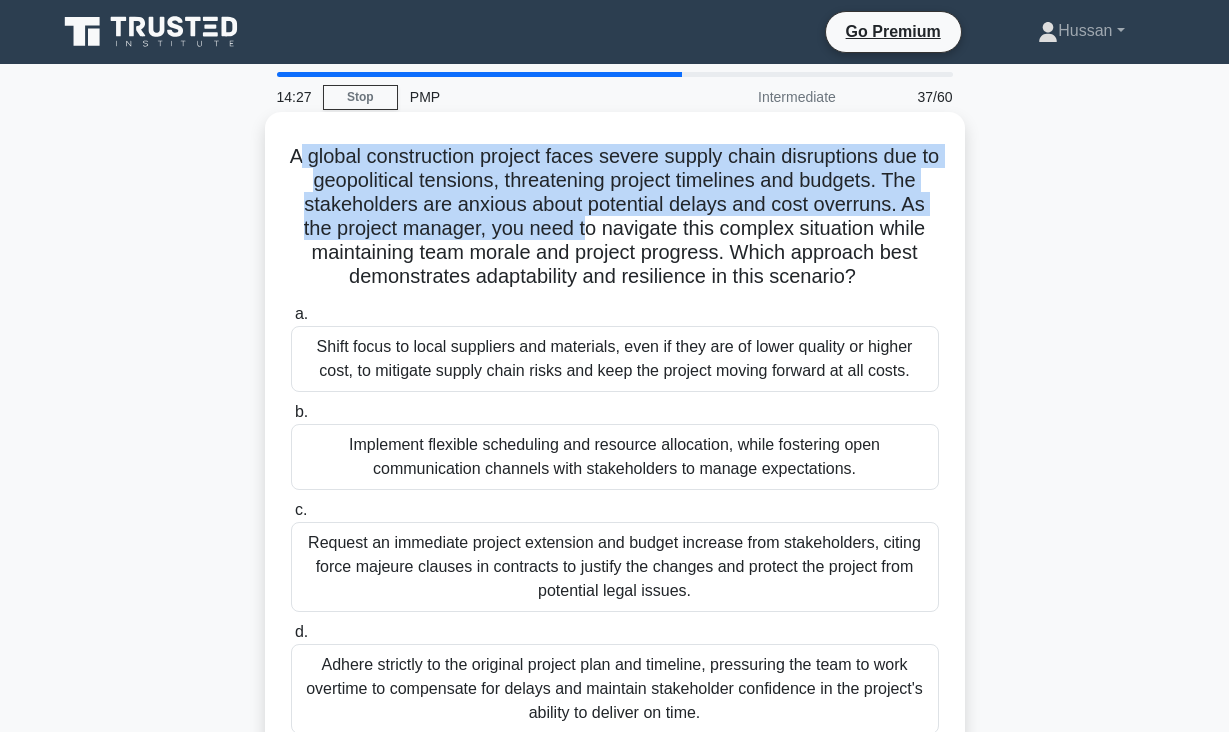 drag, startPoint x: 300, startPoint y: 157, endPoint x: 569, endPoint y: 225, distance: 277.4617 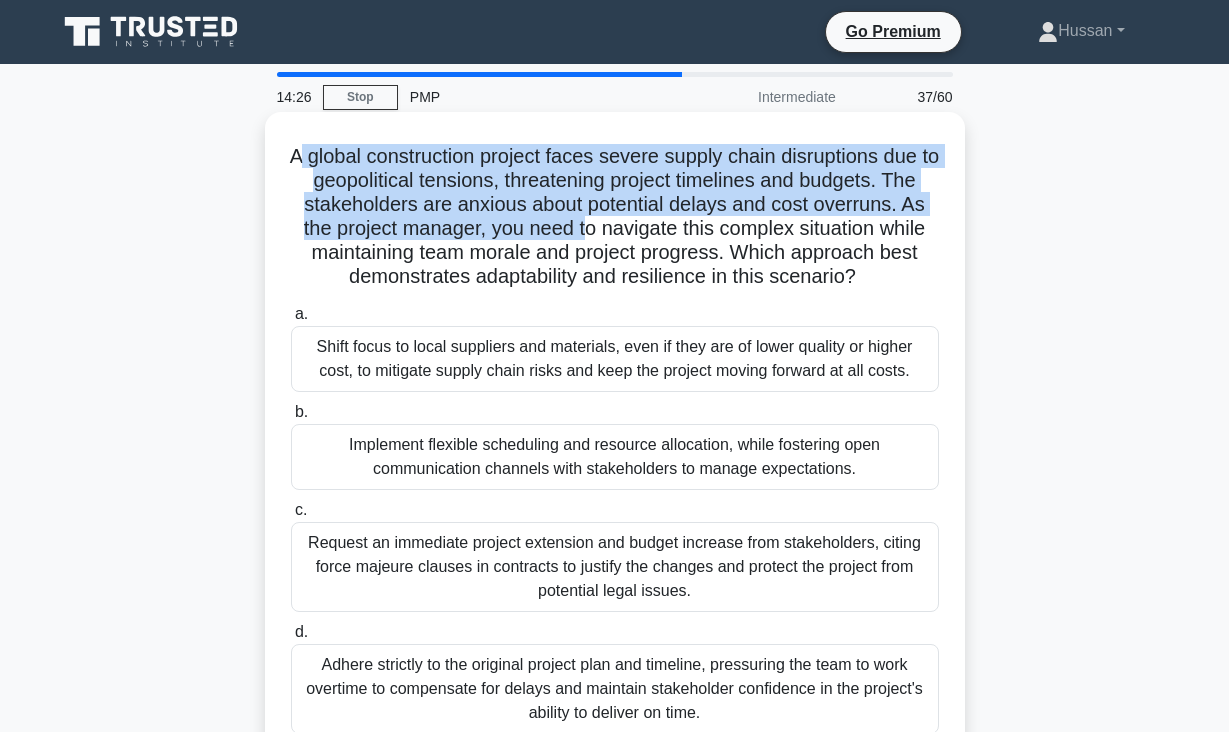 click on "A global construction project faces severe supply chain disruptions due to geopolitical tensions, threatening project timelines and budgets. The stakeholders are anxious about potential delays and cost overruns. As the project manager, you need to navigate this complex situation while maintaining team morale and project progress. Which approach best demonstrates adaptability and resilience in this scenario?
.spinner_0XTQ{transform-origin:center;animation:spinner_y6GP .75s linear infinite}@keyframes spinner_y6GP{100%{transform:rotate(360deg)}}" at bounding box center [615, 217] 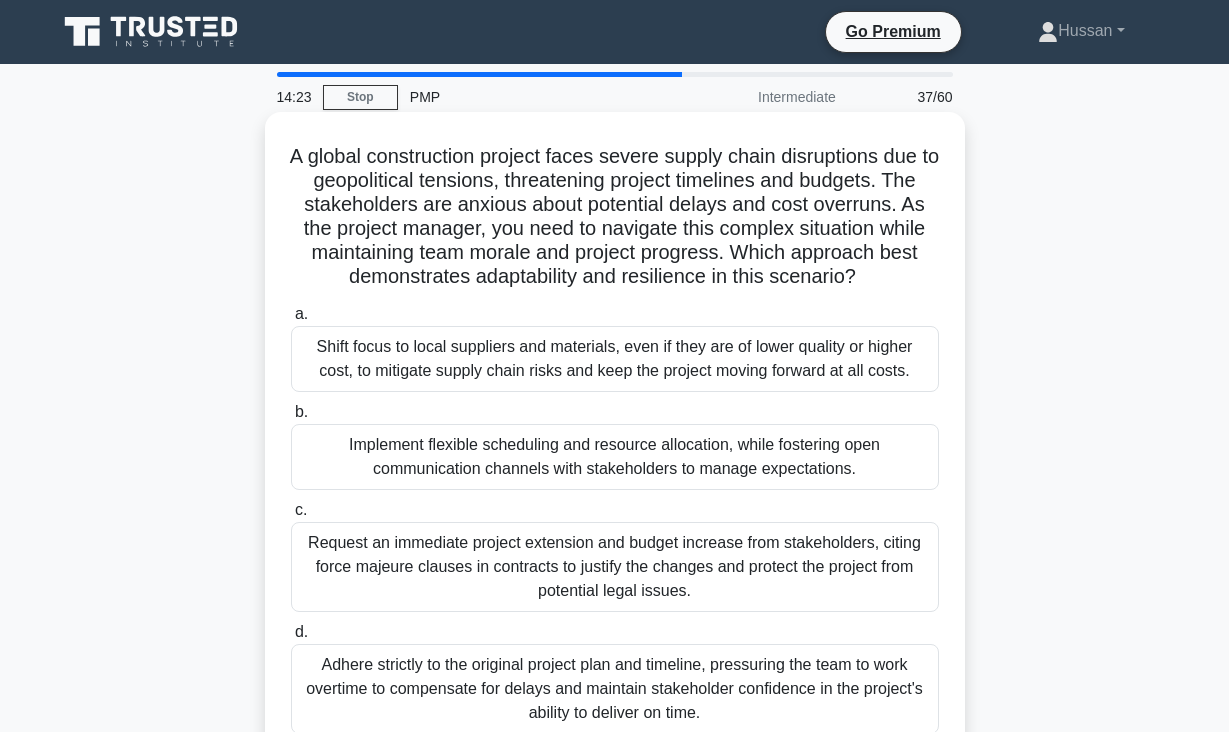 click on "A global construction project faces severe supply chain disruptions due to geopolitical tensions, threatening project timelines and budgets. The stakeholders are anxious about potential delays and cost overruns. As the project manager, you need to navigate this complex situation while maintaining team morale and project progress. Which approach best demonstrates adaptability and resilience in this scenario?
.spinner_0XTQ{transform-origin:center;animation:spinner_y6GP .75s linear infinite}@keyframes spinner_y6GP{100%{transform:rotate(360deg)}}" at bounding box center [615, 217] 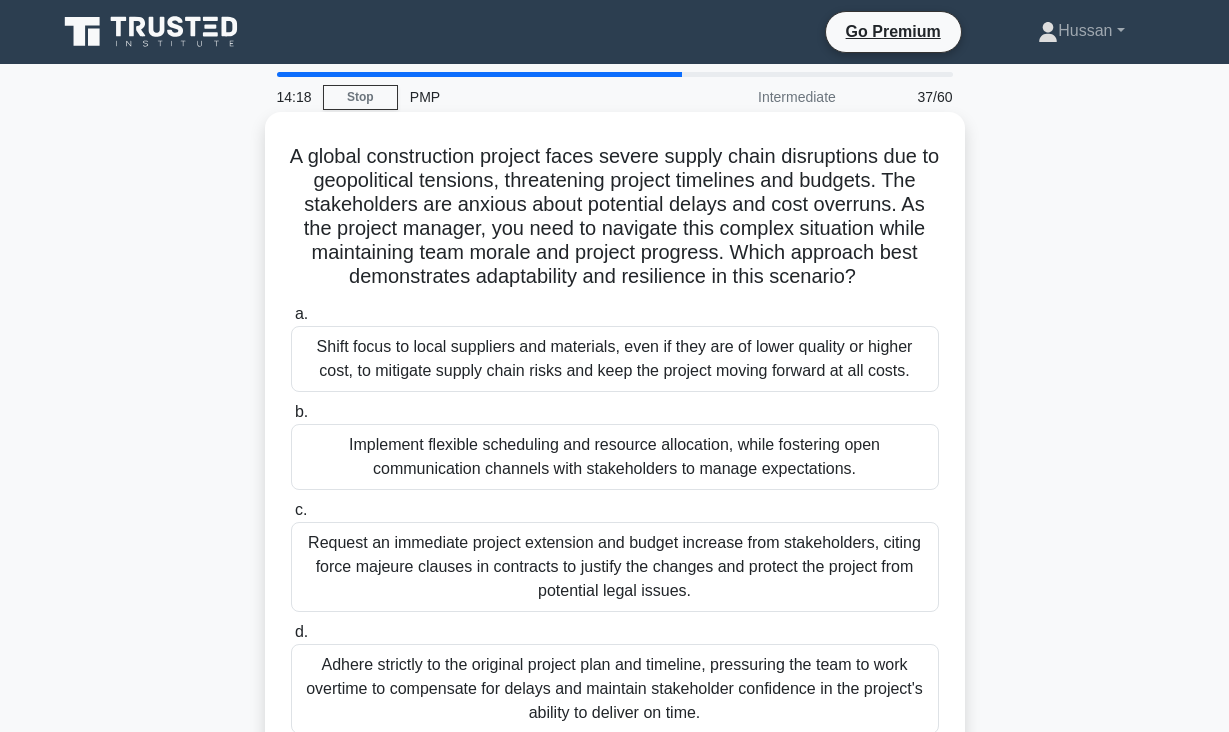 click on "A global construction project faces severe supply chain disruptions due to geopolitical tensions, threatening project timelines and budgets. The stakeholders are anxious about potential delays and cost overruns. As the project manager, you need to navigate this complex situation while maintaining team morale and project progress. Which approach best demonstrates adaptability and resilience in this scenario?
.spinner_0XTQ{transform-origin:center;animation:spinner_y6GP .75s linear infinite}@keyframes spinner_y6GP{100%{transform:rotate(360deg)}}" at bounding box center (615, 217) 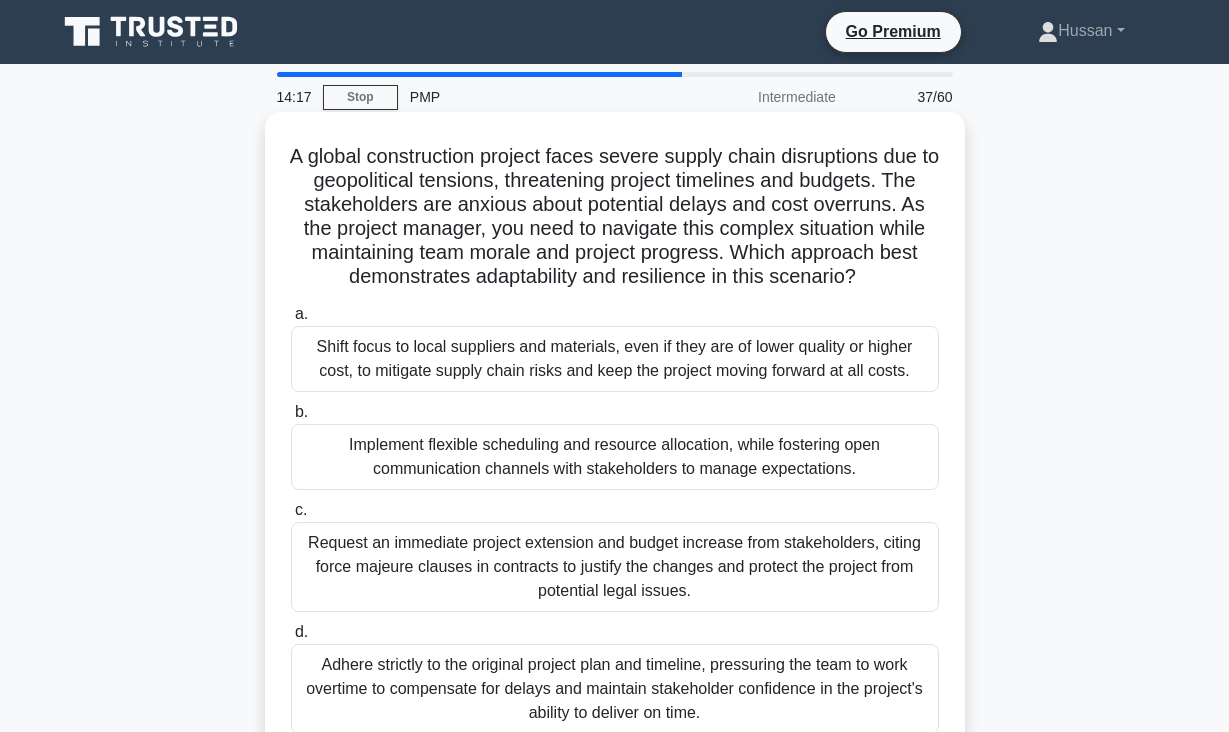 click on "A global construction project faces severe supply chain disruptions due to geopolitical tensions, threatening project timelines and budgets. The stakeholders are anxious about potential delays and cost overruns. As the project manager, you need to navigate this complex situation while maintaining team morale and project progress. Which approach best demonstrates adaptability and resilience in this scenario?
.spinner_0XTQ{transform-origin:center;animation:spinner_y6GP .75s linear infinite}@keyframes spinner_y6GP{100%{transform:rotate(360deg)}}" at bounding box center (615, 217) 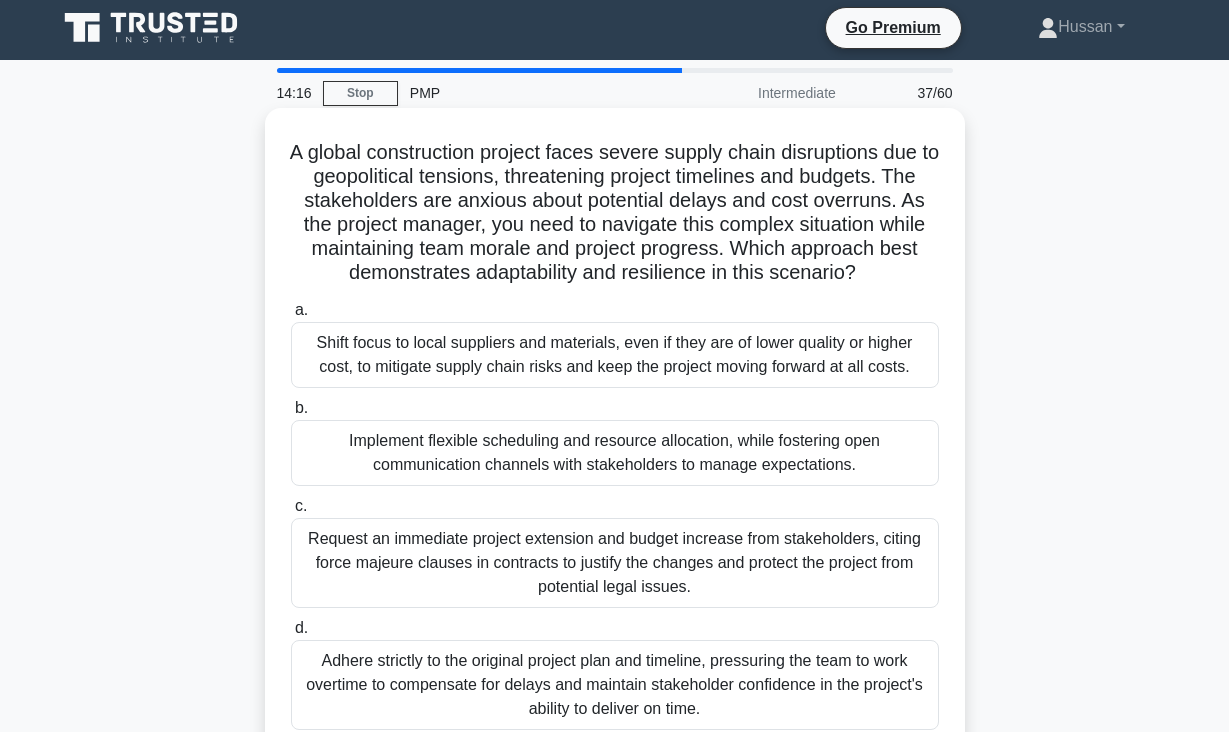 scroll, scrollTop: 0, scrollLeft: 0, axis: both 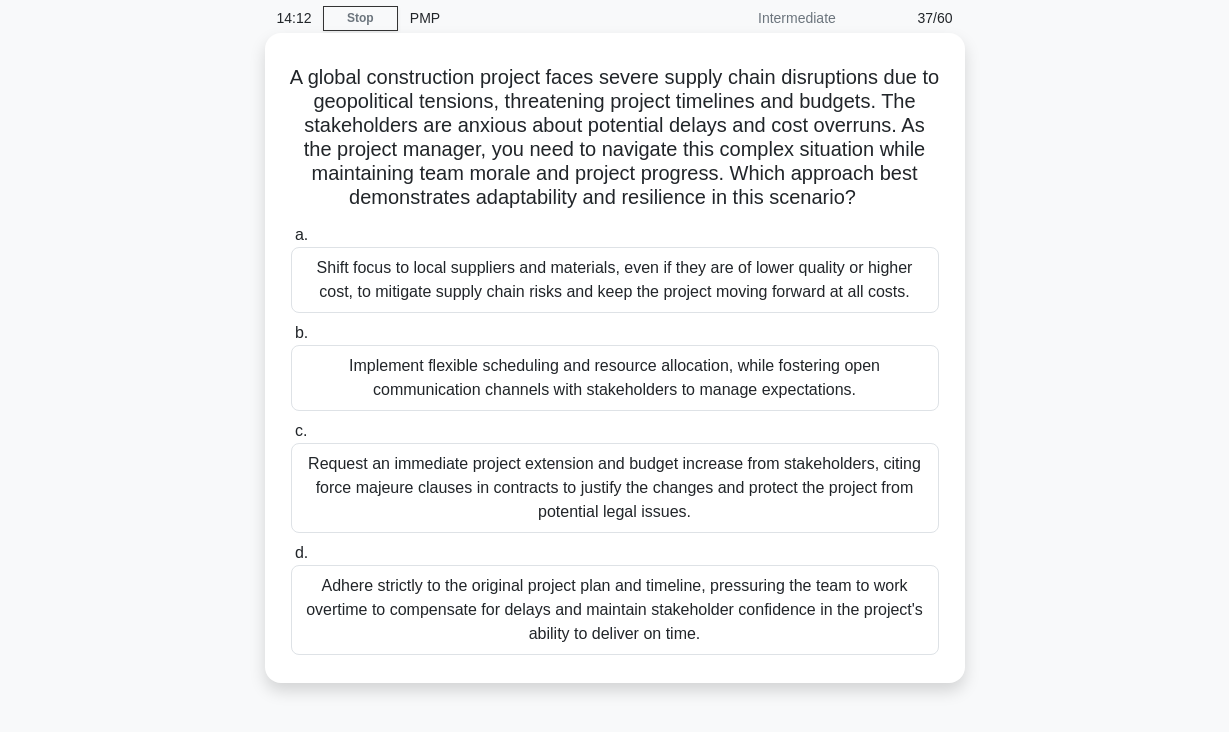 drag, startPoint x: 292, startPoint y: 157, endPoint x: 702, endPoint y: 650, distance: 641.209 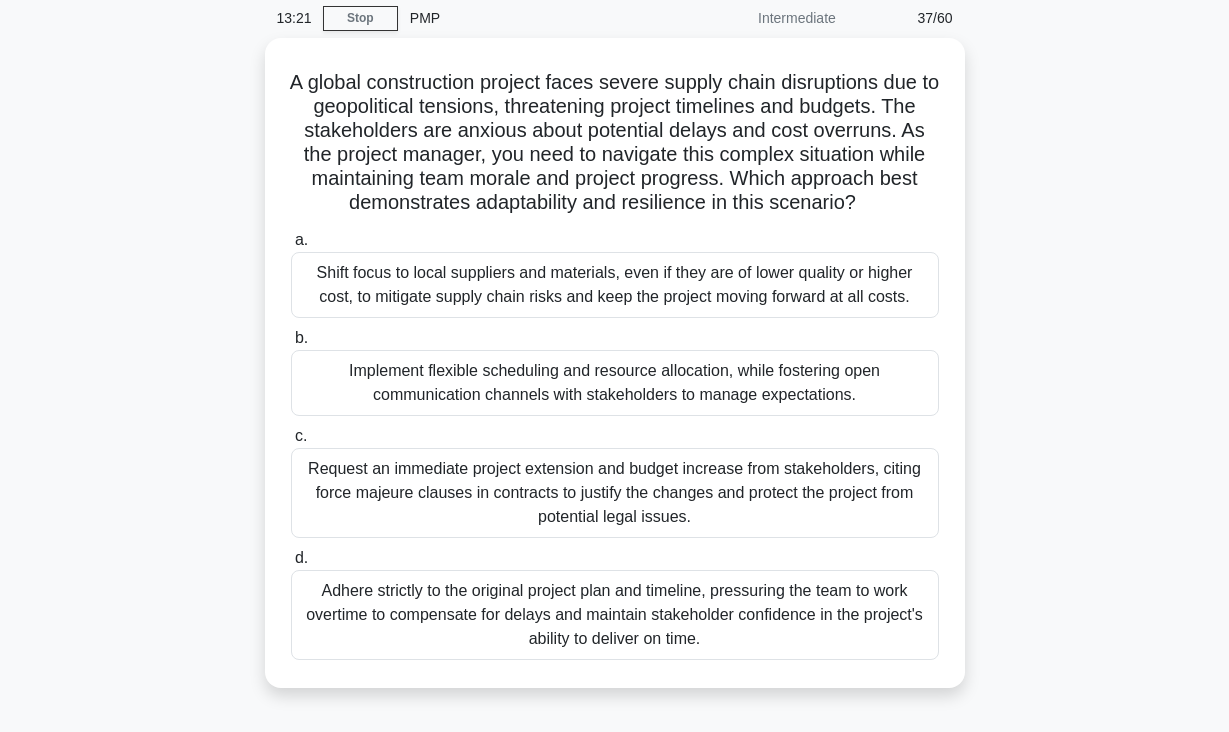 click on "A global construction project faces severe supply chain disruptions due to geopolitical tensions, threatening project timelines and budgets. The stakeholders are anxious about potential delays and cost overruns. As the project manager, you need to navigate this complex situation while maintaining team morale and project progress. Which approach best demonstrates adaptability and resilience in this scenario?
.spinner_0XTQ{transform-origin:center;animation:spinner_y6GP .75s linear infinite}@keyframes spinner_y6GP{100%{transform:rotate(360deg)}}
a." at bounding box center (615, 375) 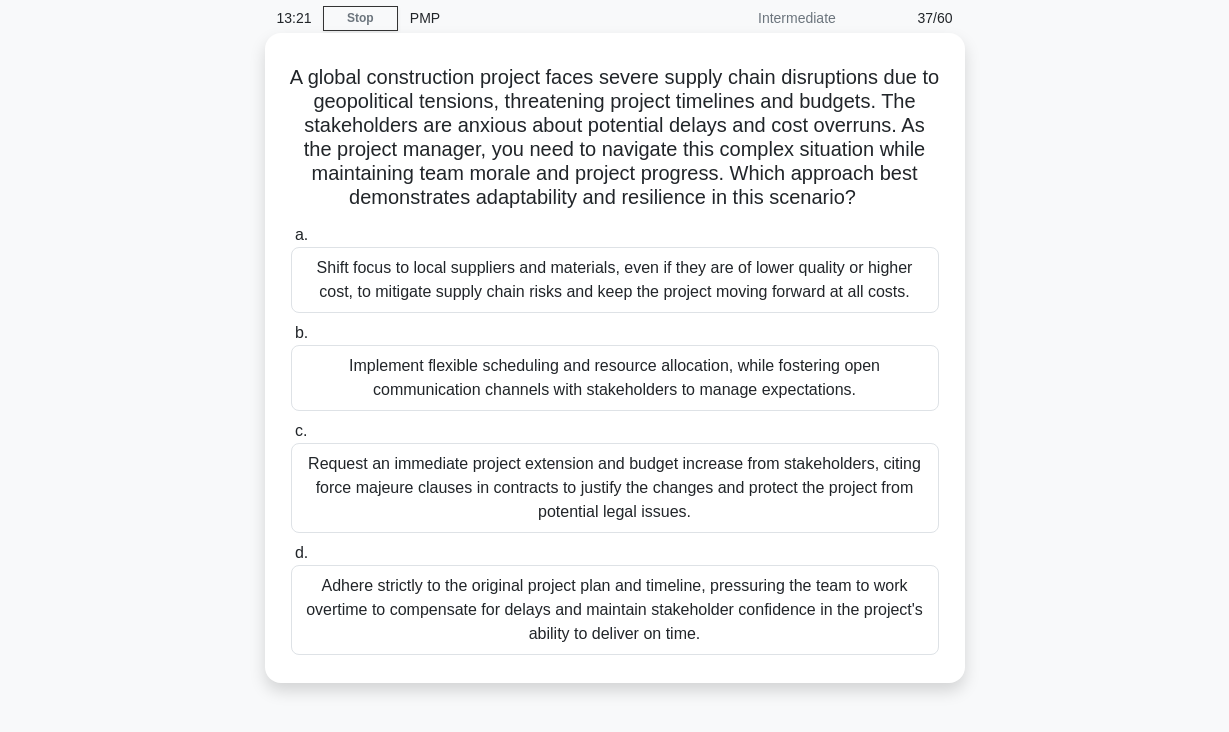 click on "Implement flexible scheduling and resource allocation, while fostering open communication channels with stakeholders to manage expectations." at bounding box center [615, 378] 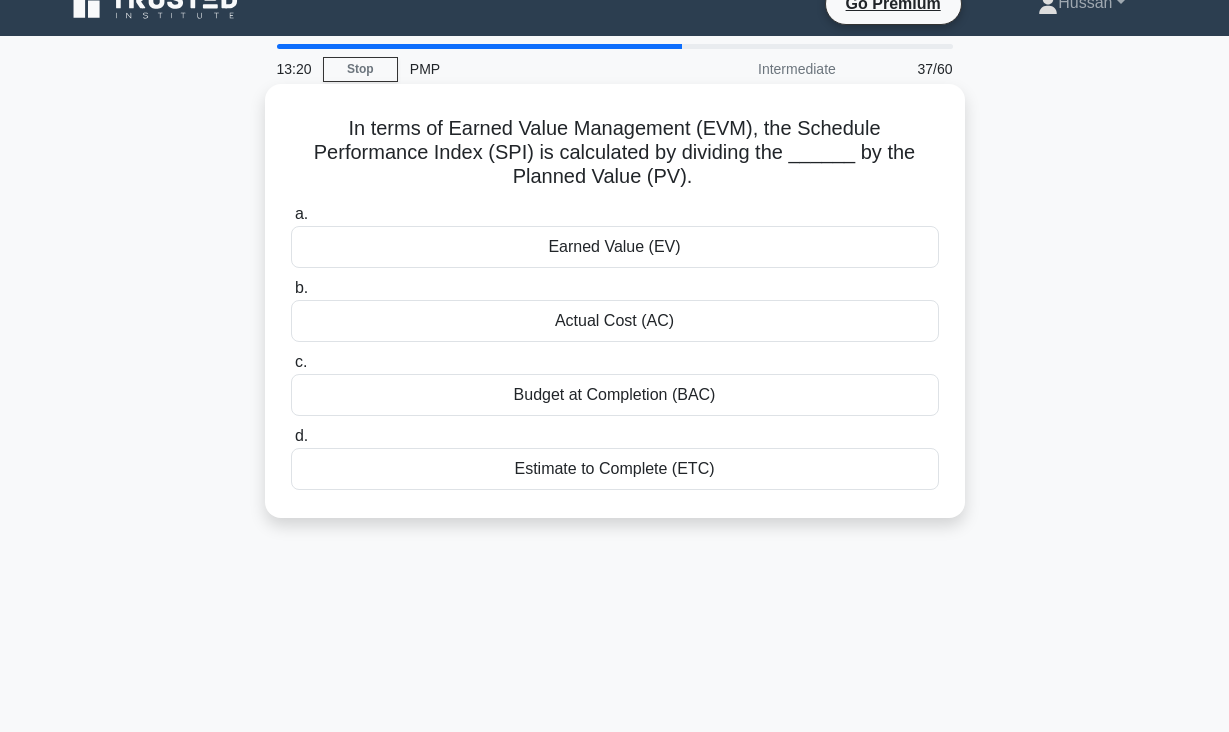 scroll, scrollTop: 0, scrollLeft: 0, axis: both 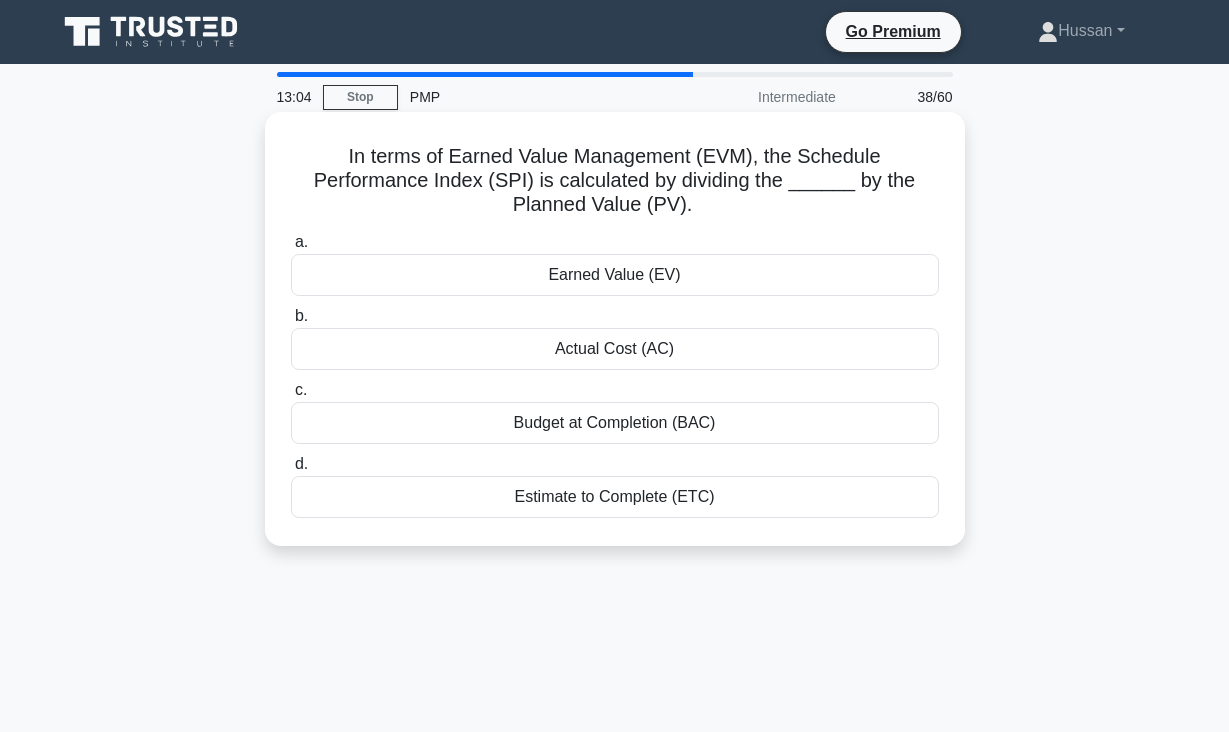 click on "Earned Value (EV)" at bounding box center (615, 275) 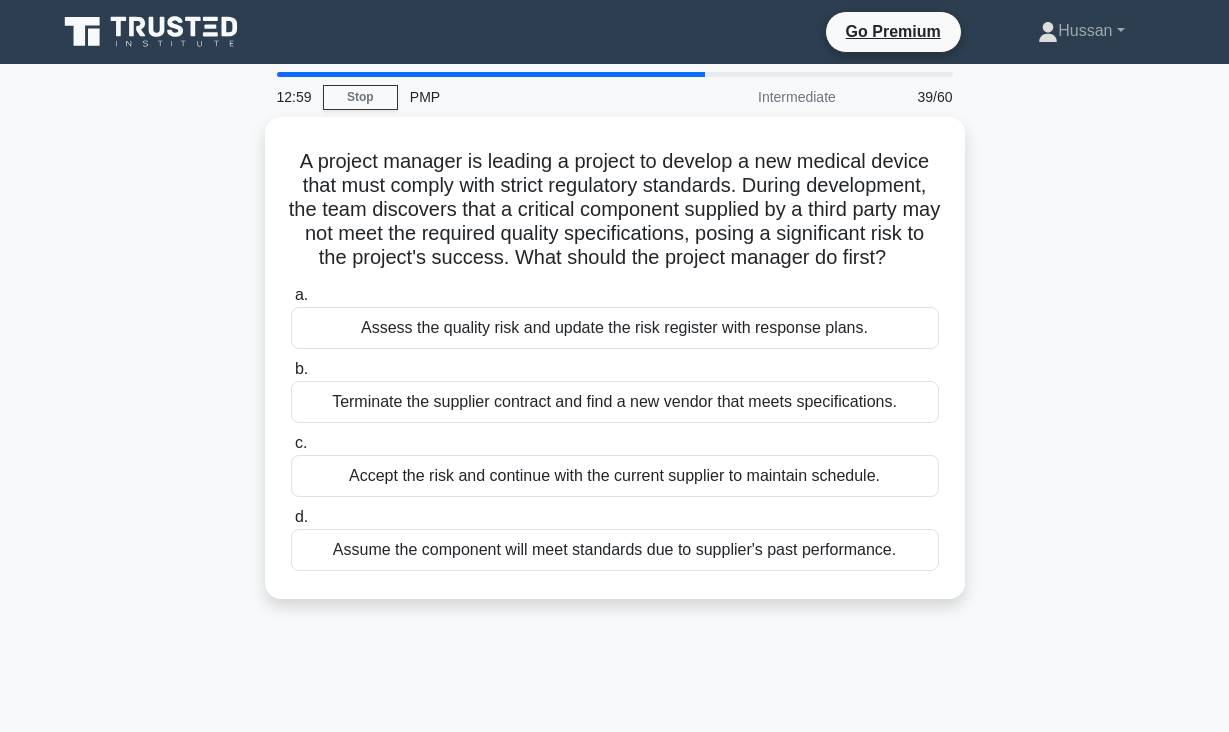 drag, startPoint x: 299, startPoint y: 150, endPoint x: 764, endPoint y: 601, distance: 647.78546 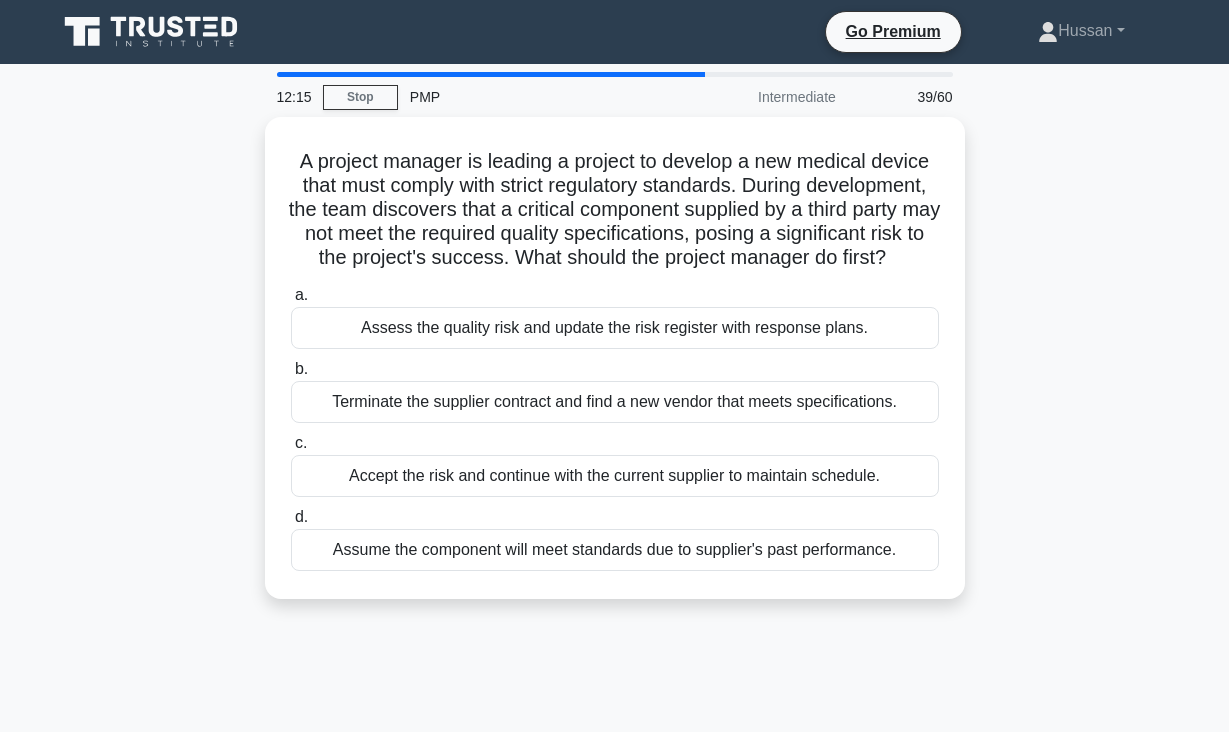click on "A project manager is leading a project to develop a new medical device that must comply with strict regulatory standards. During development, the team discovers that a critical component supplied by a third party may not meet the required quality specifications, posing a significant risk to the project's success. What should the project manager do first?
.spinner_0XTQ{transform-origin:center;animation:spinner_y6GP .75s linear infinite}@keyframes spinner_y6GP{100%{transform:rotate(360deg)}}
a.
b. c. d." at bounding box center (615, 370) 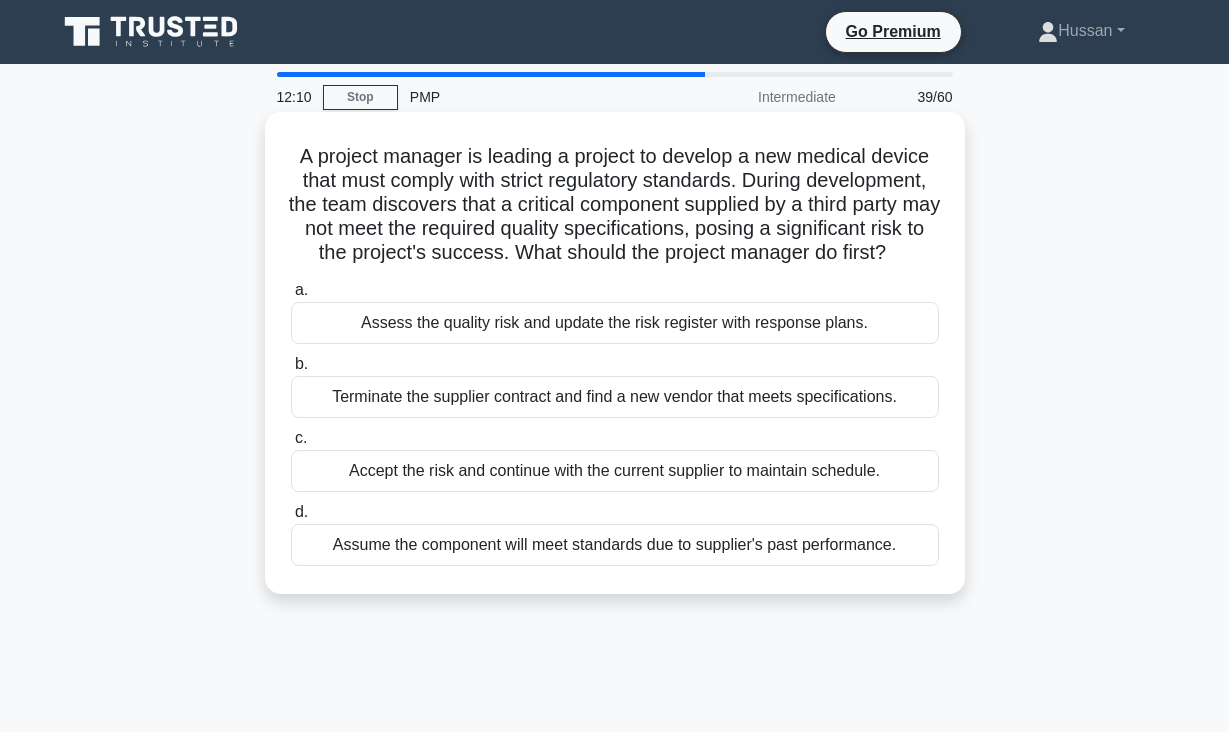 click on "Assess the quality risk and update the risk register with response plans." at bounding box center (615, 323) 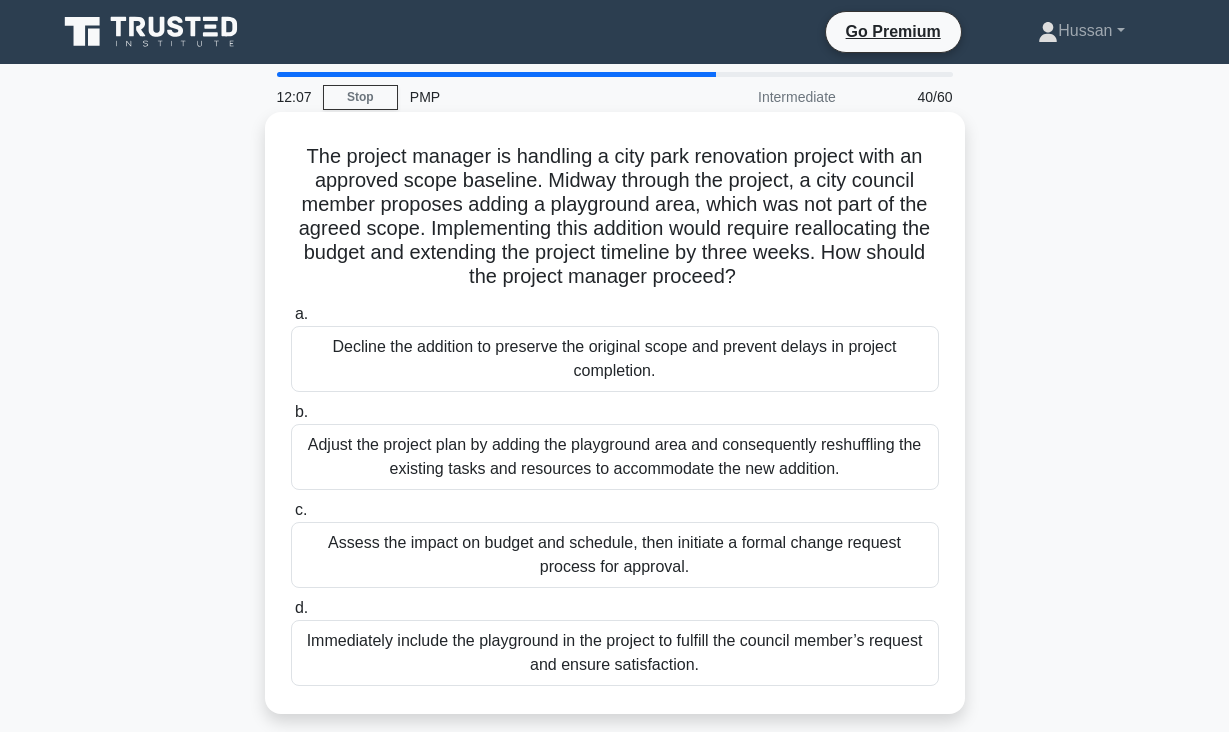 drag, startPoint x: 306, startPoint y: 155, endPoint x: 779, endPoint y: 666, distance: 696.3117 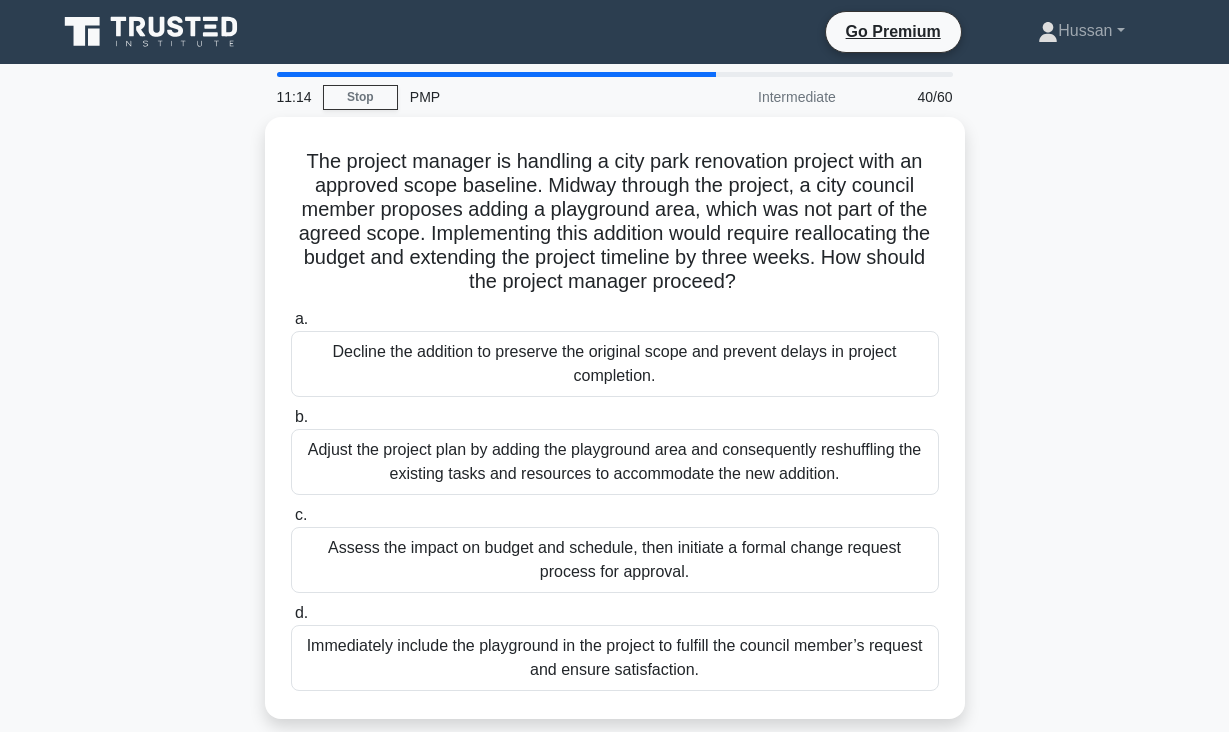 click on "The project manager is handling a city park renovation project with an approved scope baseline. Midway through the project, a city council member proposes adding a playground area, which was not part of the agreed scope. Implementing this addition would require reallocating the budget and extending the project timeline by three weeks. How should the project manager proceed?
.spinner_0XTQ{transform-origin:center;animation:spinner_y6GP .75s linear infinite}@keyframes spinner_y6GP{100%{transform:rotate(360deg)}}
a.
b. c." at bounding box center [615, 430] 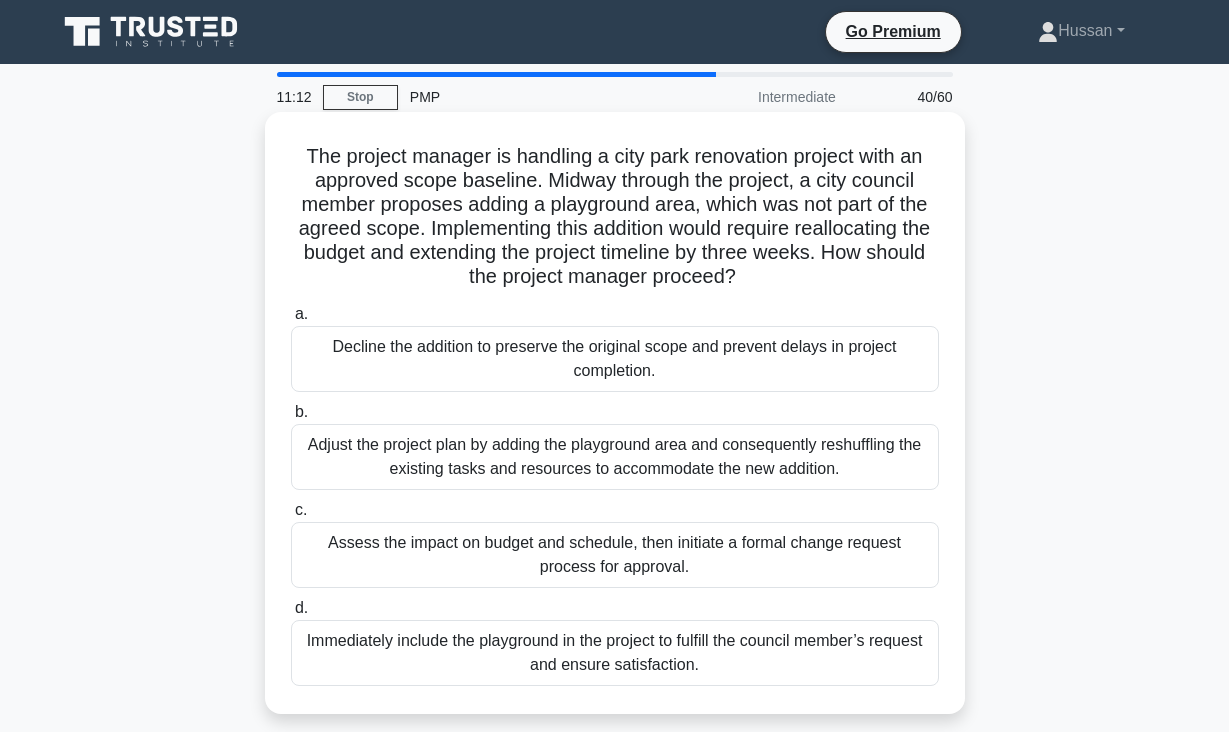 click on "Assess the impact on budget and schedule, then initiate a formal change request process for approval." at bounding box center [615, 555] 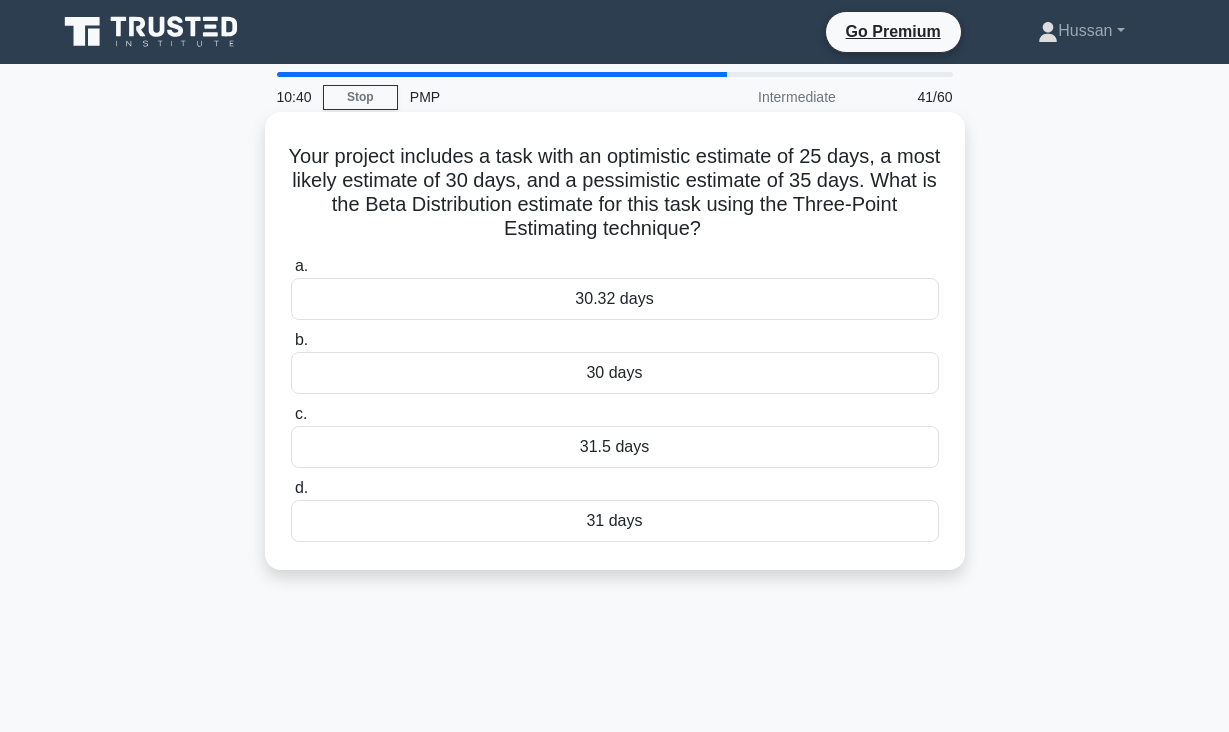 drag, startPoint x: 314, startPoint y: 150, endPoint x: 657, endPoint y: 527, distance: 509.6842 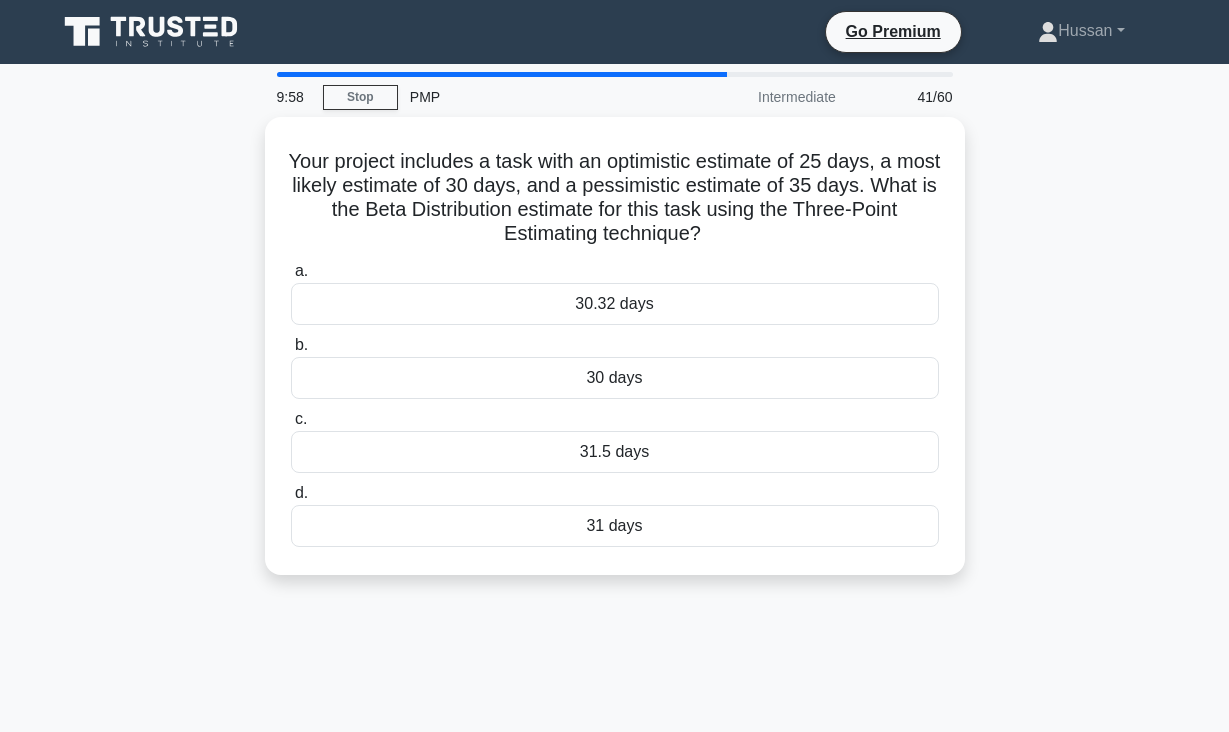 click on "Your project includes a task with an optimistic estimate of 25 days, a most likely estimate of 30 days, and a pessimistic estimate of 35 days. What is the Beta Distribution estimate for this task using the Three-Point Estimating technique?
.spinner_0XTQ{transform-origin:center;animation:spinner_y6GP .75s linear infinite}@keyframes spinner_y6GP{100%{transform:rotate(360deg)}}
a.
30.32 days
b. c. d." at bounding box center [615, 358] 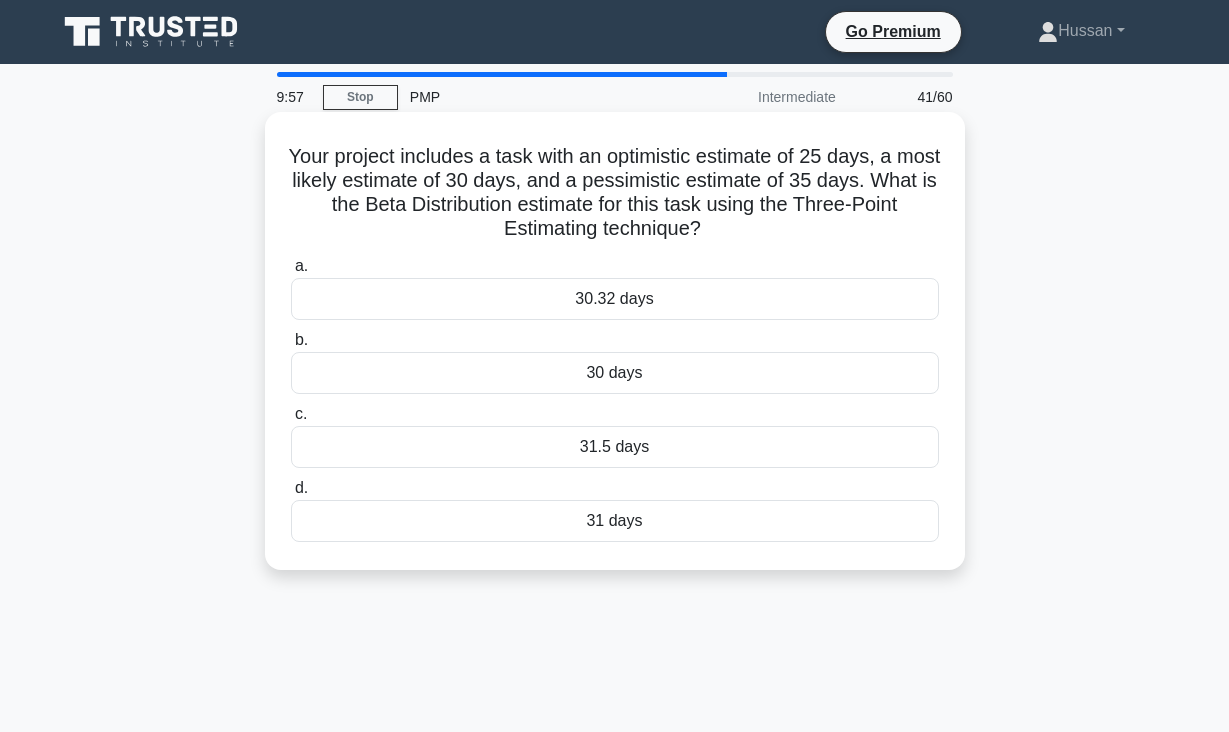 click on "31.5 days" at bounding box center [615, 447] 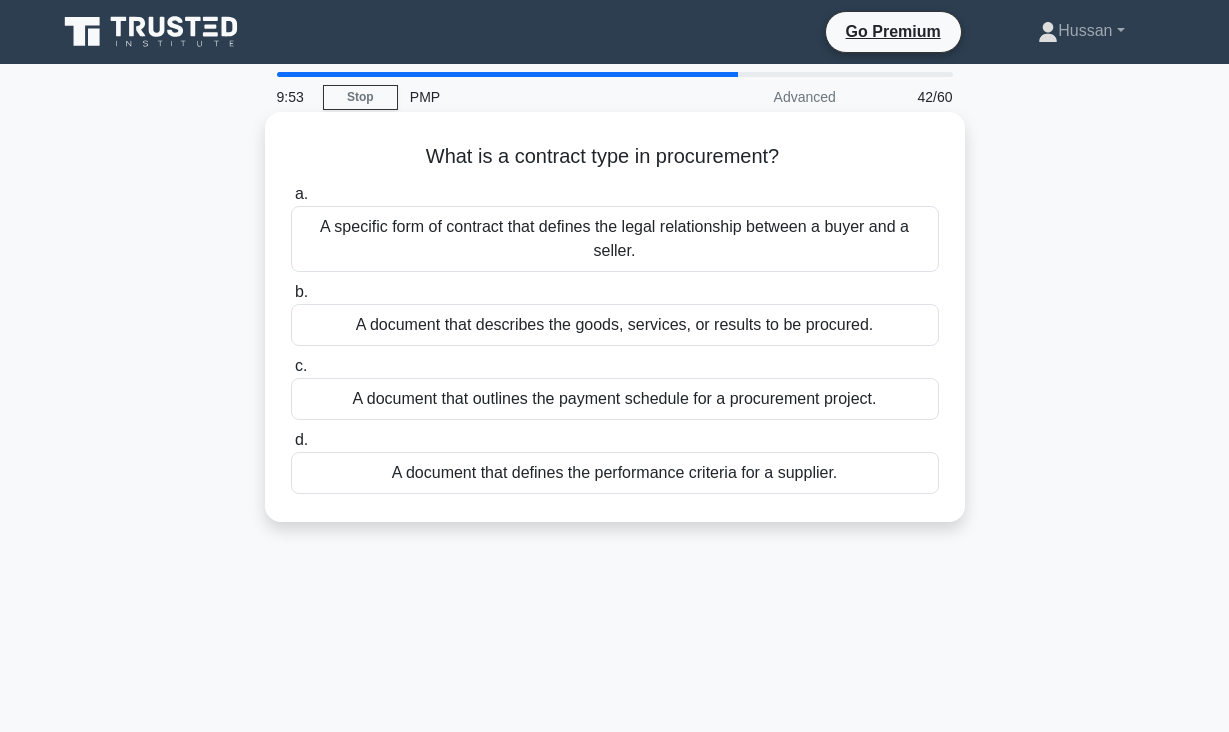drag, startPoint x: 424, startPoint y: 157, endPoint x: 835, endPoint y: 524, distance: 551.0082 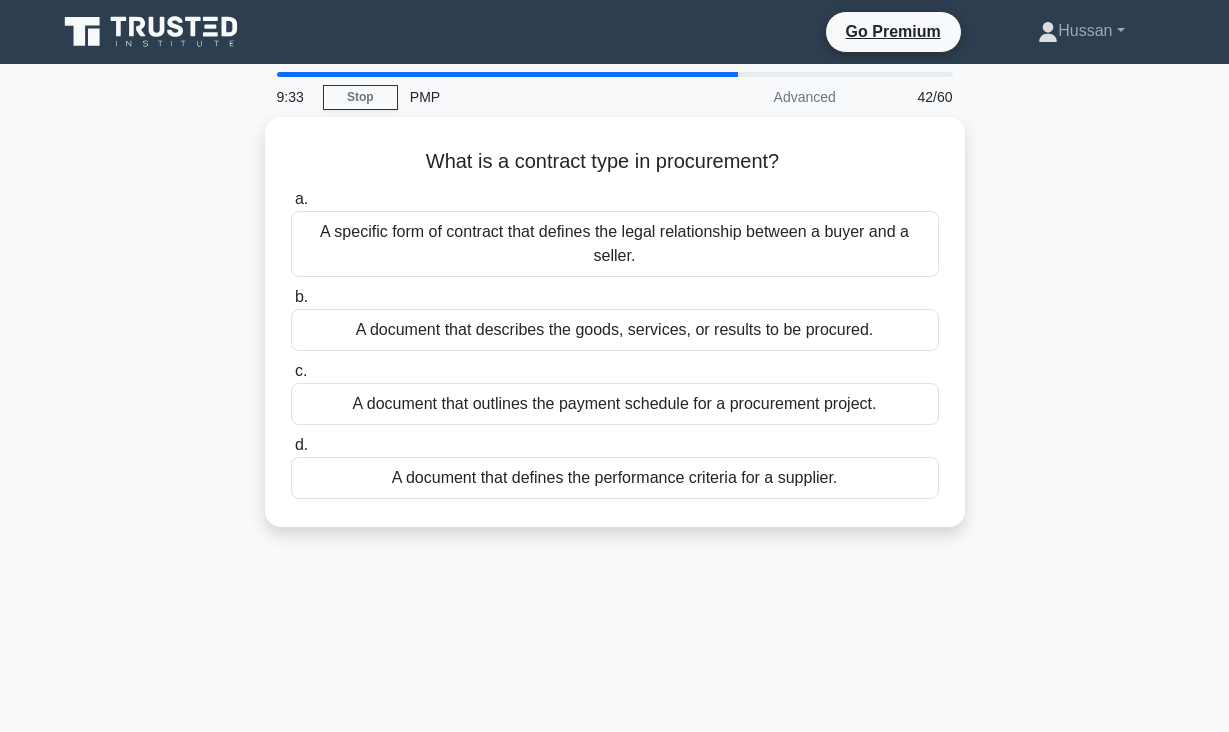 click on "What is a contract type in procurement?
.spinner_0XTQ{transform-origin:center;animation:spinner_y6GP .75s linear infinite}@keyframes spinner_y6GP{100%{transform:rotate(360deg)}}
a.
A specific form of contract that defines the legal relationship between a buyer and a seller.
b. c. d." at bounding box center (615, 334) 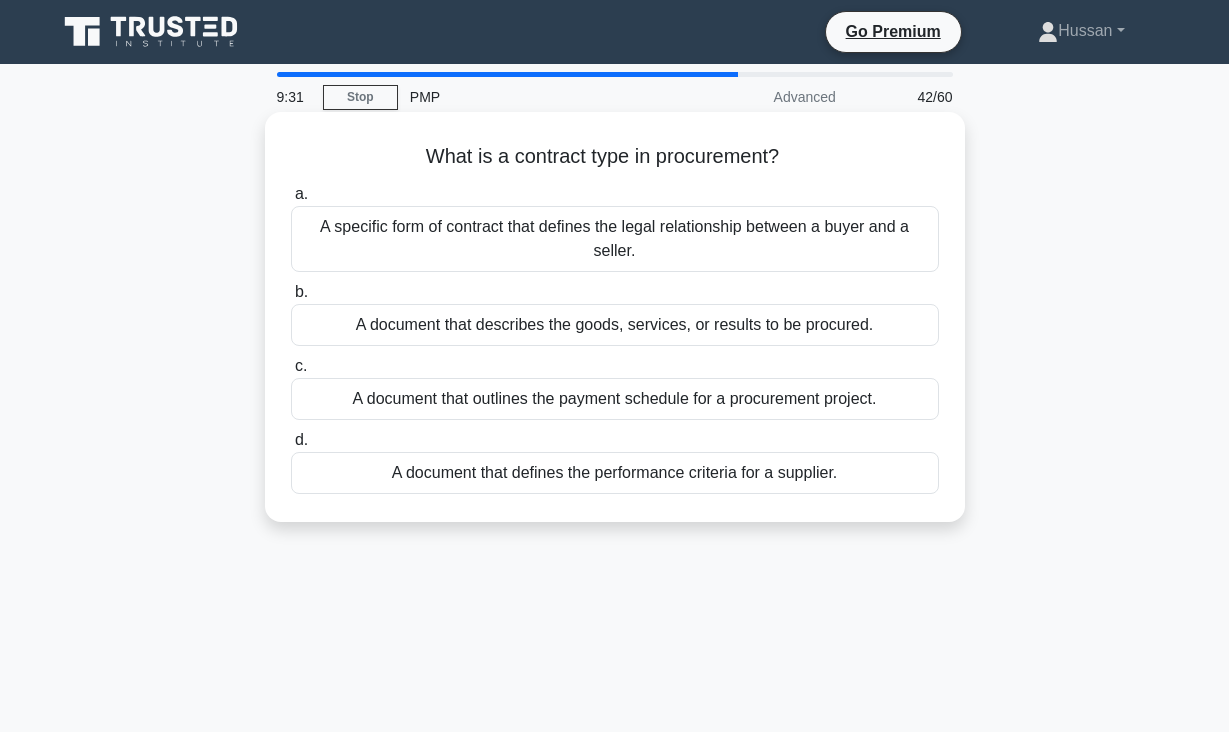 click on "A specific form of contract that defines the legal relationship between a buyer and a seller." at bounding box center (615, 239) 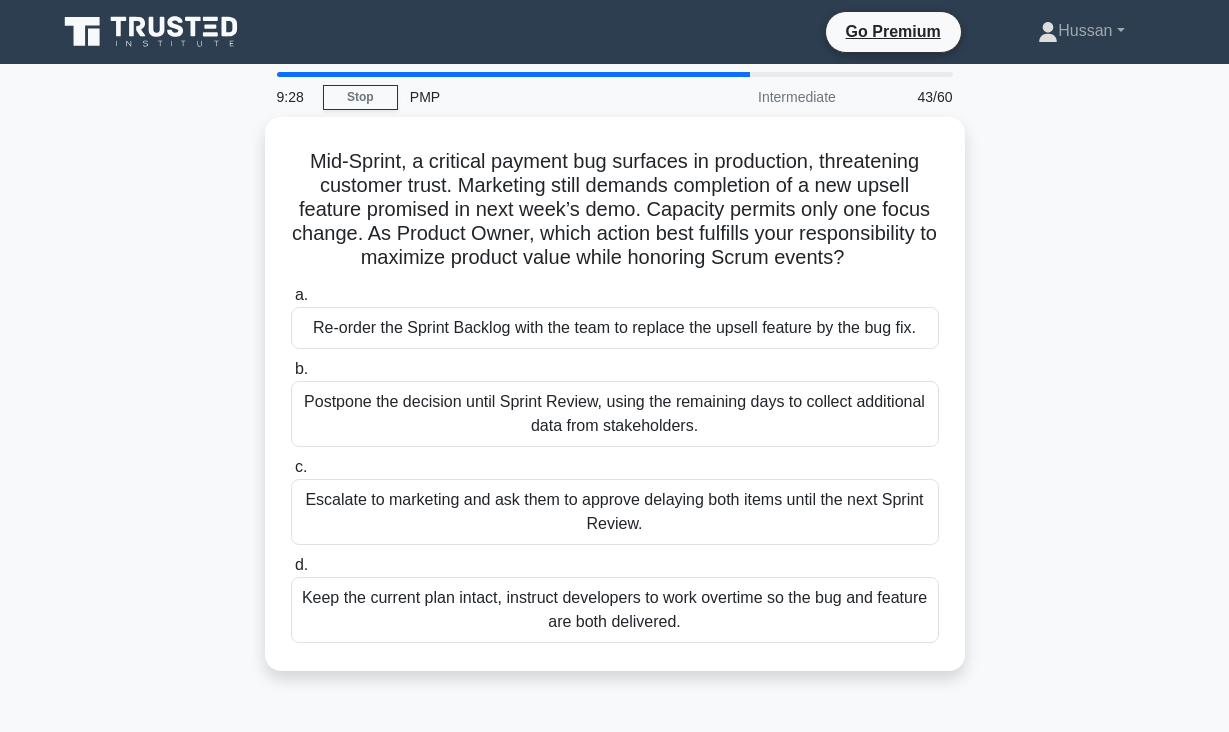 drag, startPoint x: 315, startPoint y: 157, endPoint x: 816, endPoint y: 677, distance: 722.081 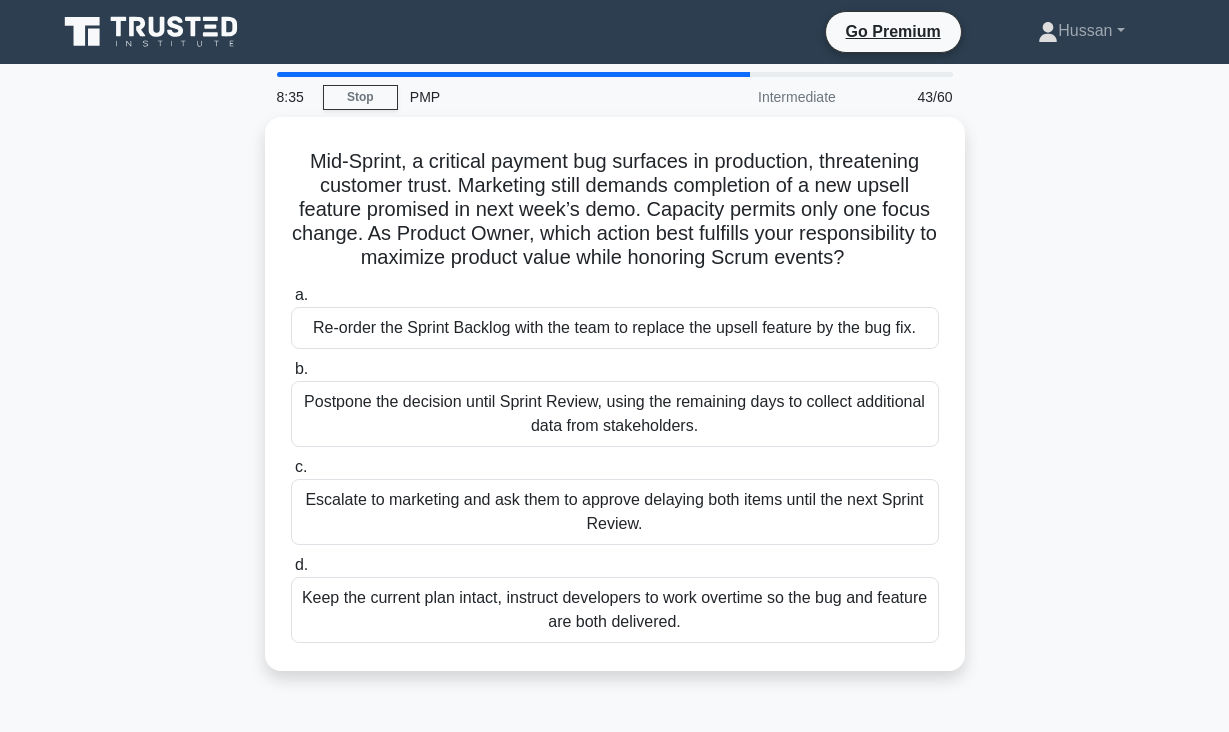click on "Mid-Sprint, a critical payment bug surfaces in production, threatening customer trust. Marketing still demands completion of a new upsell feature promised in next week’s demo. Capacity permits only one focus change. As Product Owner, which action best fulfills your responsibility to maximize product value while honoring Scrum events?
.spinner_0XTQ{transform-origin:center;animation:spinner_y6GP .75s linear infinite}@keyframes spinner_y6GP{100%{transform:rotate(360deg)}}
a.
b. c. d." at bounding box center (615, 406) 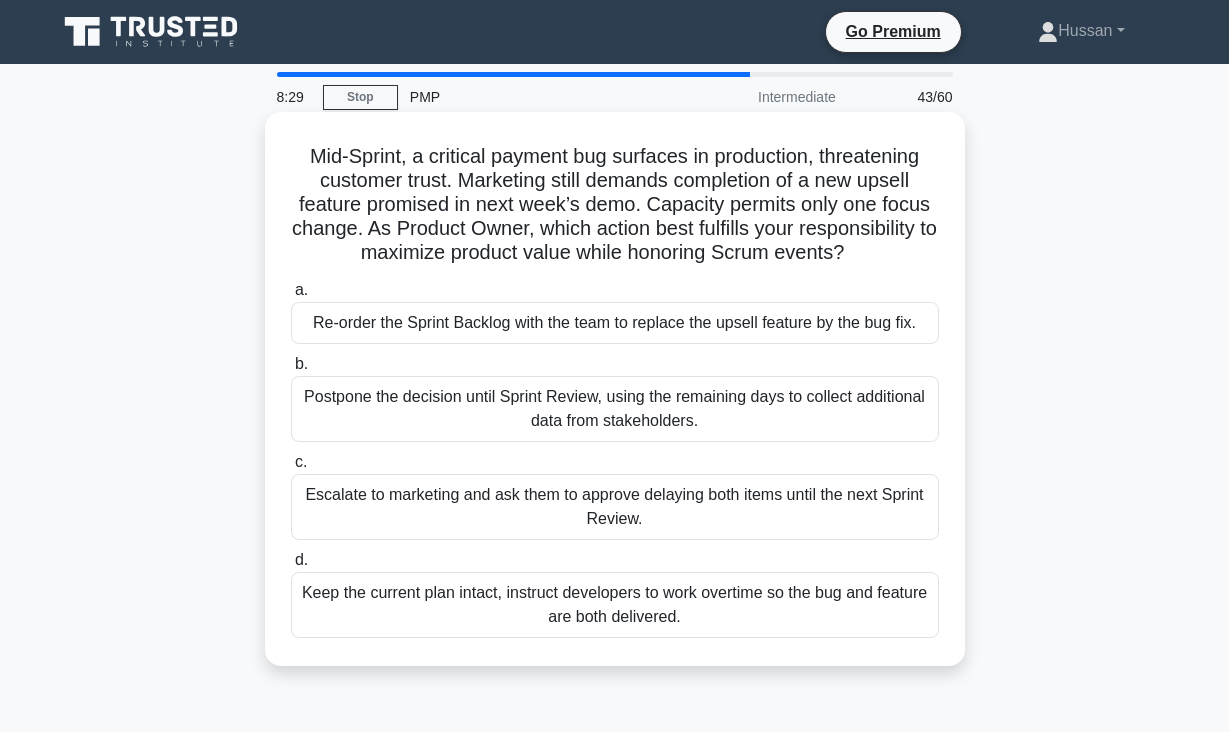 click on "Re-order the Sprint Backlog with the team to replace the upsell feature by the bug fix." at bounding box center [615, 323] 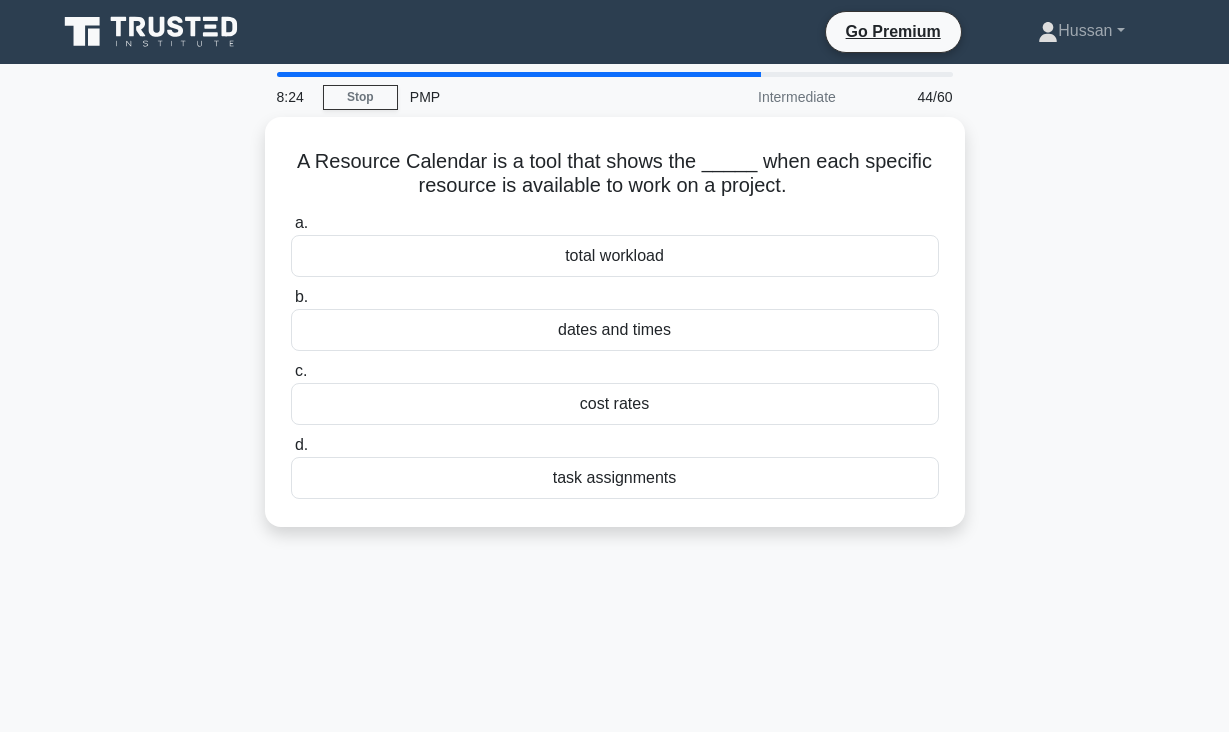 drag, startPoint x: 297, startPoint y: 161, endPoint x: 733, endPoint y: 536, distance: 575.0835 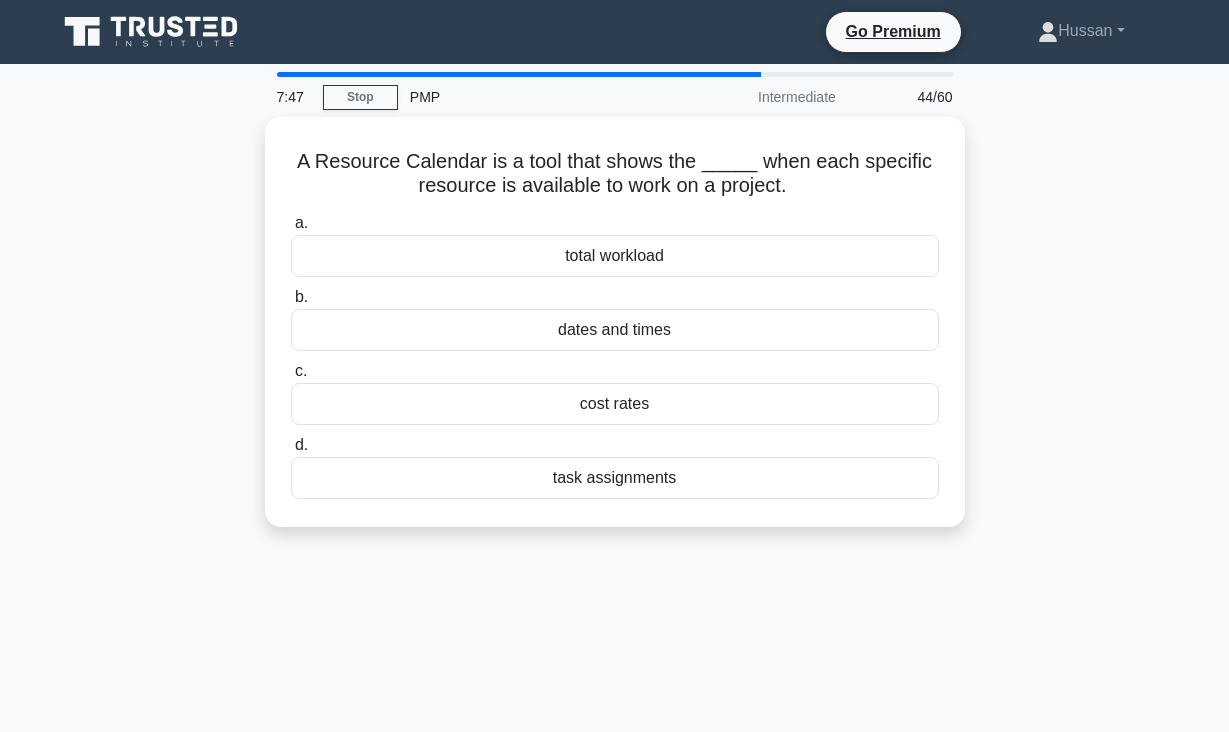 click on "A Resource Calendar is a tool that shows the _____ when each specific resource is available to work on a project.
.spinner_0XTQ{transform-origin:center;animation:spinner_y6GP .75s linear infinite}@keyframes spinner_y6GP{100%{transform:rotate(360deg)}}
a.
total workload
b. c. d." at bounding box center [615, 334] 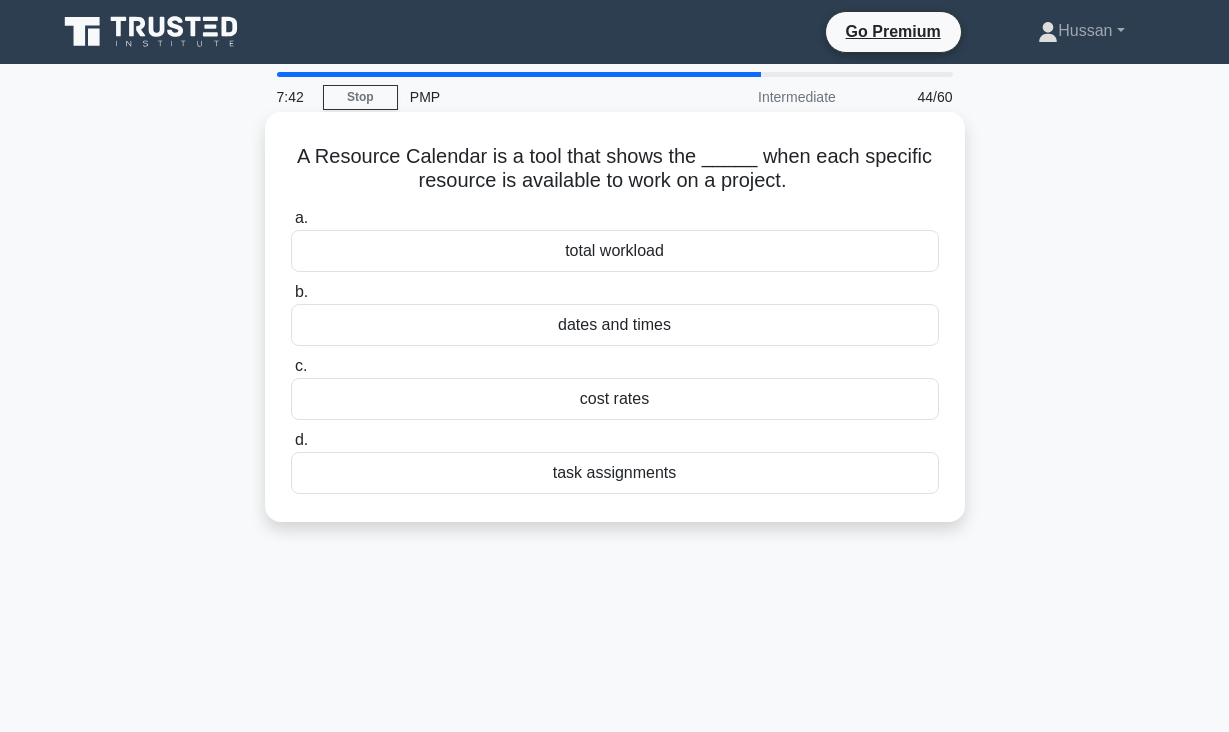 click on "dates and times" at bounding box center (615, 325) 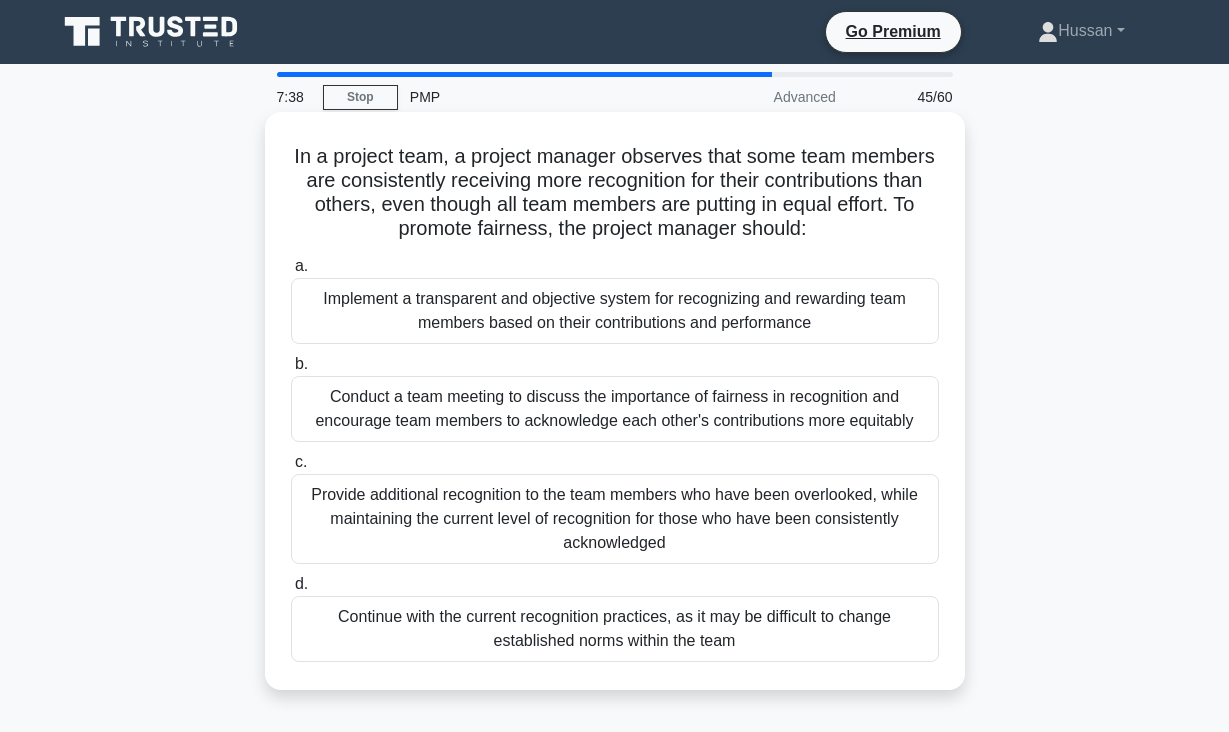 drag, startPoint x: 293, startPoint y: 156, endPoint x: 867, endPoint y: 639, distance: 750.17664 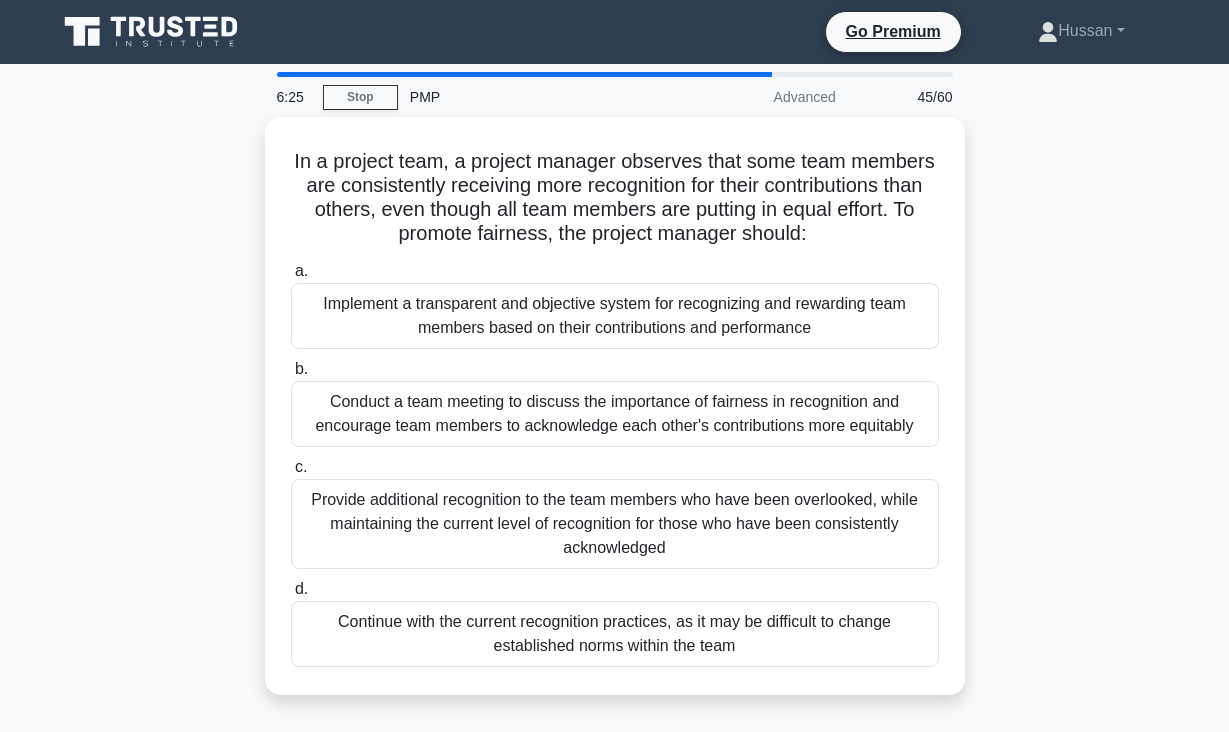 click on "In a project team, a project manager observes that some team members are consistently receiving more recognition for their contributions than others, even though all team members are putting in equal effort. To promote fairness, the project manager should:
.spinner_0XTQ{transform-origin:center;animation:spinner_y6GP .75s linear infinite}@keyframes spinner_y6GP{100%{transform:rotate(360deg)}}
a.
b. c. d." at bounding box center (615, 418) 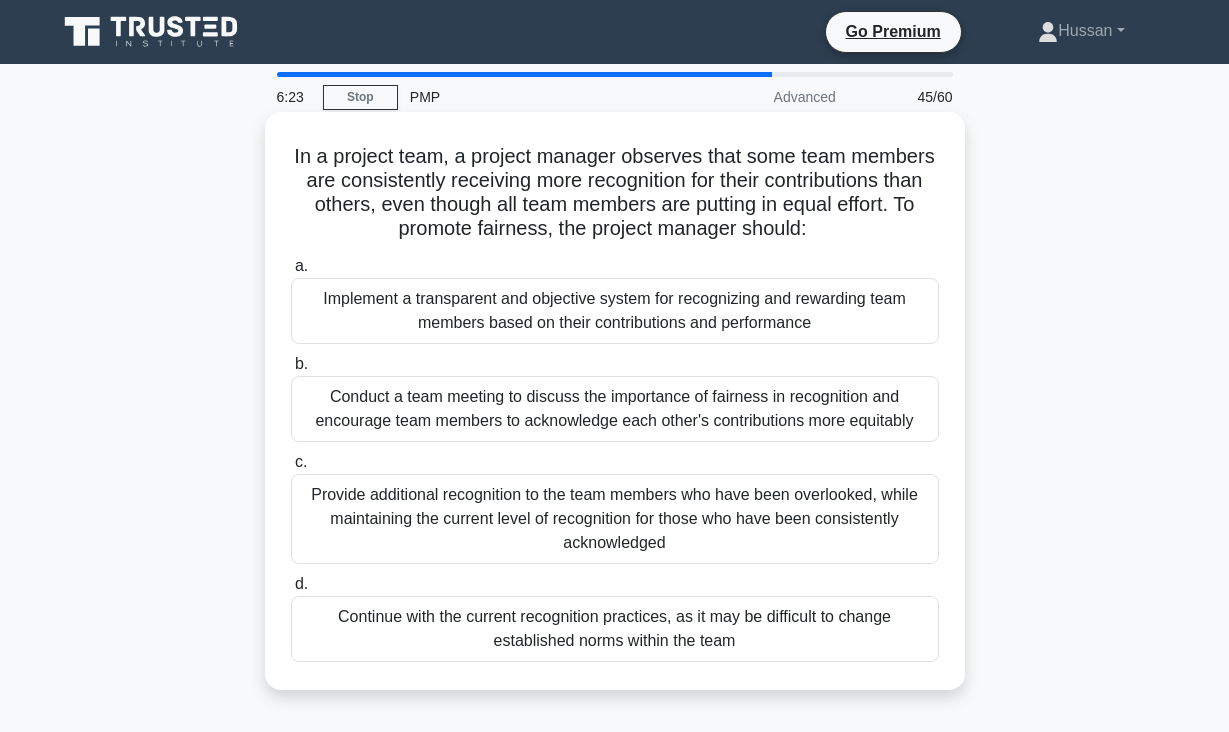 click on "Implement a transparent and objective system for recognizing and rewarding team members based on their contributions and performance" at bounding box center [615, 311] 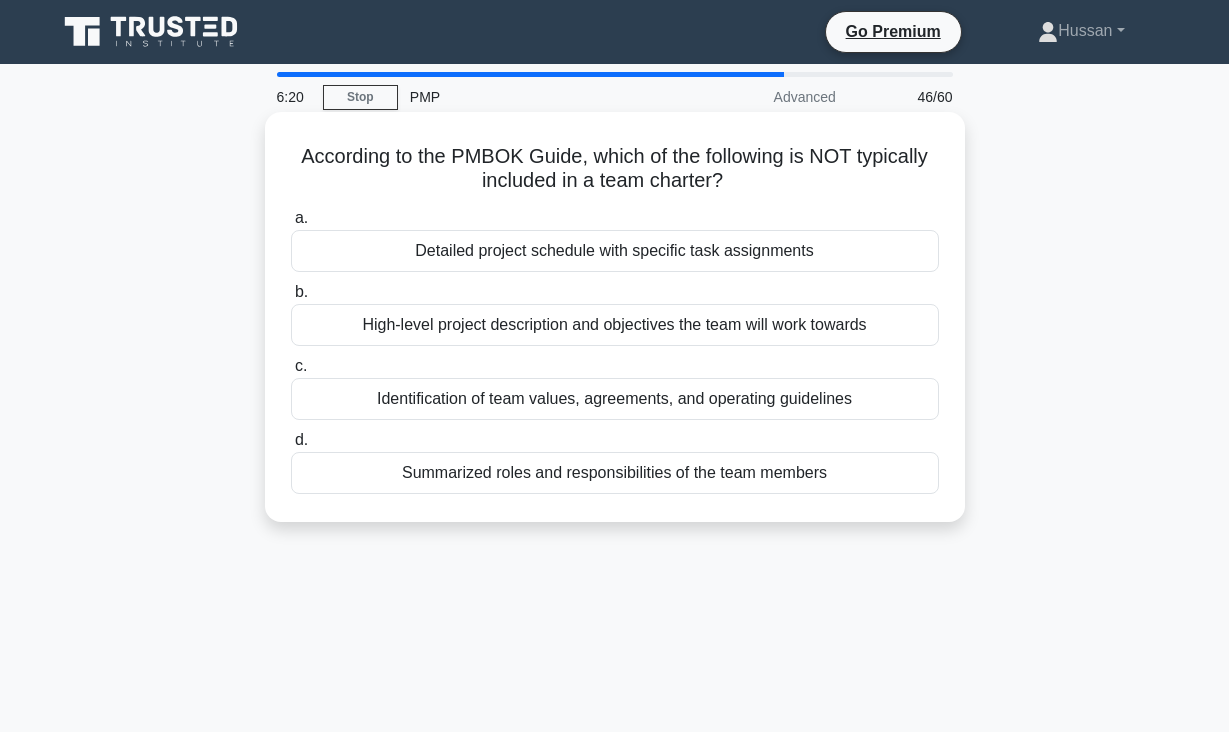 drag, startPoint x: 672, startPoint y: 162, endPoint x: 744, endPoint y: 193, distance: 78.39005 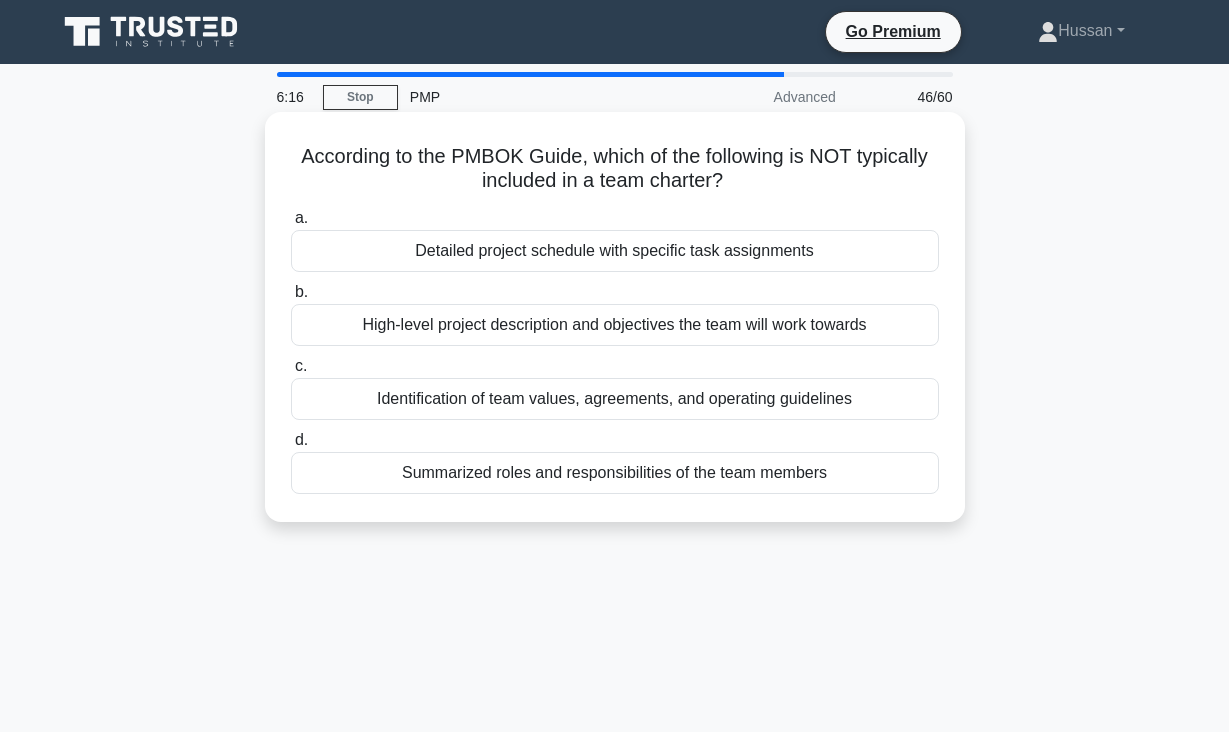 click on "According to the PMBOK Guide, which of the following is NOT typically included in a team charter?
.spinner_0XTQ{transform-origin:center;animation:spinner_y6GP .75s linear infinite}@keyframes spinner_y6GP{100%{transform:rotate(360deg)}}" at bounding box center [615, 169] 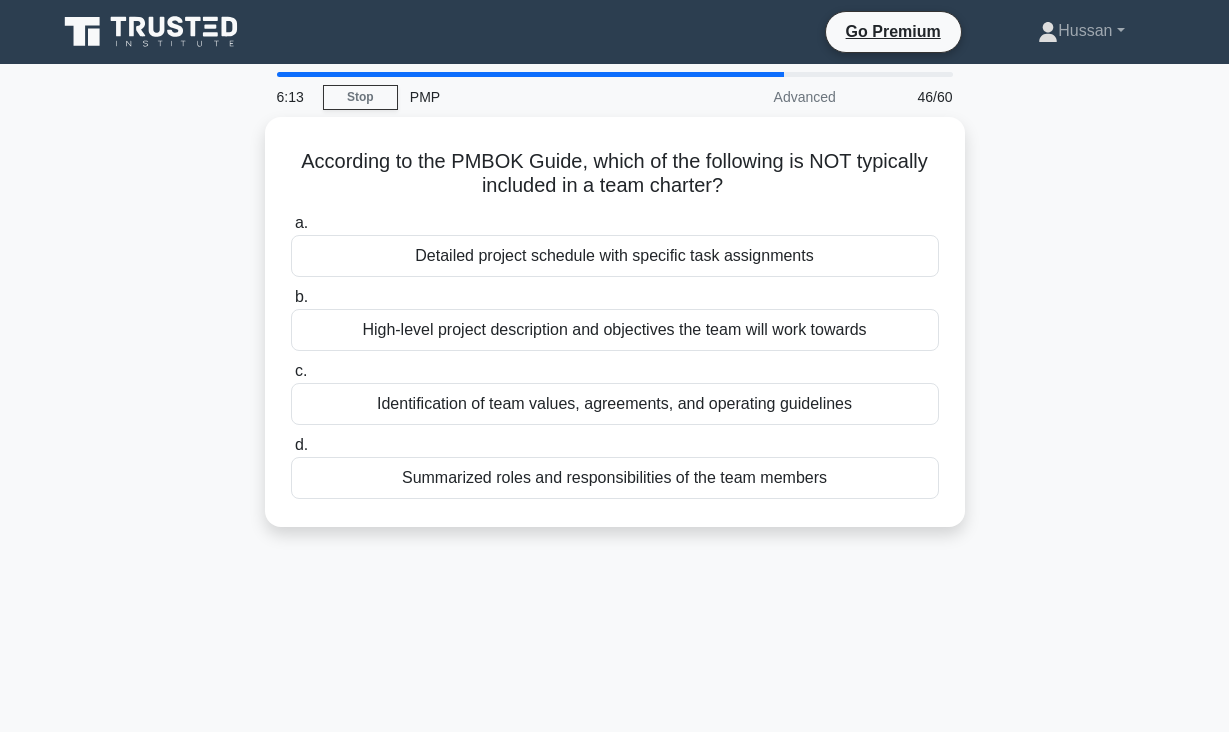 drag, startPoint x: 307, startPoint y: 154, endPoint x: 683, endPoint y: 621, distance: 599.554 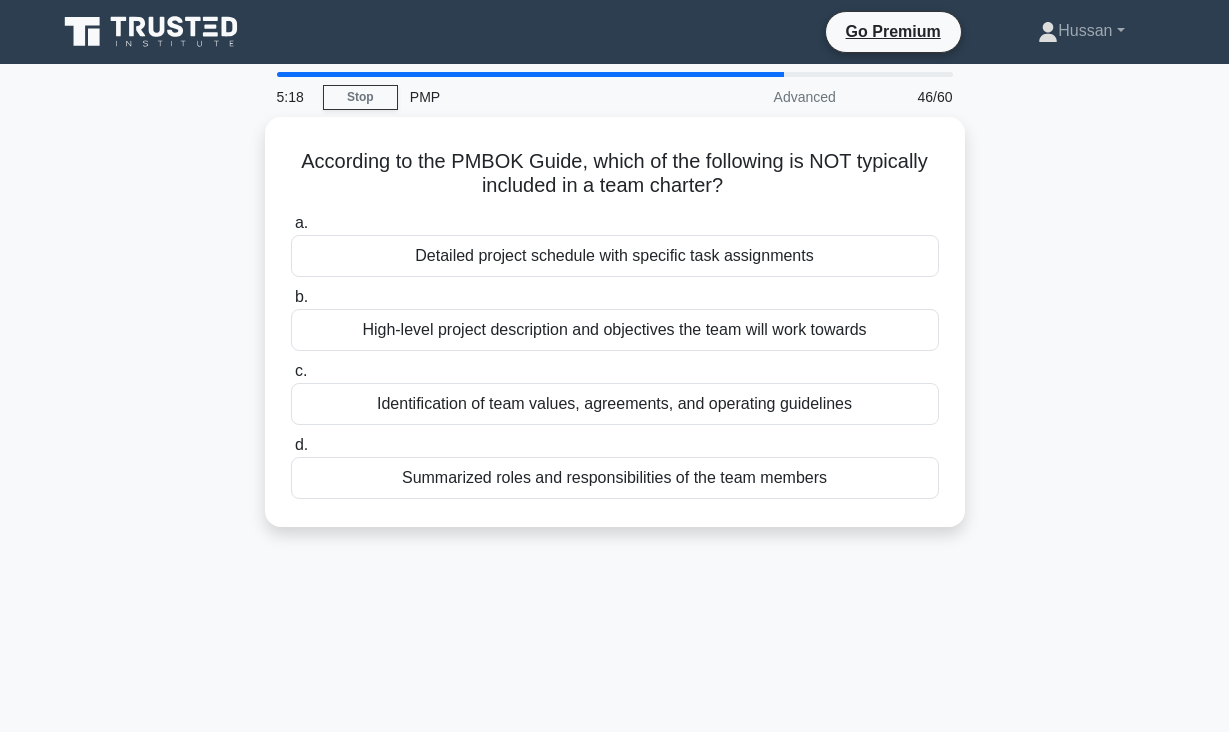 click on "According to the PMBOK Guide, which of the following is NOT typically included in a team charter?
.spinner_0XTQ{transform-origin:center;animation:spinner_y6GP .75s linear infinite}@keyframes spinner_y6GP{100%{transform:rotate(360deg)}}
a.
Detailed project schedule with specific task assignments
b. c. d." at bounding box center (615, 334) 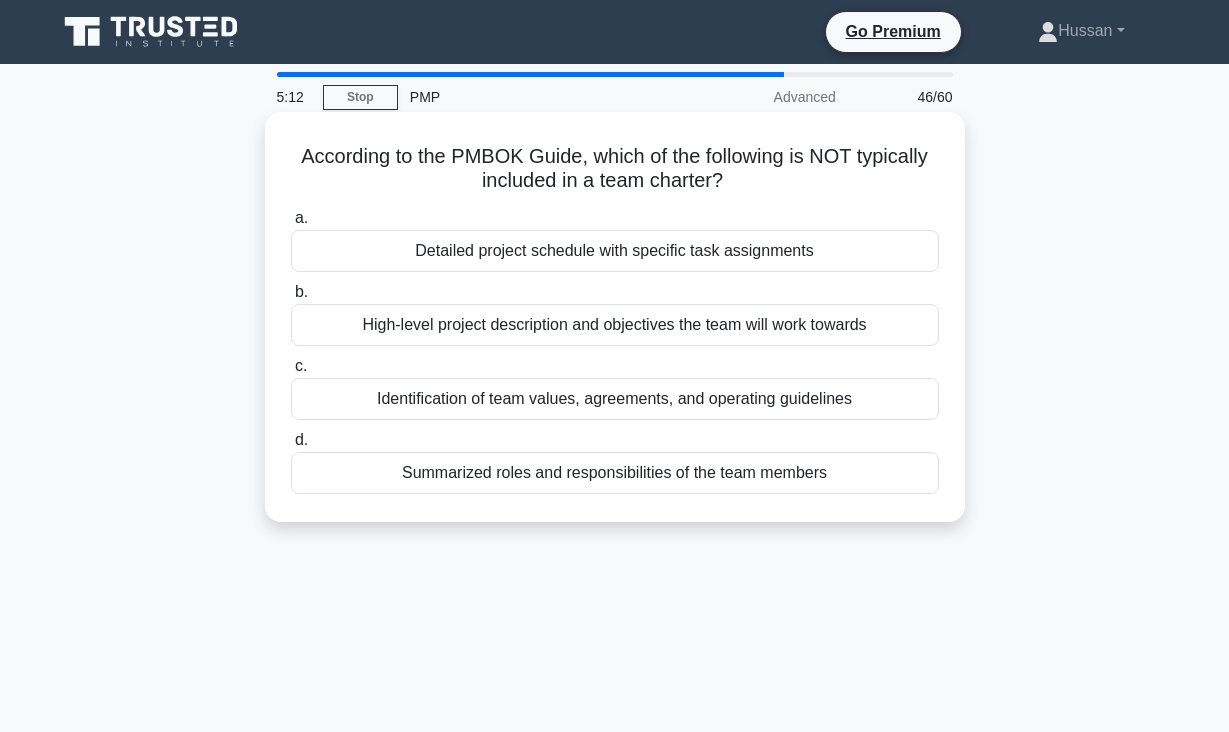 drag, startPoint x: 311, startPoint y: 153, endPoint x: 675, endPoint y: 520, distance: 516.8994 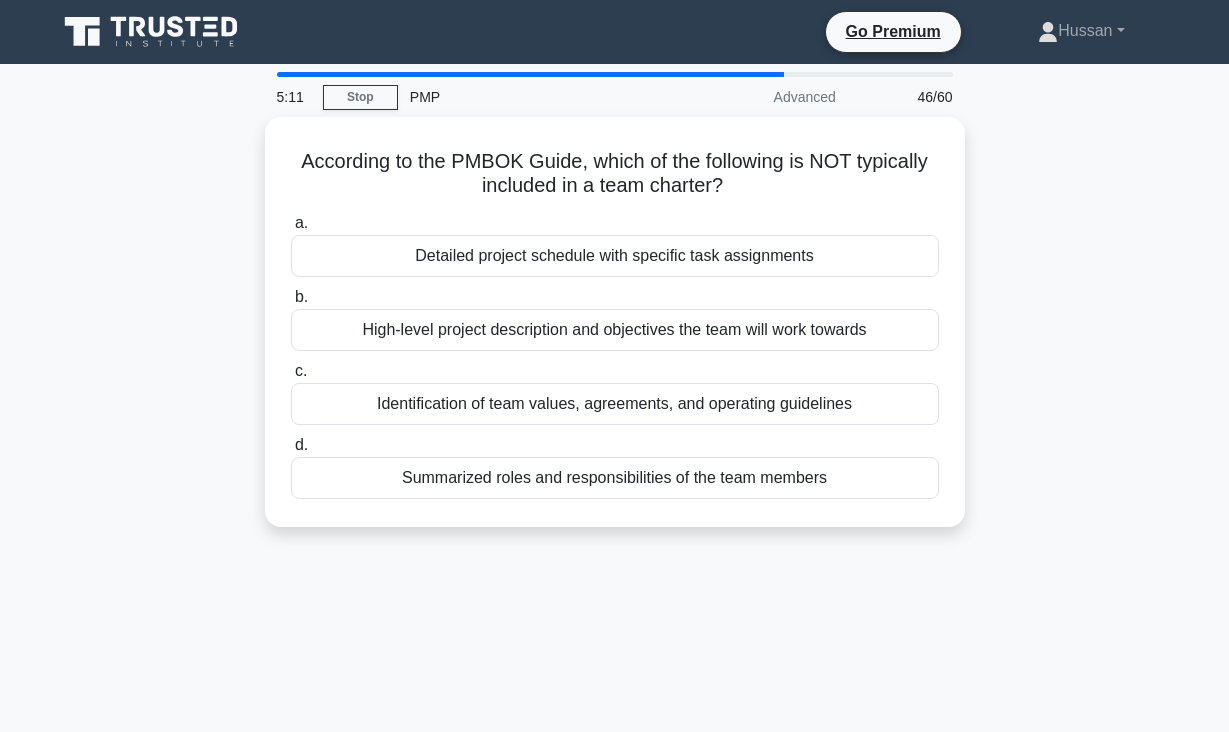 click on "According to the PMBOK Guide, which of the following is NOT typically included in a team charter?
.spinner_0XTQ{transform-origin:center;animation:spinner_y6GP .75s linear infinite}@keyframes spinner_y6GP{100%{transform:rotate(360deg)}}
a.
Detailed project schedule with specific task assignments
b. c. d." at bounding box center (615, 334) 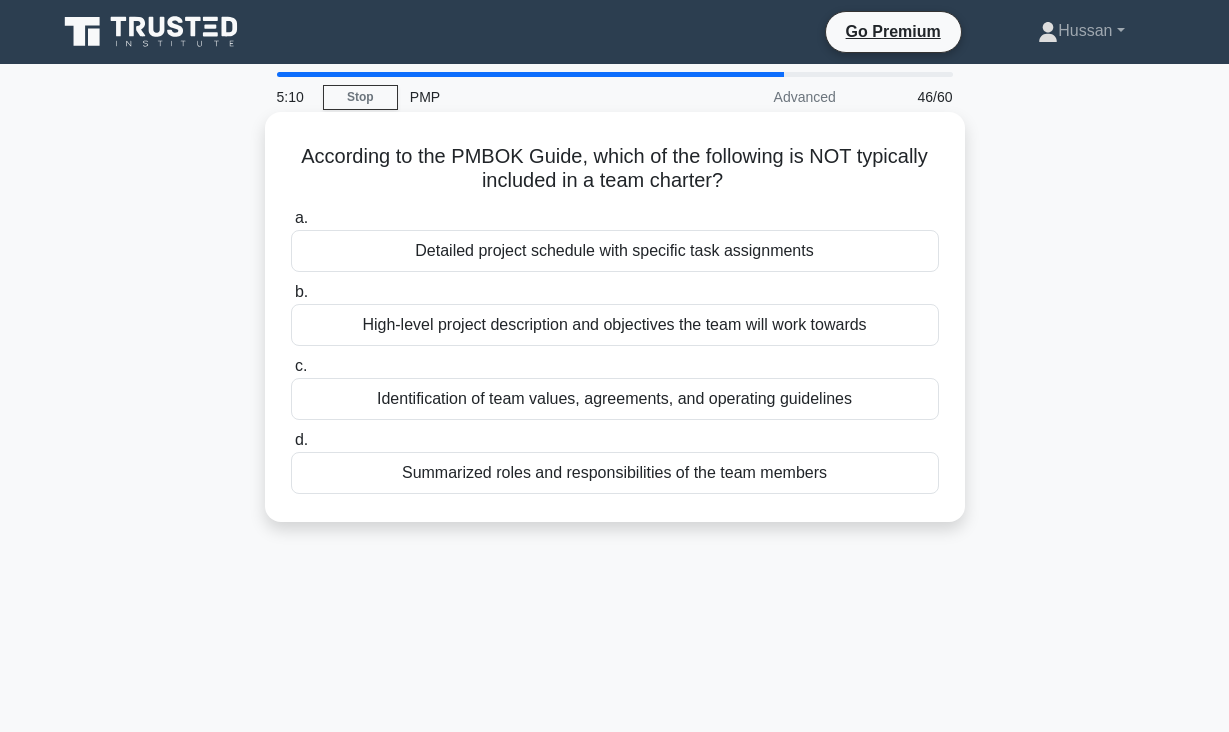 click on "High-level project description and objectives the team will work towards" at bounding box center [615, 325] 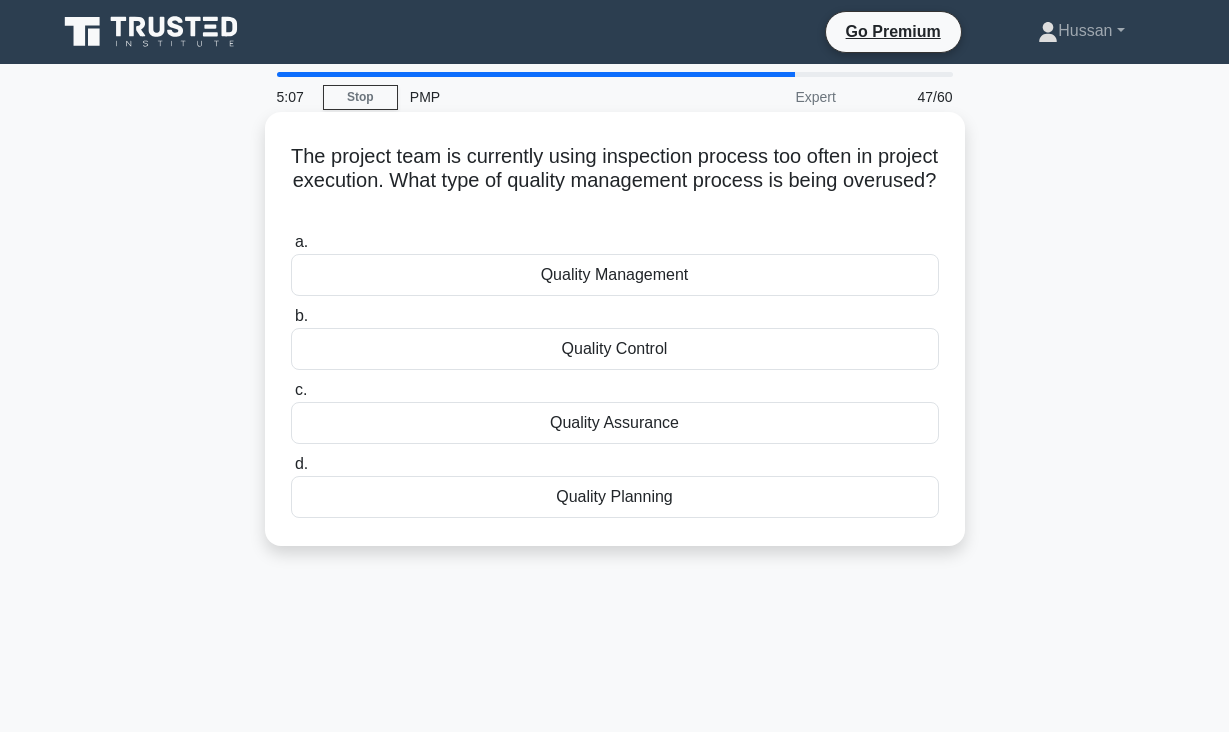 drag, startPoint x: 289, startPoint y: 149, endPoint x: 649, endPoint y: 538, distance: 530.01984 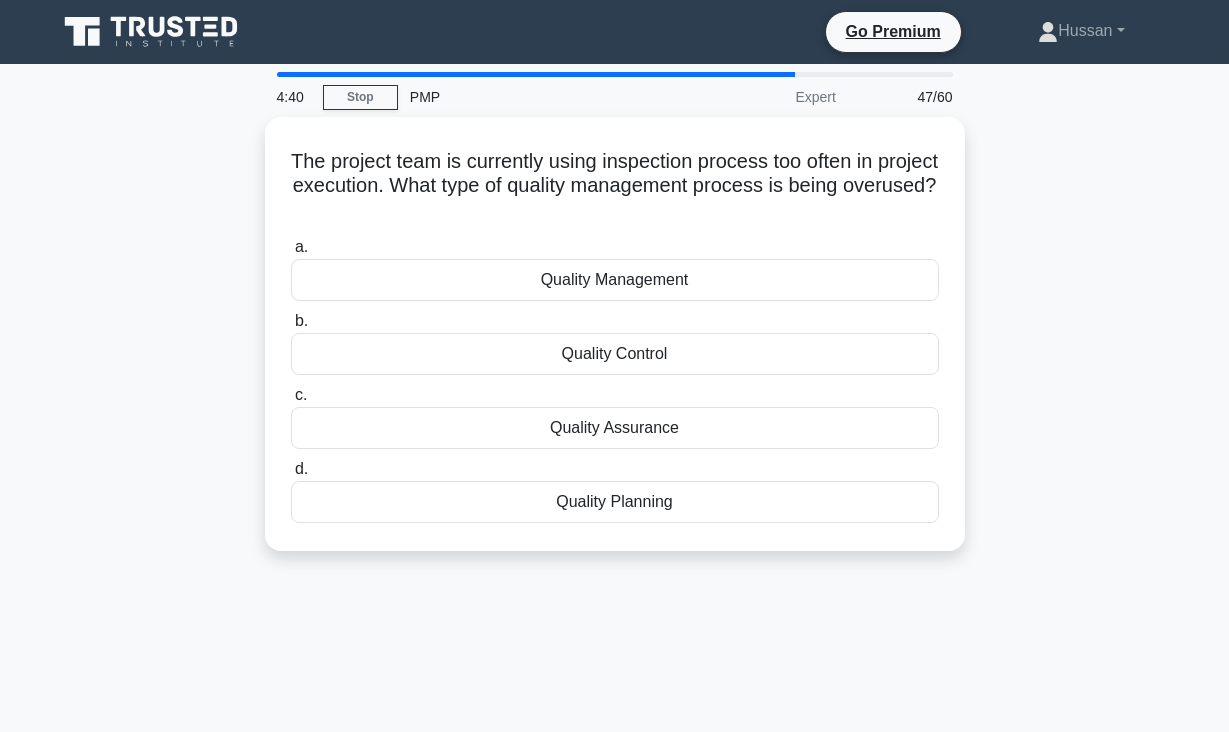 click on "The project team is currently using inspection process too often in project execution. What type of quality management process is being overused?
.spinner_0XTQ{transform-origin:center;animation:spinner_y6GP .75s linear infinite}@keyframes spinner_y6GP{100%{transform:rotate(360deg)}}
a.
Quality Management
b. c. d." at bounding box center [615, 346] 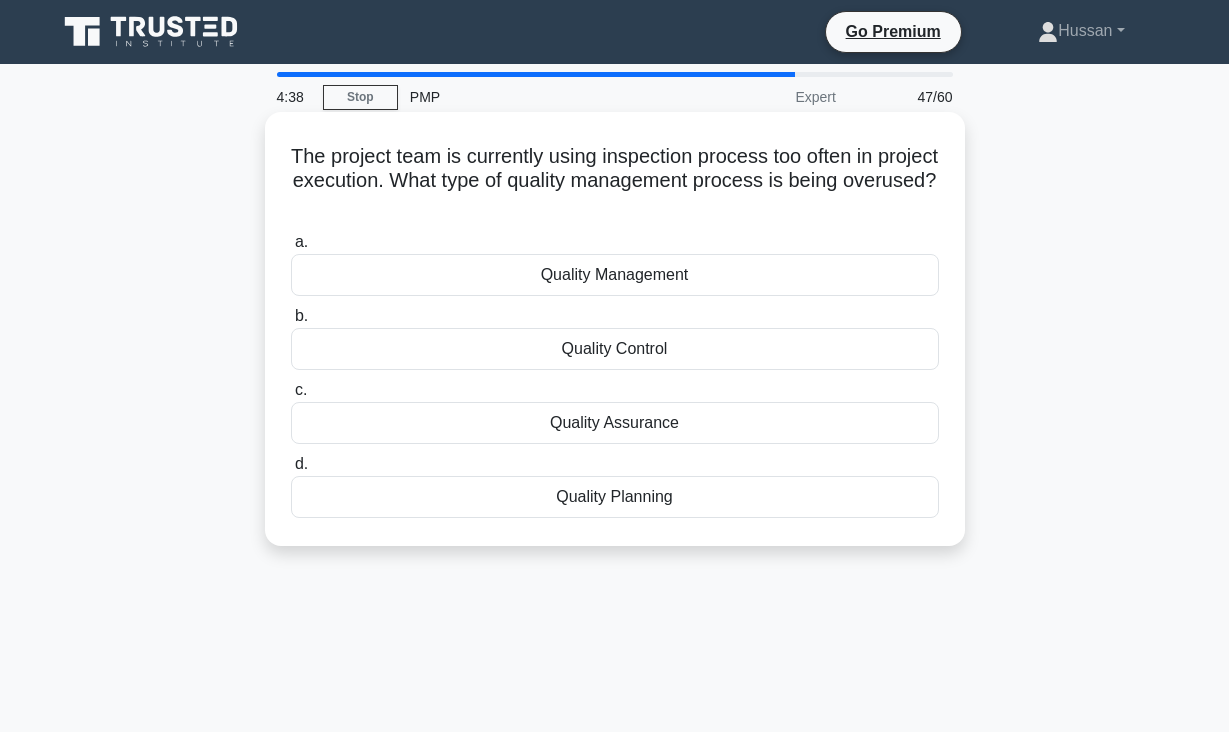 click on "Quality Control" at bounding box center (615, 349) 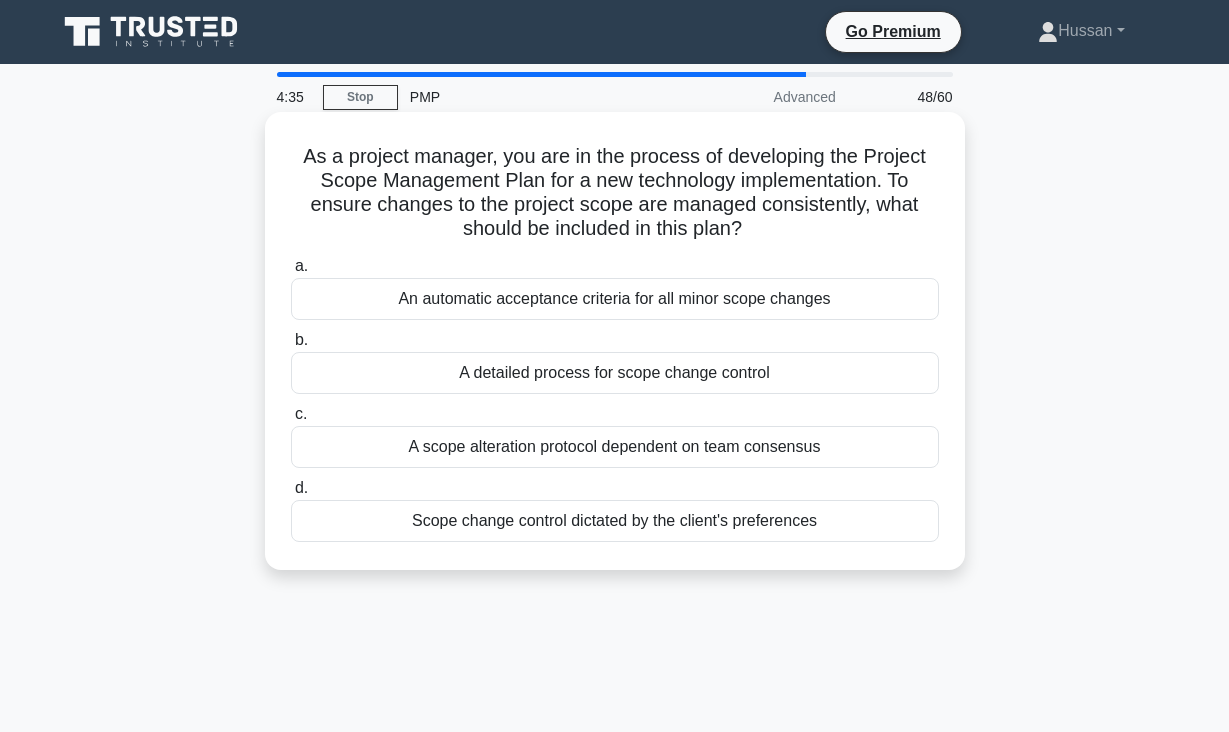drag, startPoint x: 302, startPoint y: 155, endPoint x: 844, endPoint y: 546, distance: 668.31506 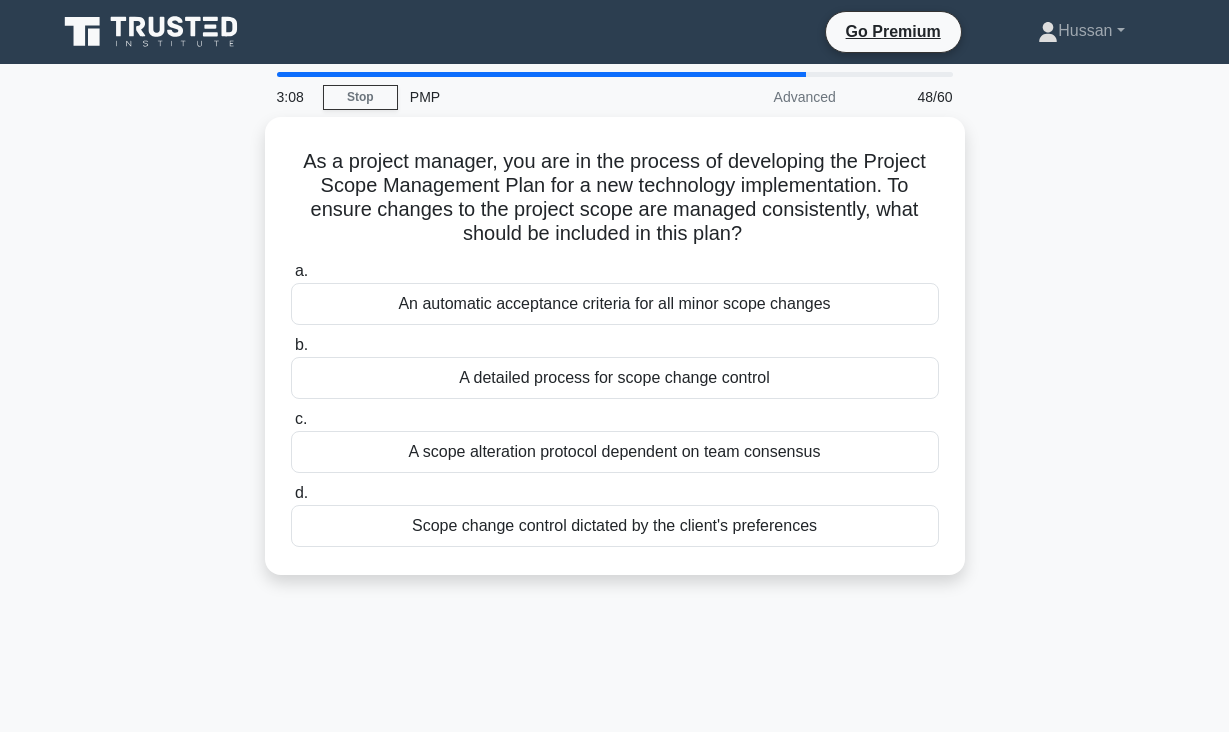 click on "3:08
Stop
PMP
Advanced
48/60
As a project manager, you are in the process of developing the Project Scope Management Plan for a new technology implementation. To ensure changes to the project scope are managed consistently, what should be included in this plan?
.spinner_0XTQ{transform-origin:center;animation:spinner_y6GP .75s linear infinite}@keyframes spinner_y6GP{100%{transform:rotate(360deg)}}
a.
b. c. d." at bounding box center [615, 572] 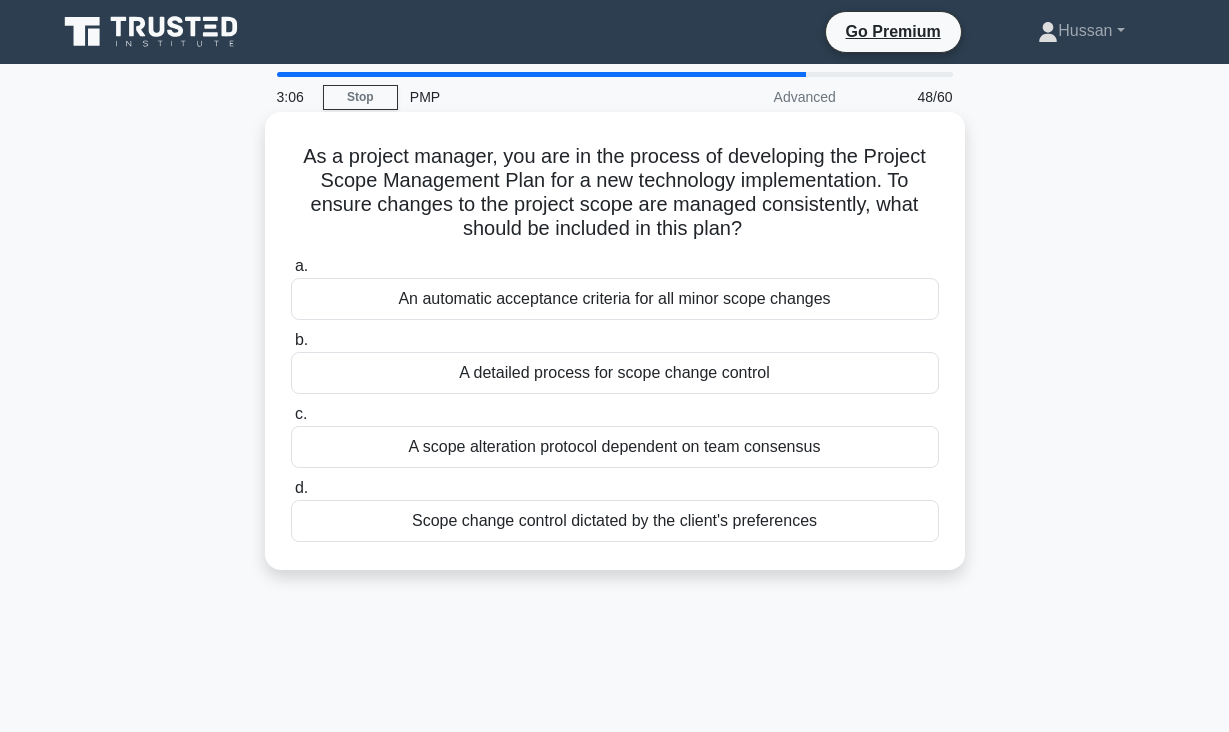 click on "Scope change control dictated by the client's preferences" at bounding box center (615, 521) 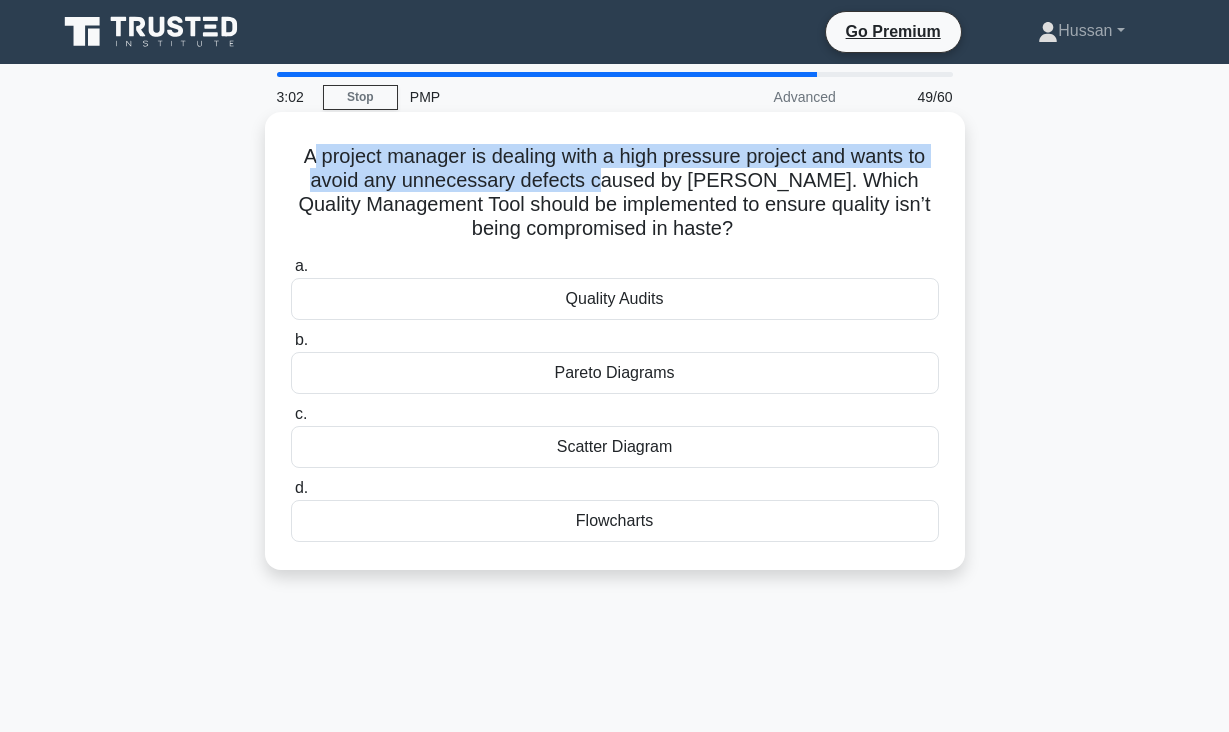 drag, startPoint x: 308, startPoint y: 158, endPoint x: 612, endPoint y: 173, distance: 304.36984 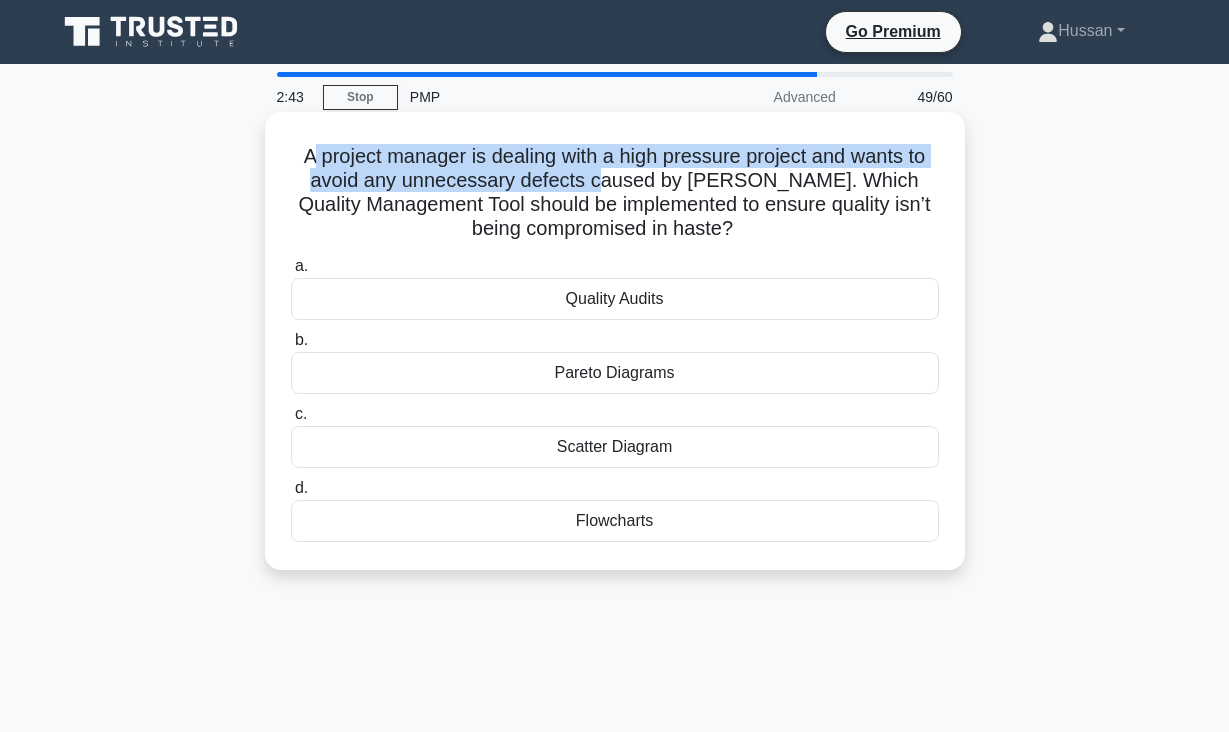 click on "A project manager is dealing with a high pressure project and wants to avoid any unnecessary defects caused by rushing. Which Quality Management Tool should be implemented to ensure quality isn’t being compromised in haste?
.spinner_0XTQ{transform-origin:center;animation:spinner_y6GP .75s linear infinite}@keyframes spinner_y6GP{100%{transform:rotate(360deg)}}" at bounding box center [615, 193] 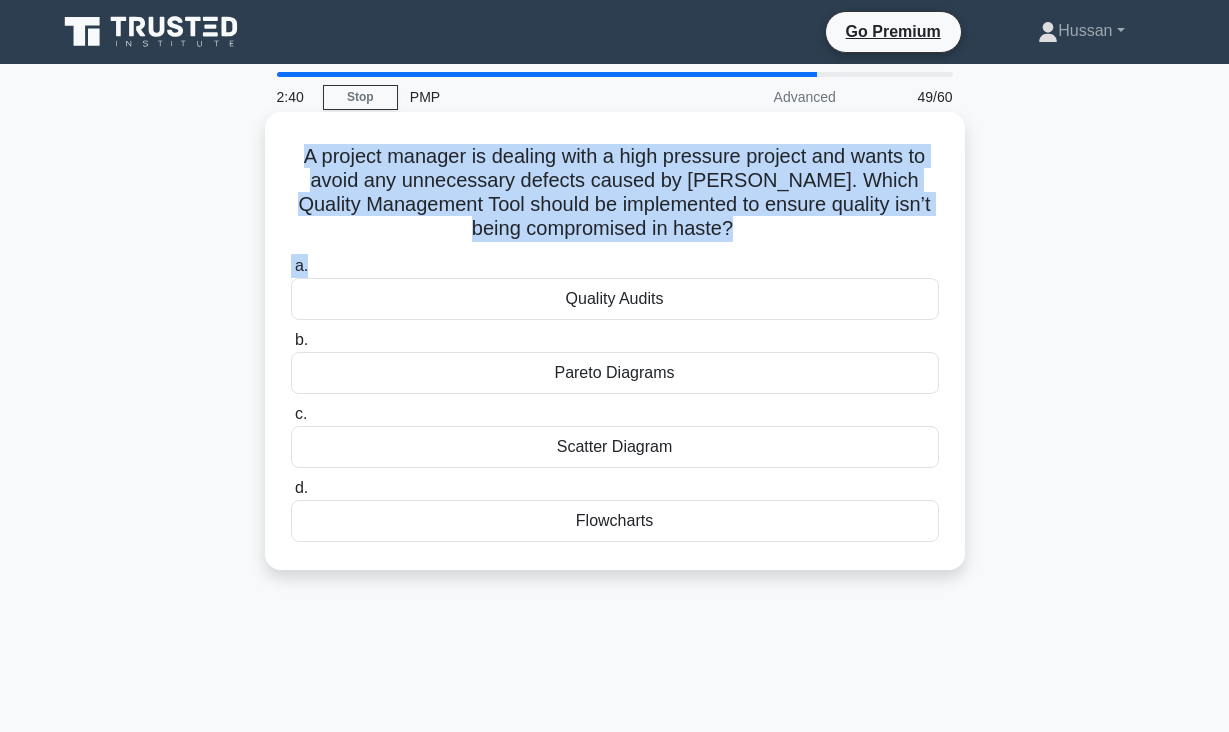 drag, startPoint x: 305, startPoint y: 154, endPoint x: 738, endPoint y: 261, distance: 446.02466 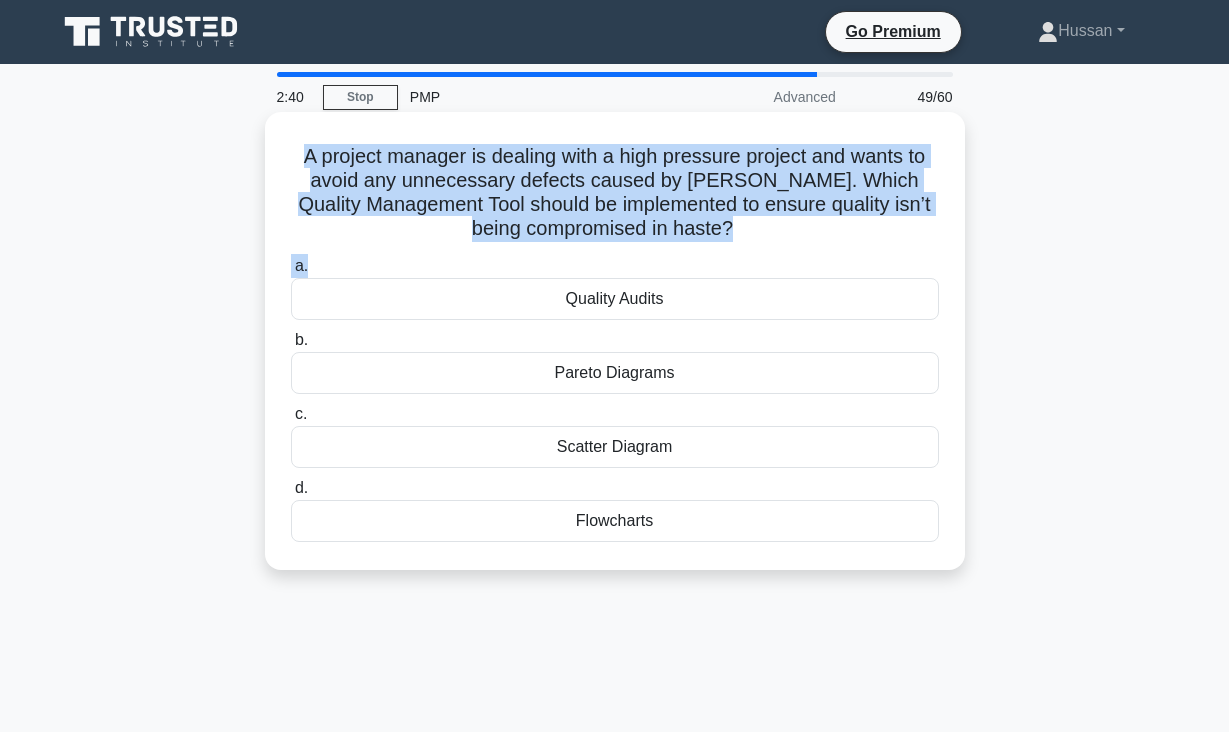 click on ".spinner_0XTQ{transform-origin:center;animation:spinner_y6GP .75s linear infinite}@keyframes spinner_y6GP{100%{transform:rotate(360deg)}}" 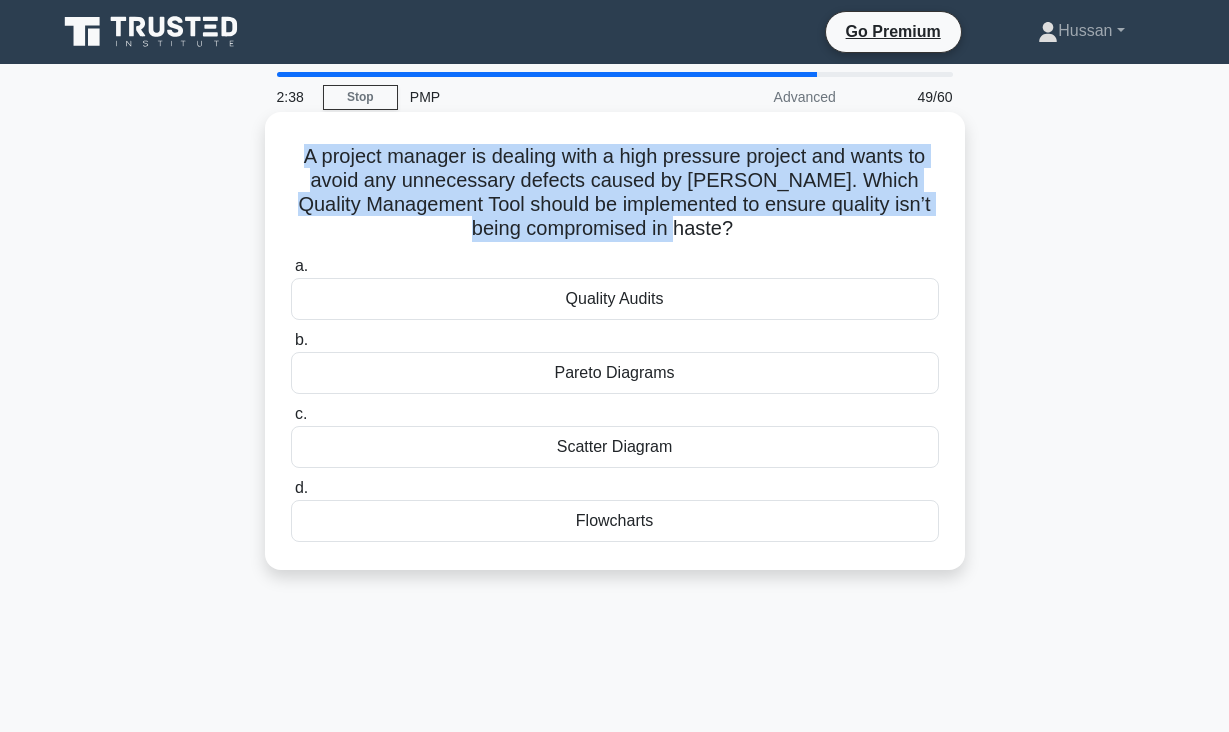 drag, startPoint x: 700, startPoint y: 236, endPoint x: 303, endPoint y: 162, distance: 403.83783 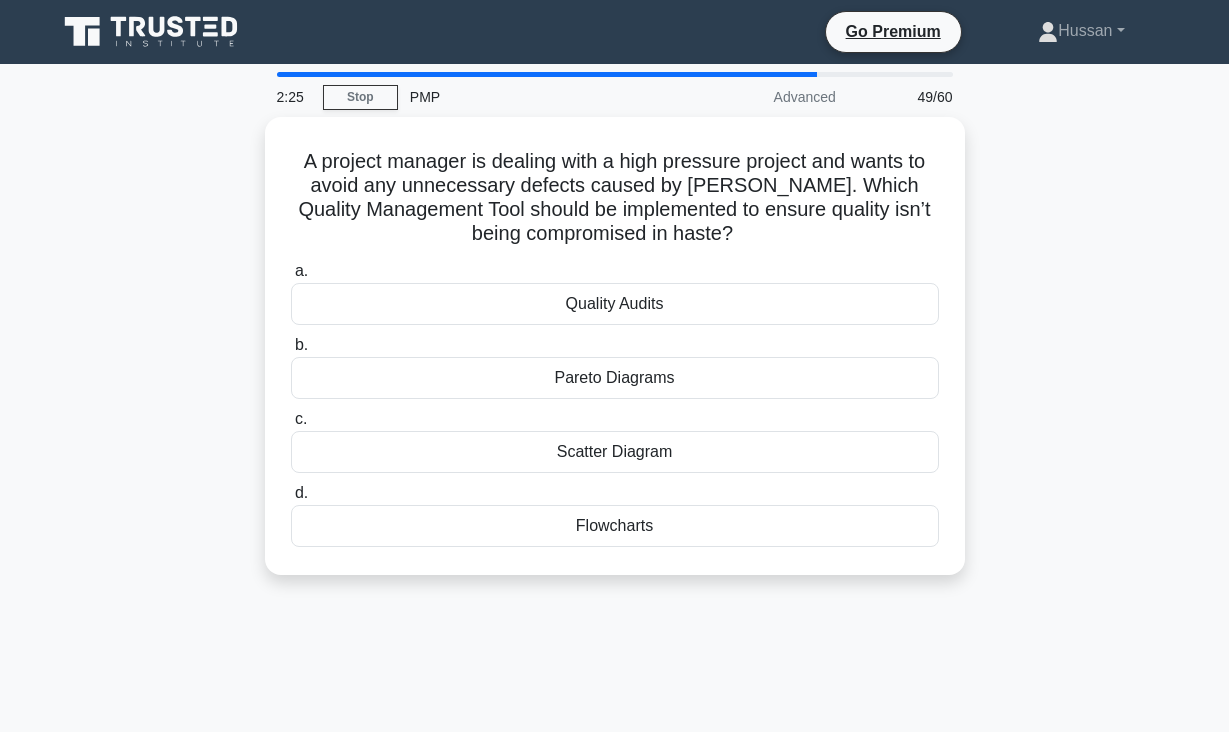 click on "A project manager is dealing with a high pressure project and wants to avoid any unnecessary defects caused by rushing. Which Quality Management Tool should be implemented to ensure quality isn’t being compromised in haste?
.spinner_0XTQ{transform-origin:center;animation:spinner_y6GP .75s linear infinite}@keyframes spinner_y6GP{100%{transform:rotate(360deg)}}
a.
Quality Audits
b. c. d." at bounding box center [615, 358] 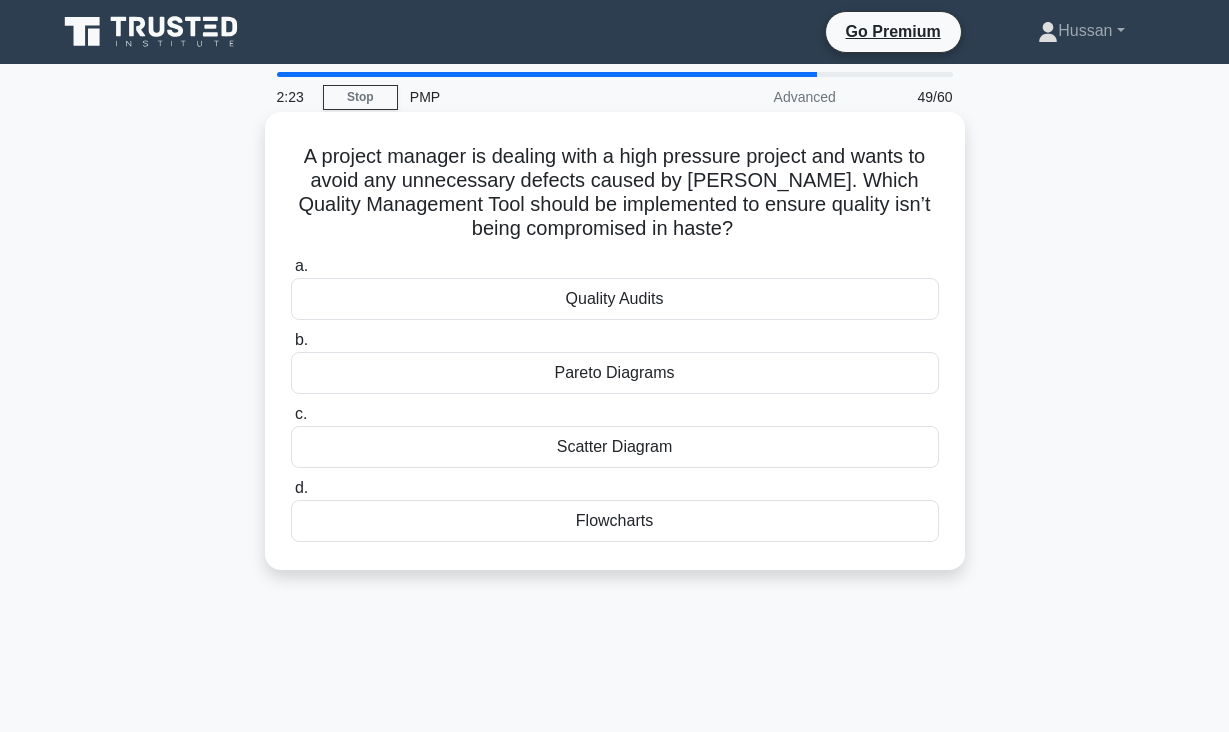 click on "Quality Audits" at bounding box center (615, 299) 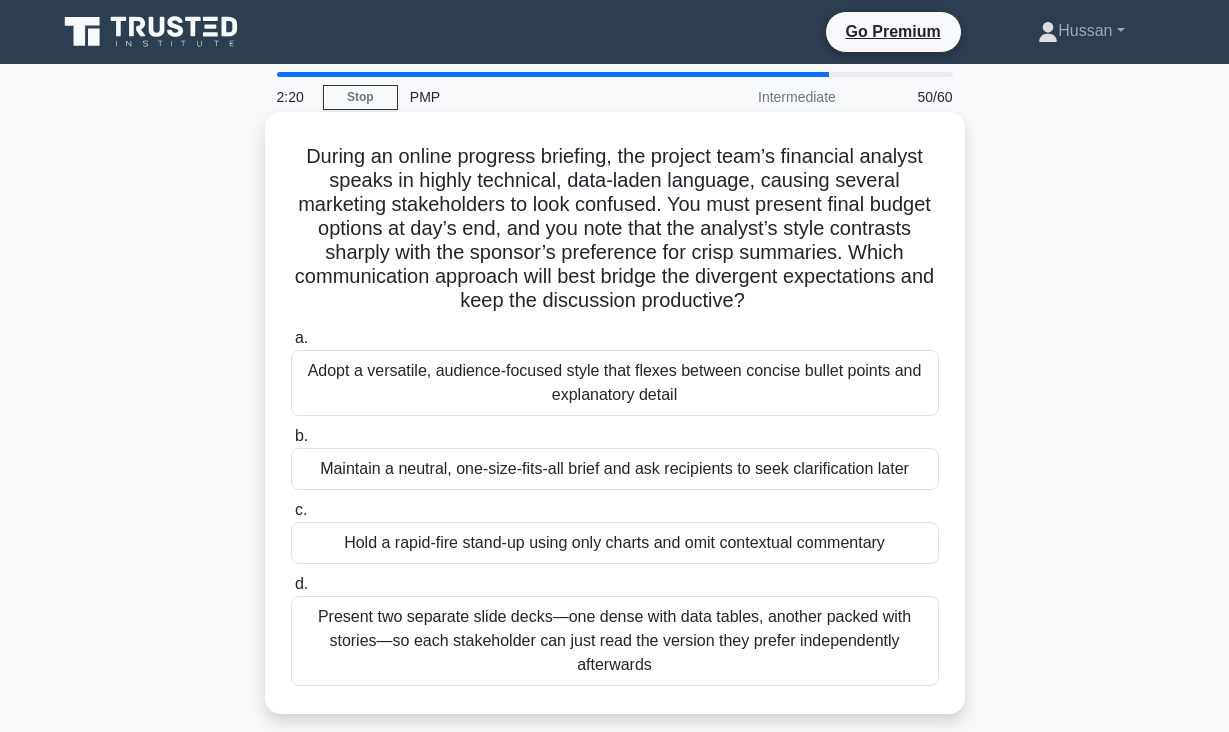 drag, startPoint x: 307, startPoint y: 156, endPoint x: 725, endPoint y: 663, distance: 657.09436 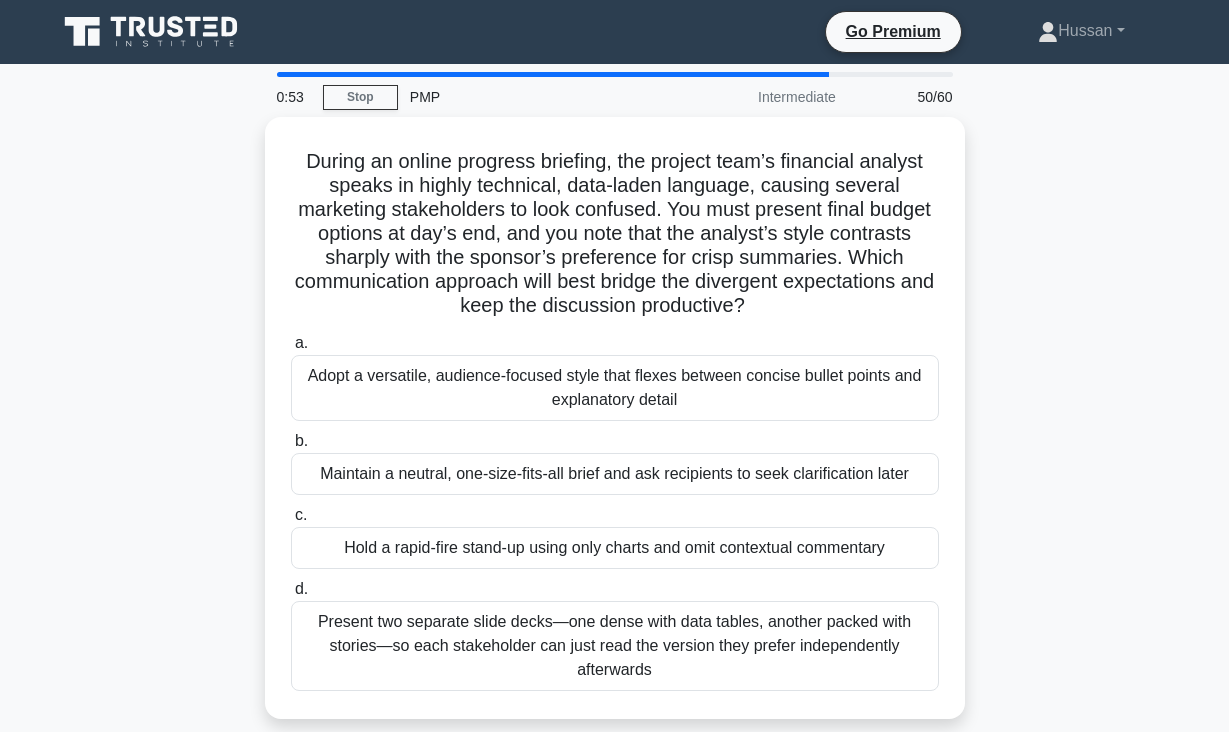 click on "During an online progress briefing, the project team’s financial analyst speaks in highly technical, data-laden language, causing several marketing stakeholders to look confused. You must present final budget options at day’s end, and you note that the analyst’s style contrasts sharply with the sponsor’s preference for crisp summaries. Which communication approach will best bridge the divergent expectations and keep the discussion productive?
.spinner_0XTQ{transform-origin:center;animation:spinner_y6GP .75s linear infinite}@keyframes spinner_y6GP{100%{transform:rotate(360deg)}}
a. b. c. d." at bounding box center (615, 430) 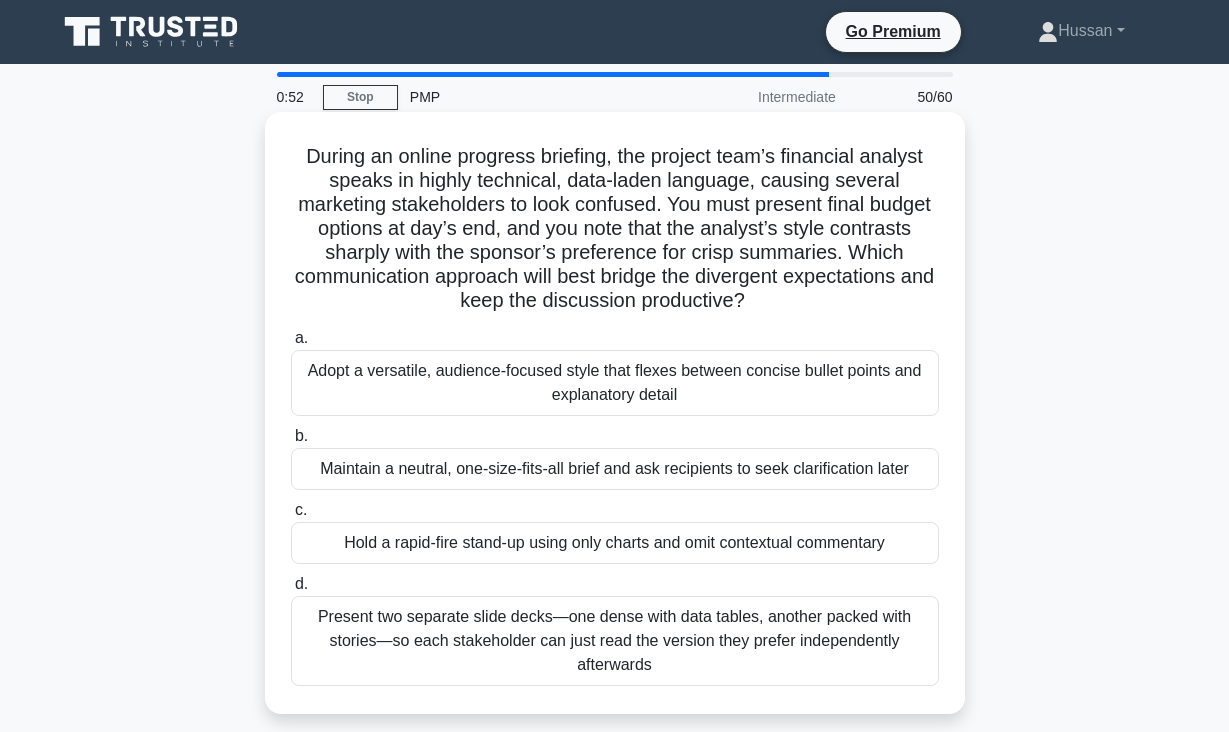 click on "Adopt a versatile, audience-focused style that flexes between concise bullet points and explanatory detail" at bounding box center [615, 383] 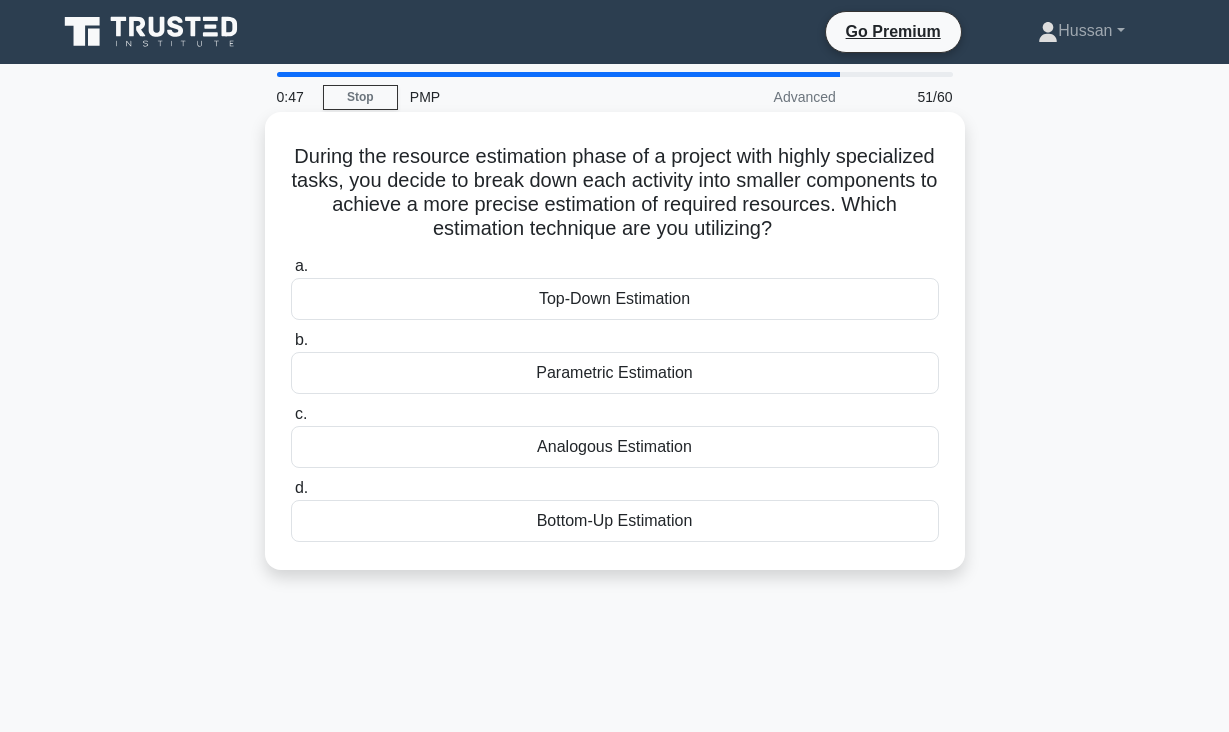 drag, startPoint x: 298, startPoint y: 156, endPoint x: 685, endPoint y: 536, distance: 542.3735 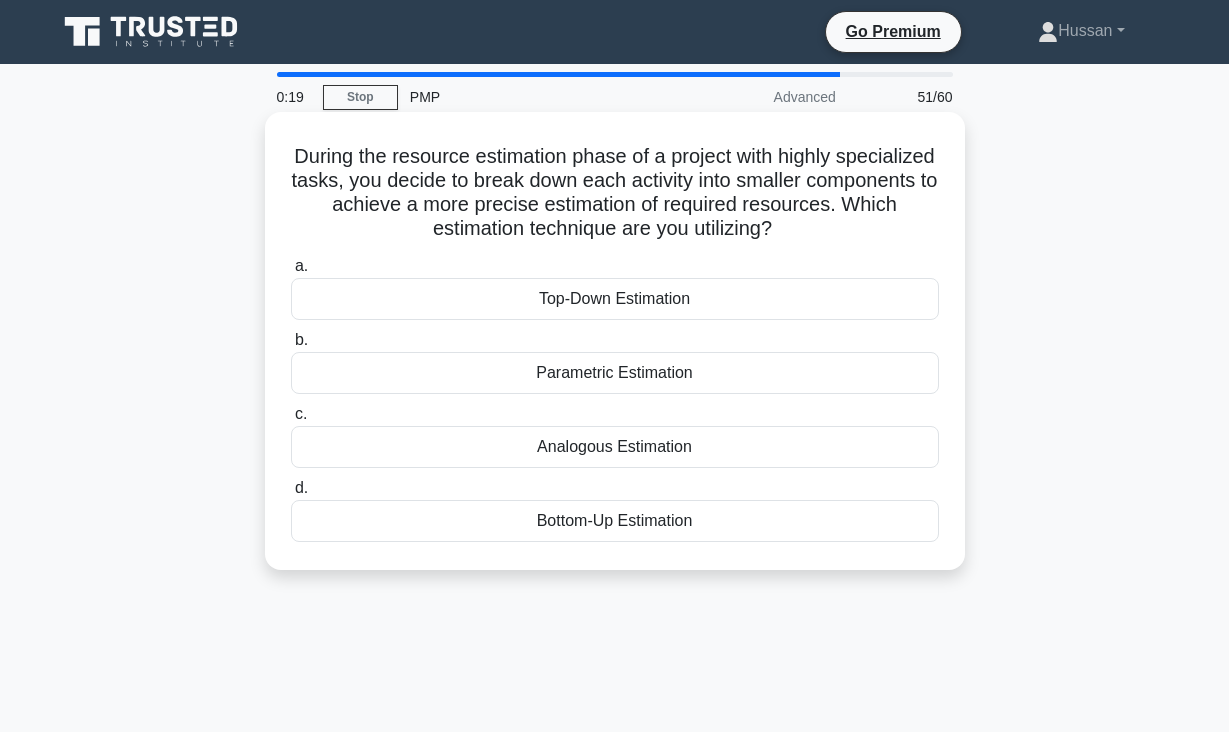 click on "Bottom-Up Estimation" at bounding box center [615, 521] 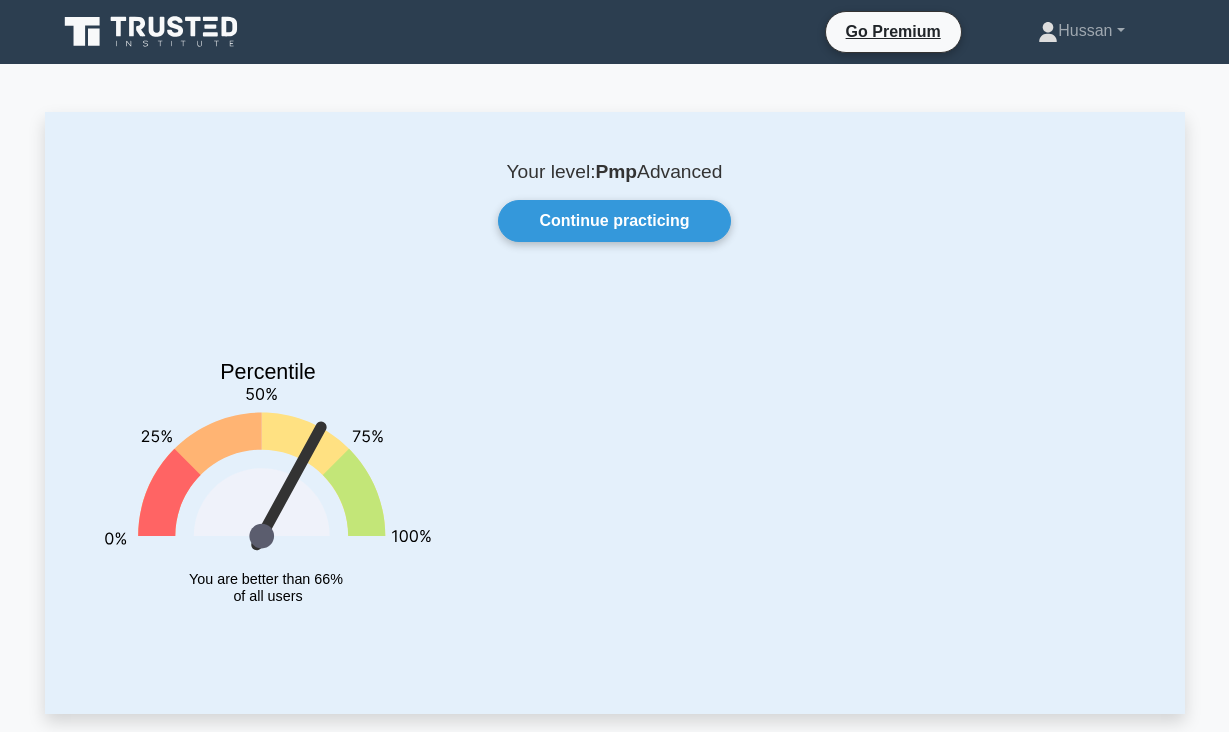scroll, scrollTop: 0, scrollLeft: 0, axis: both 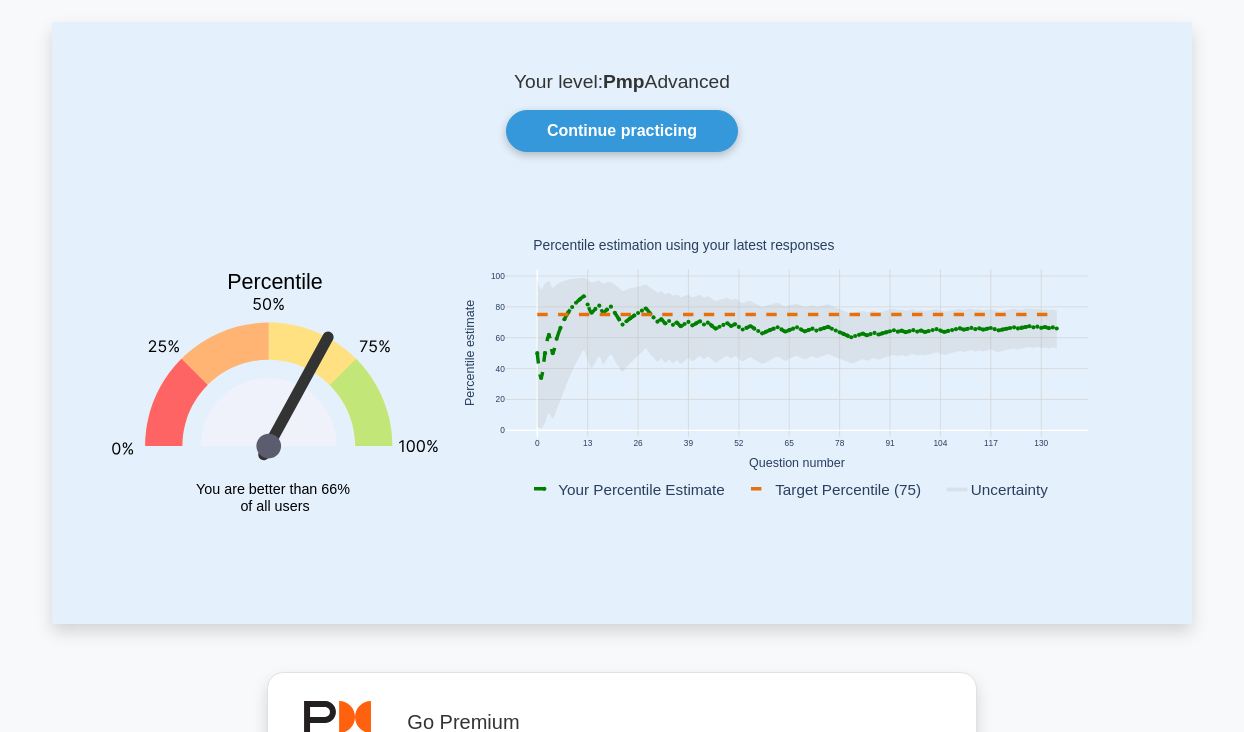 click on "Your level:
Pmp  Advanced
Continue practicing
Percentile
You are better than 66%
of all  users
0 13 26 39 52 65 78 91 104 117 130 0 20 40 60 80 100 Uncertainty" at bounding box center (622, 323) 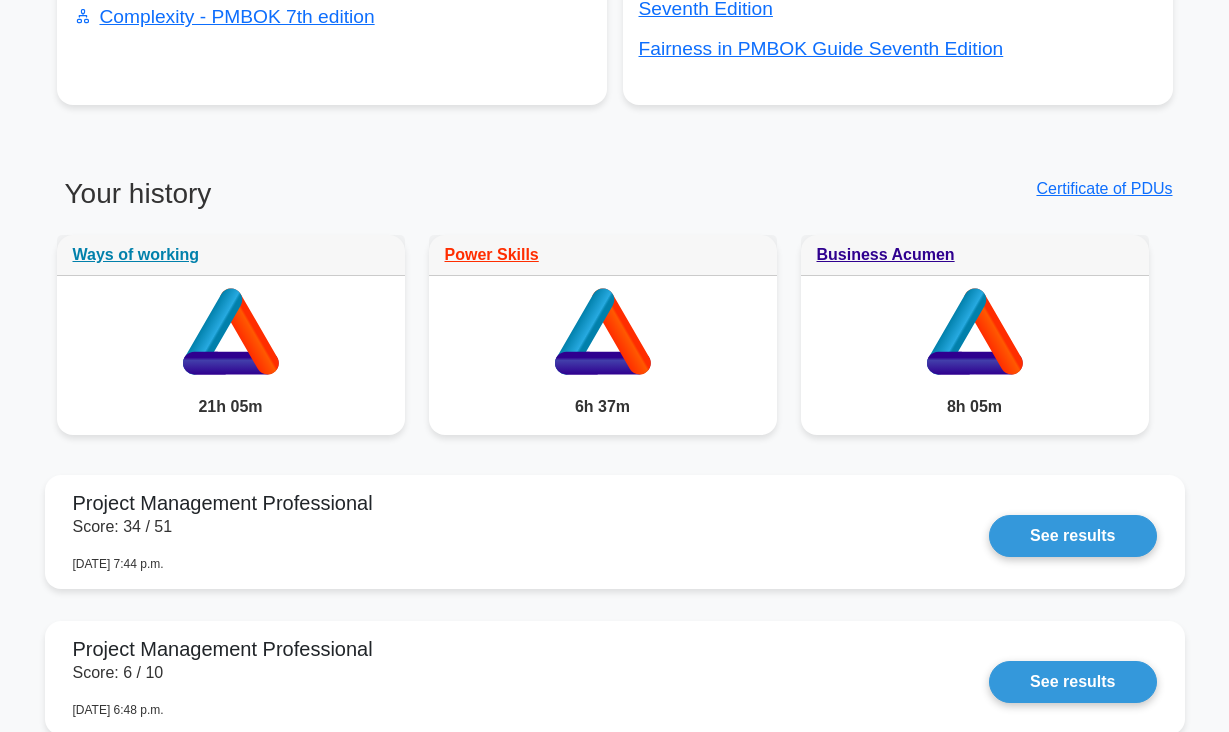 scroll, scrollTop: 1571, scrollLeft: 0, axis: vertical 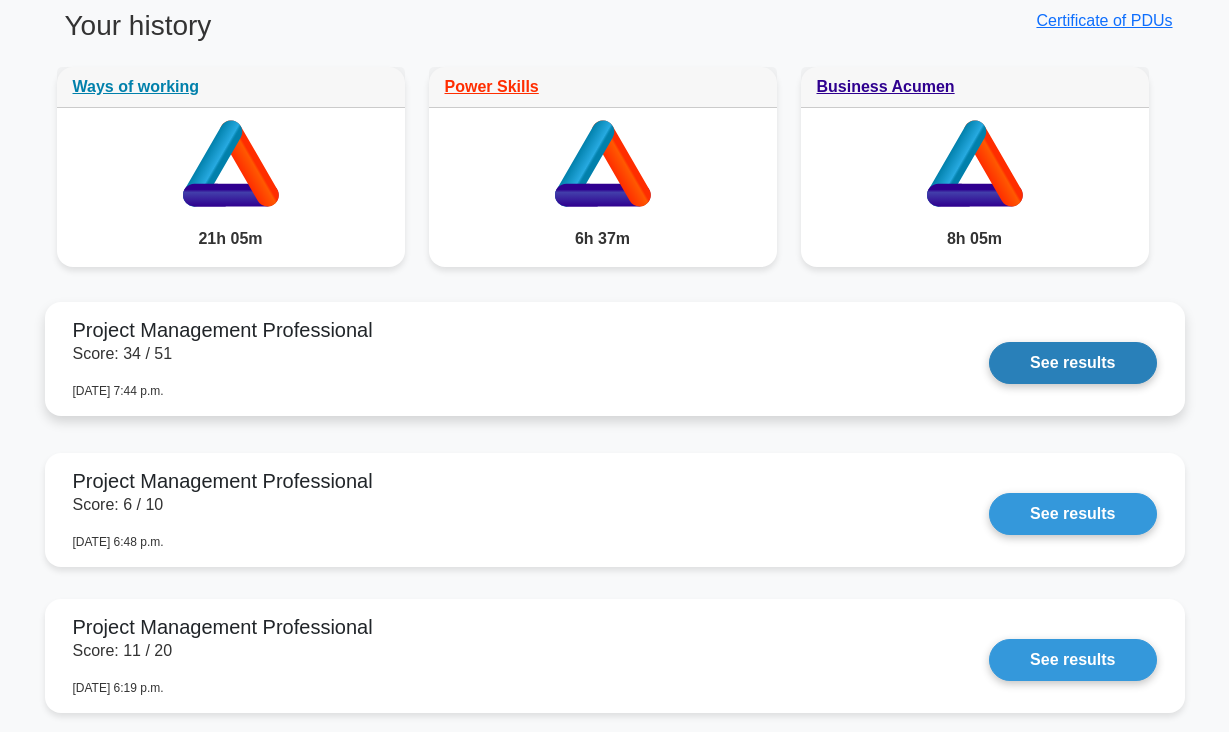 click on "See results" at bounding box center [1072, 363] 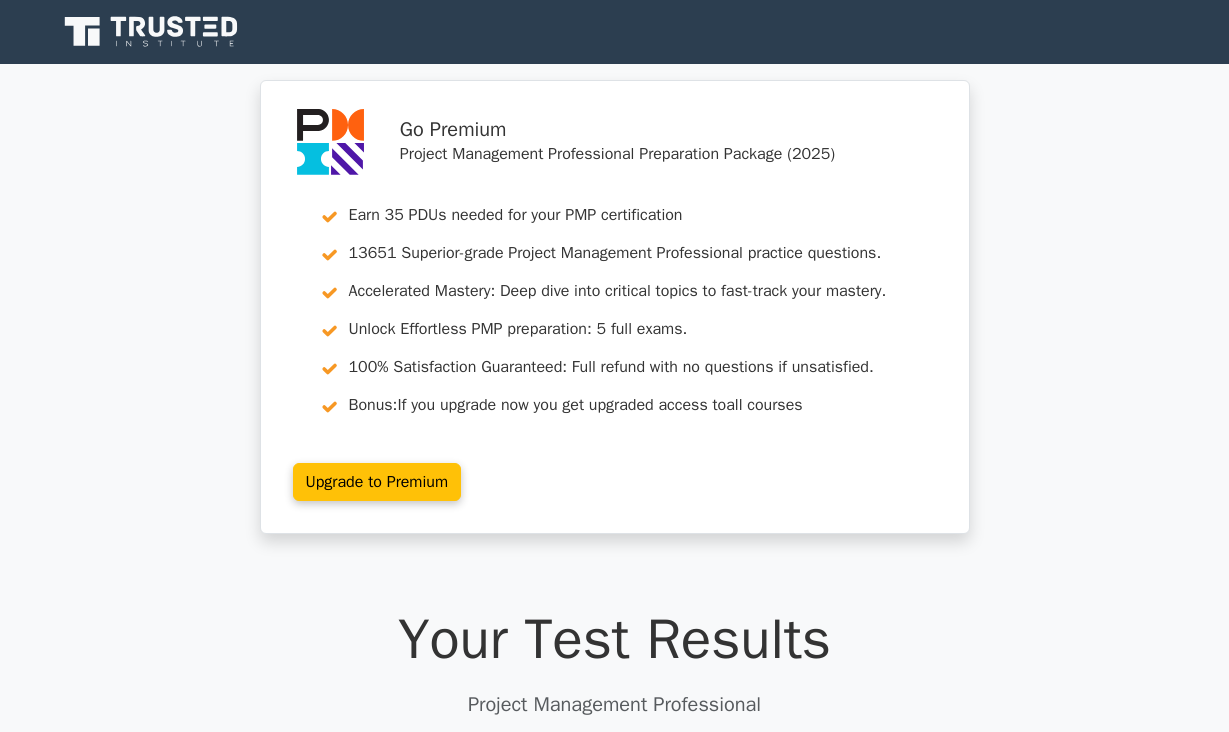 scroll, scrollTop: 0, scrollLeft: 0, axis: both 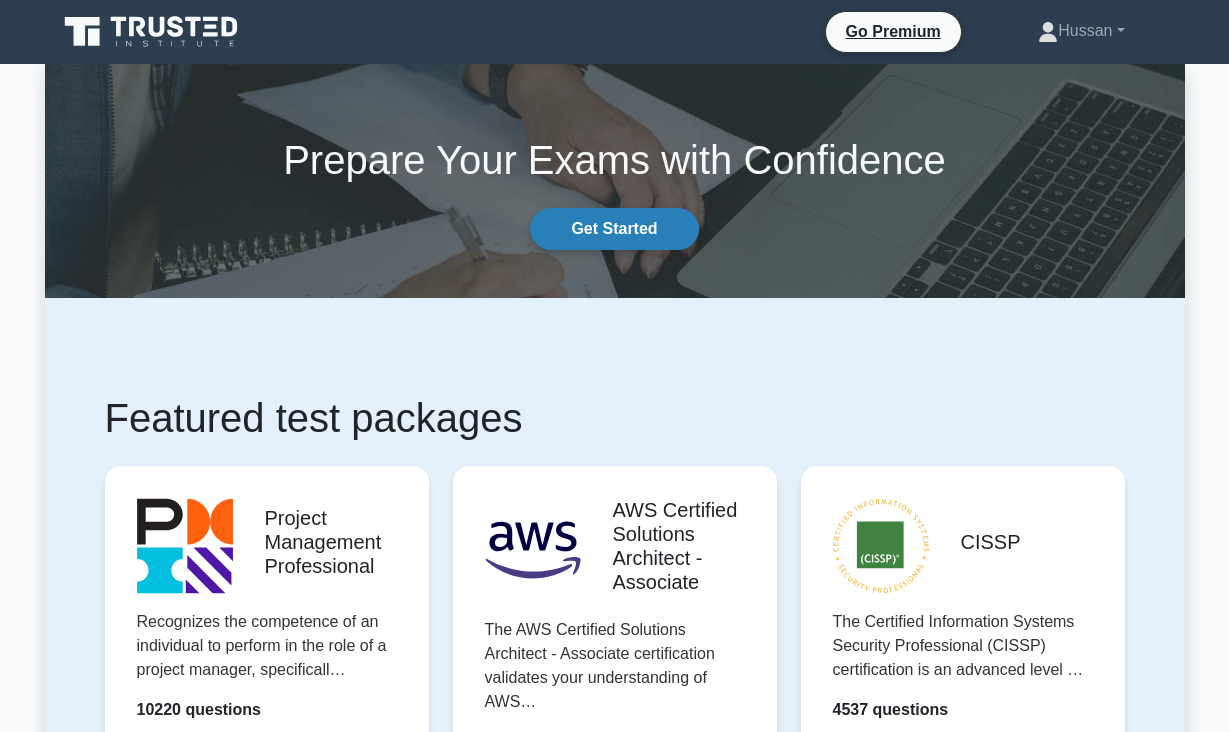 click on "Get Started" at bounding box center [614, 229] 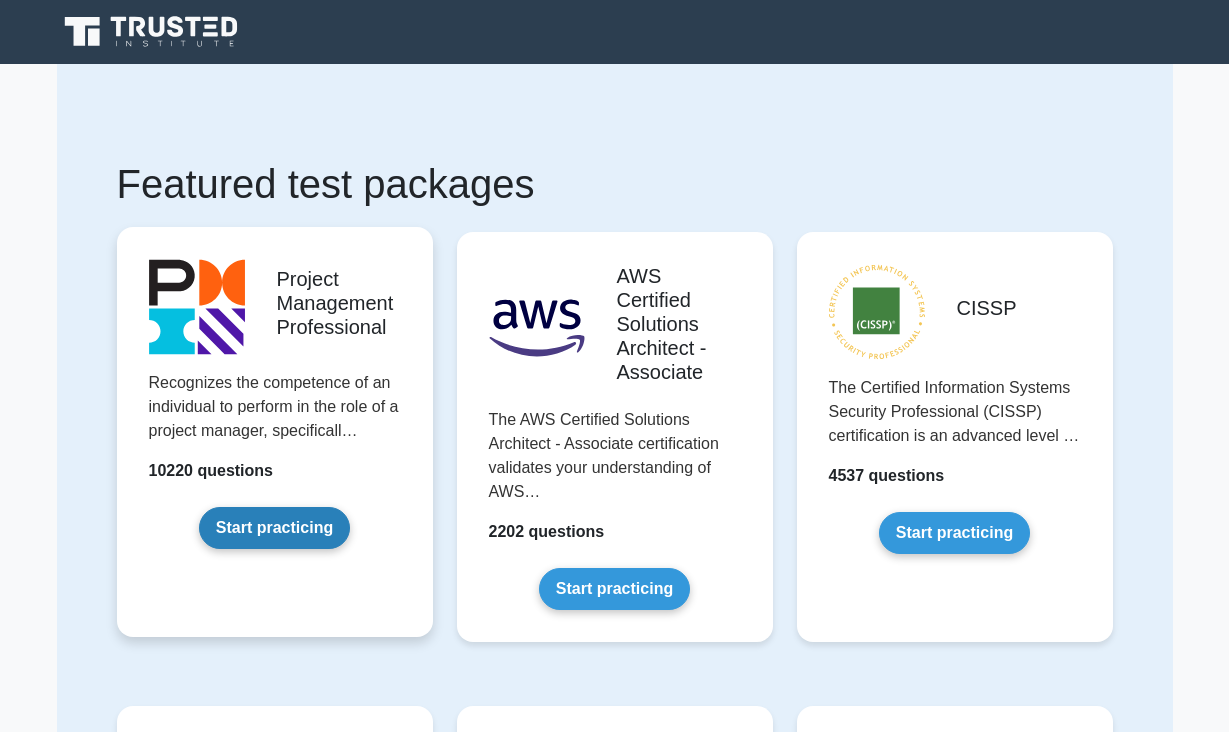 scroll, scrollTop: 0, scrollLeft: 0, axis: both 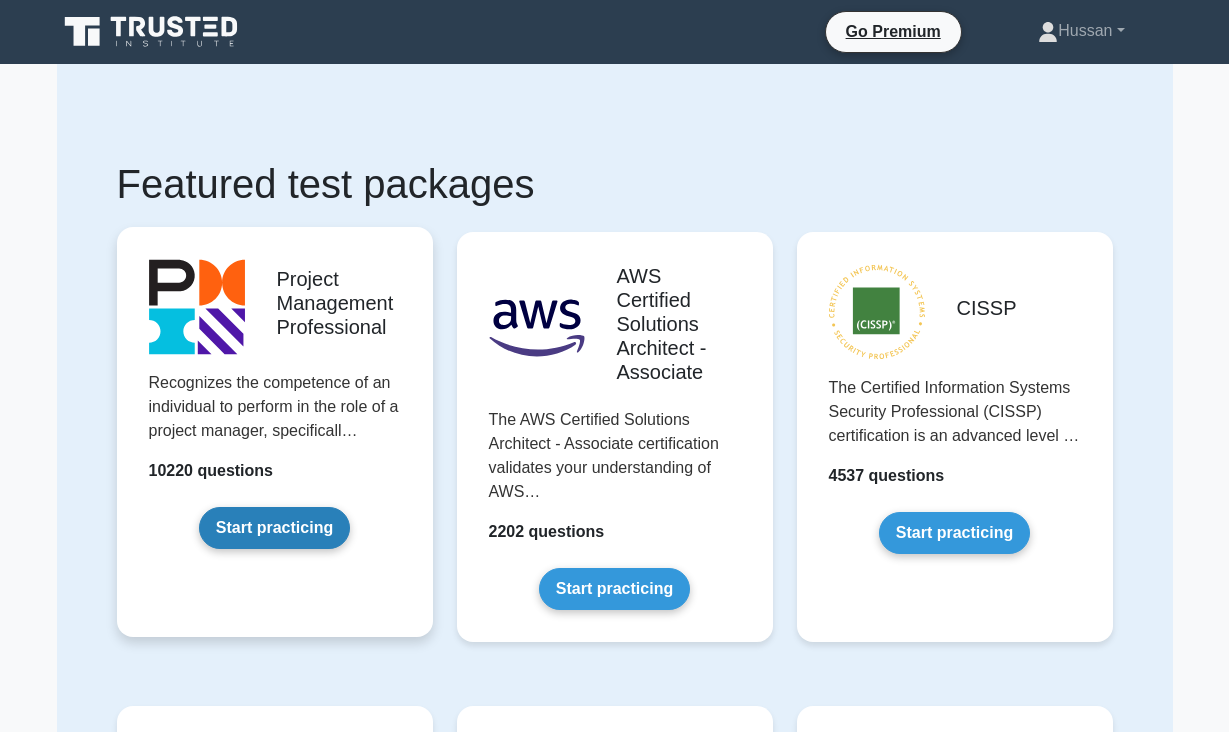 click on "Start practicing" at bounding box center [274, 528] 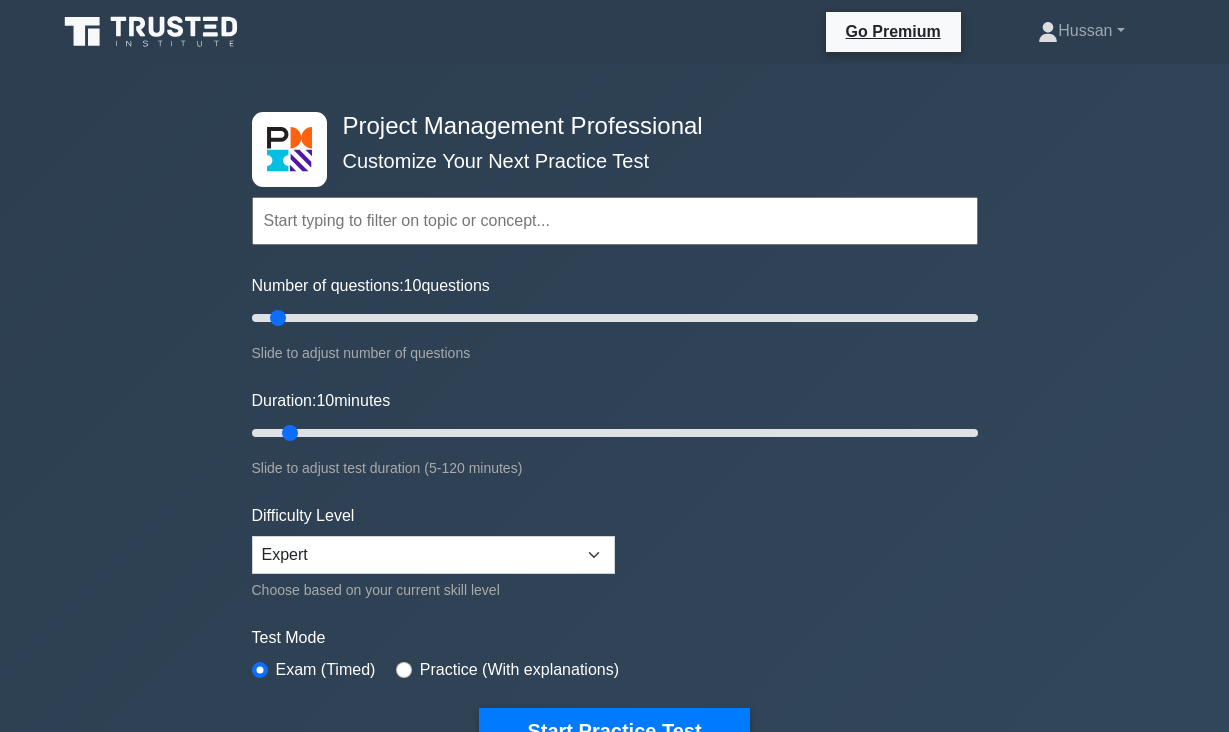 scroll, scrollTop: 0, scrollLeft: 0, axis: both 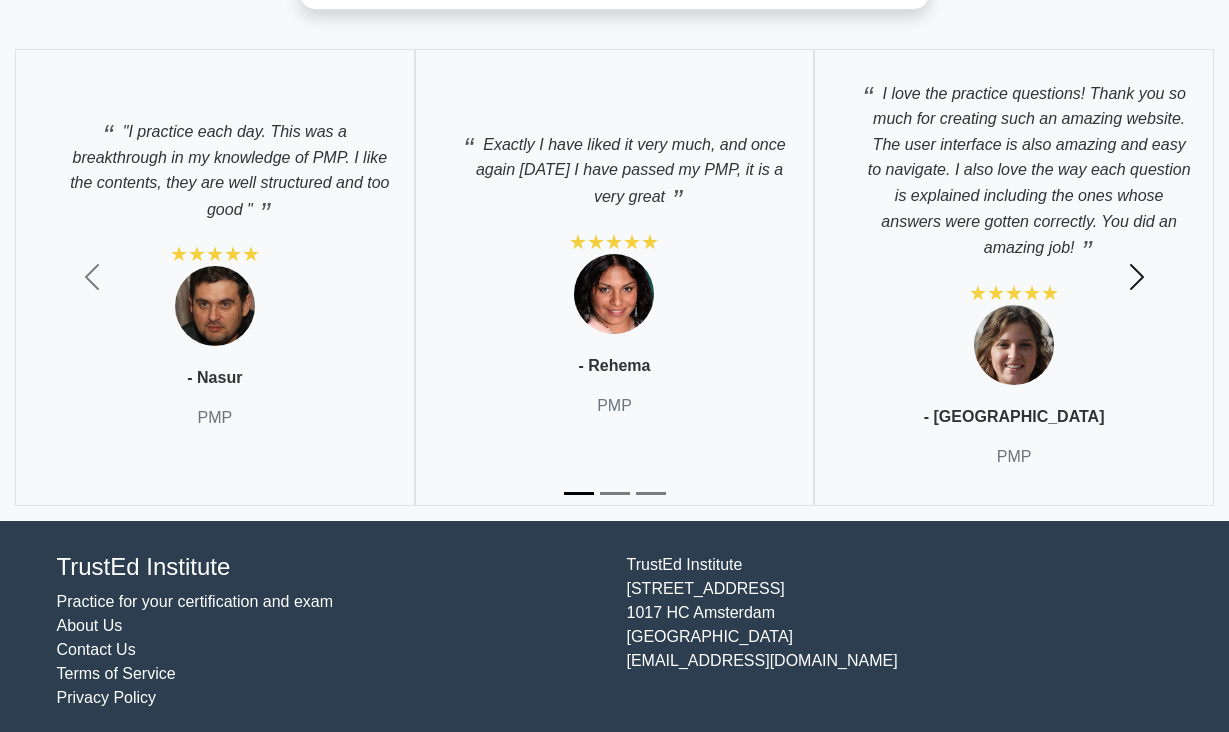 click at bounding box center [1137, 277] 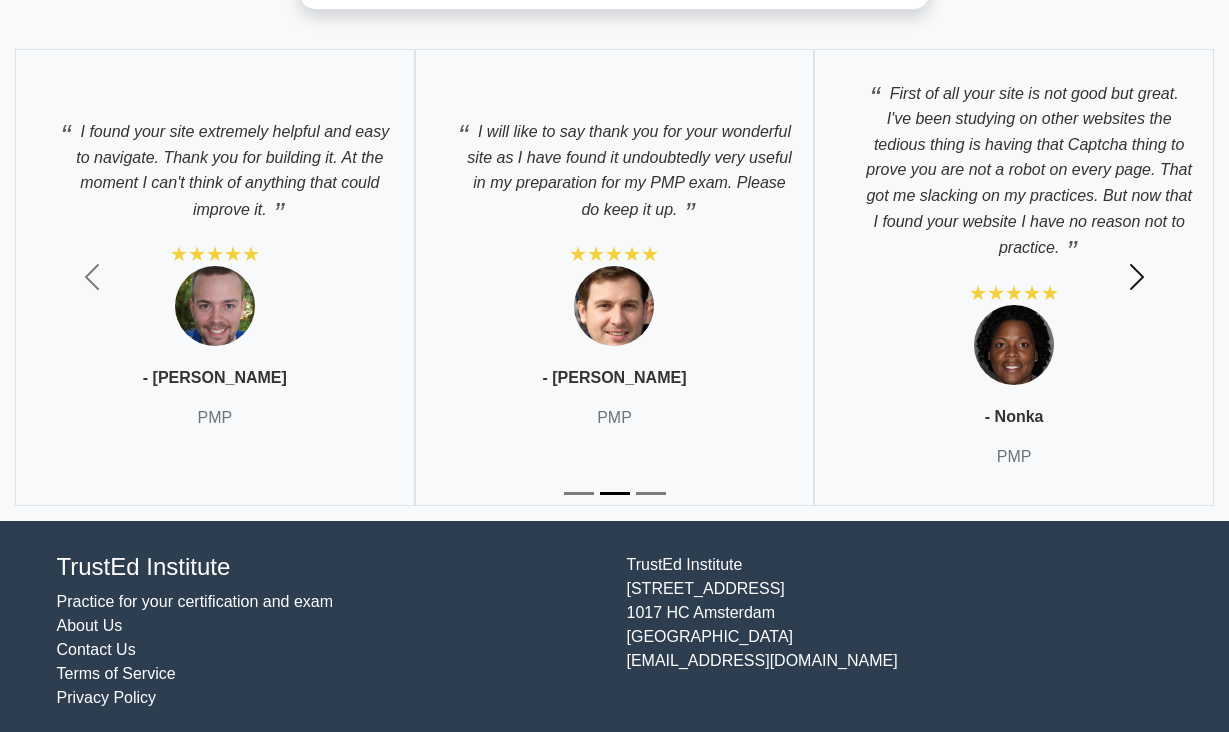 click at bounding box center (1137, 277) 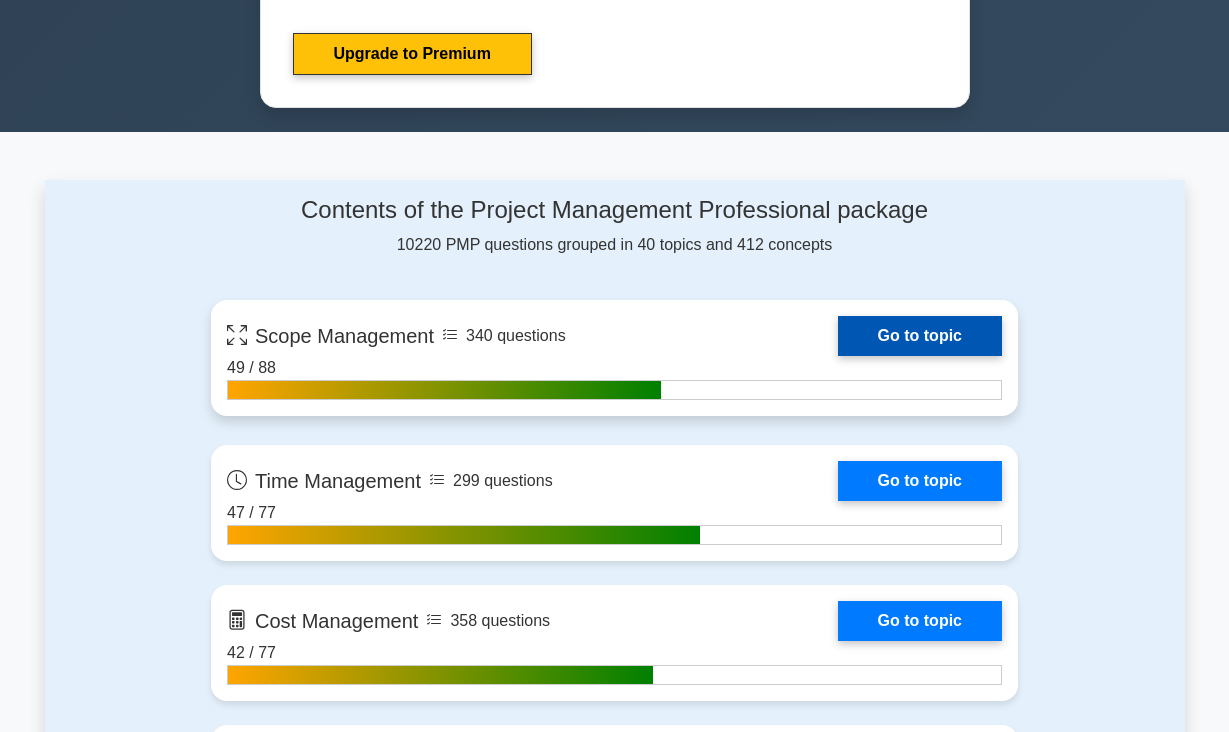 scroll, scrollTop: 1215, scrollLeft: 0, axis: vertical 